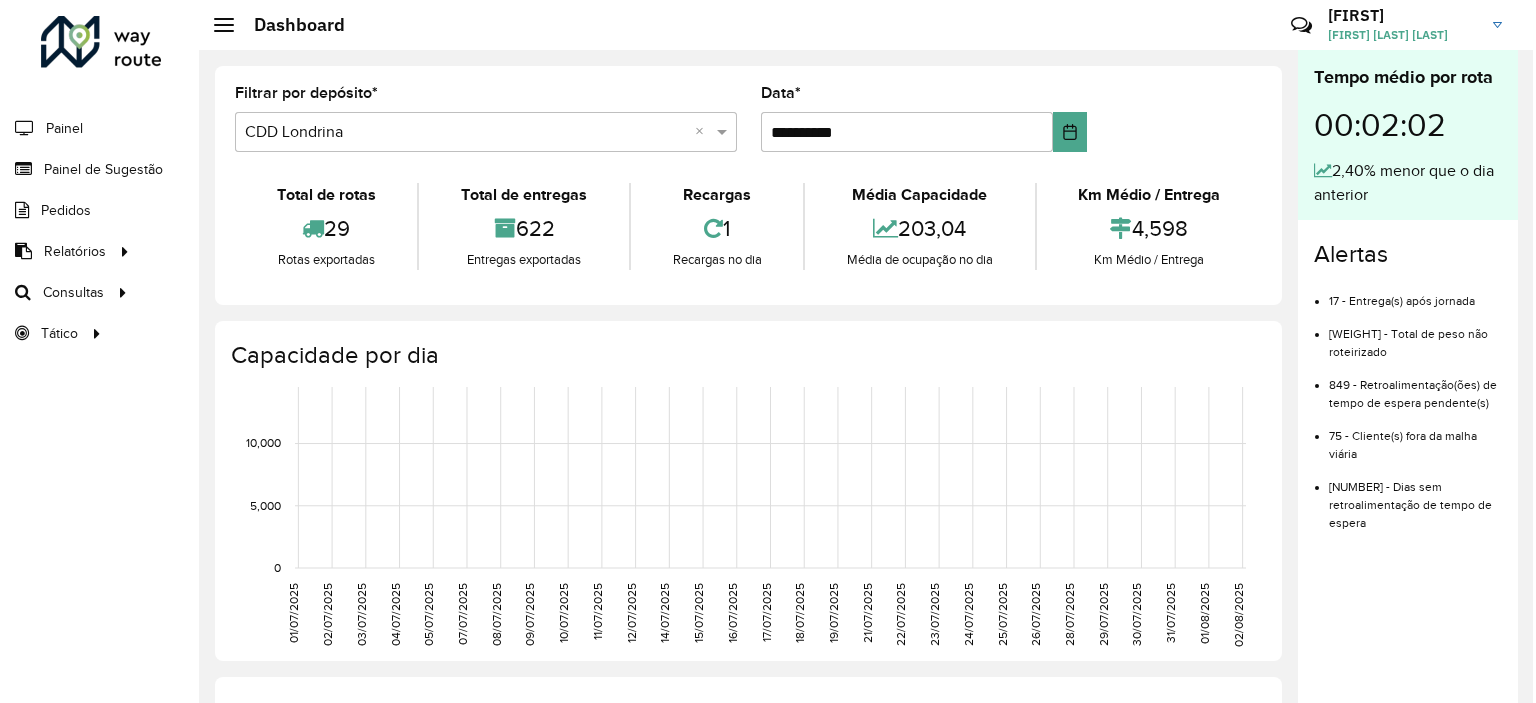 scroll, scrollTop: 0, scrollLeft: 0, axis: both 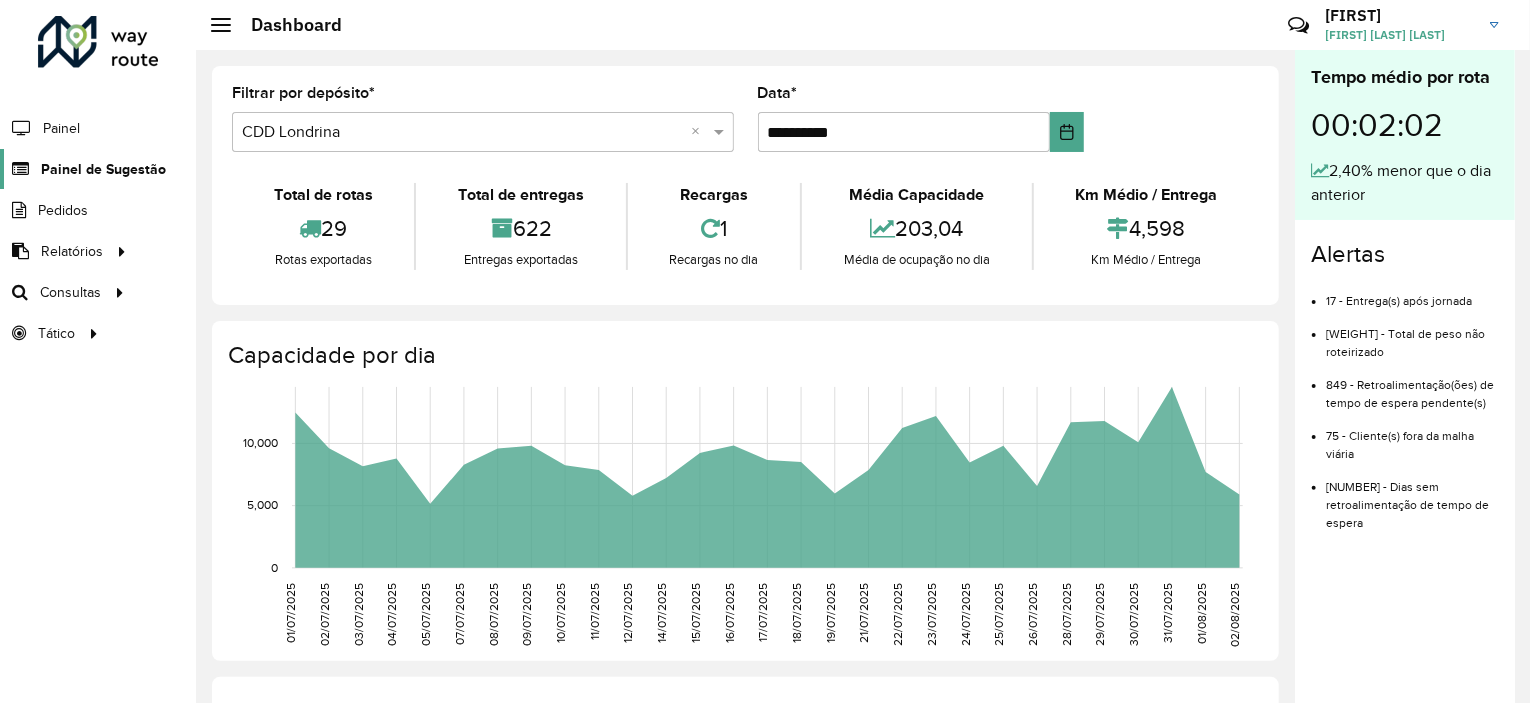 click on "Painel de Sugestão" 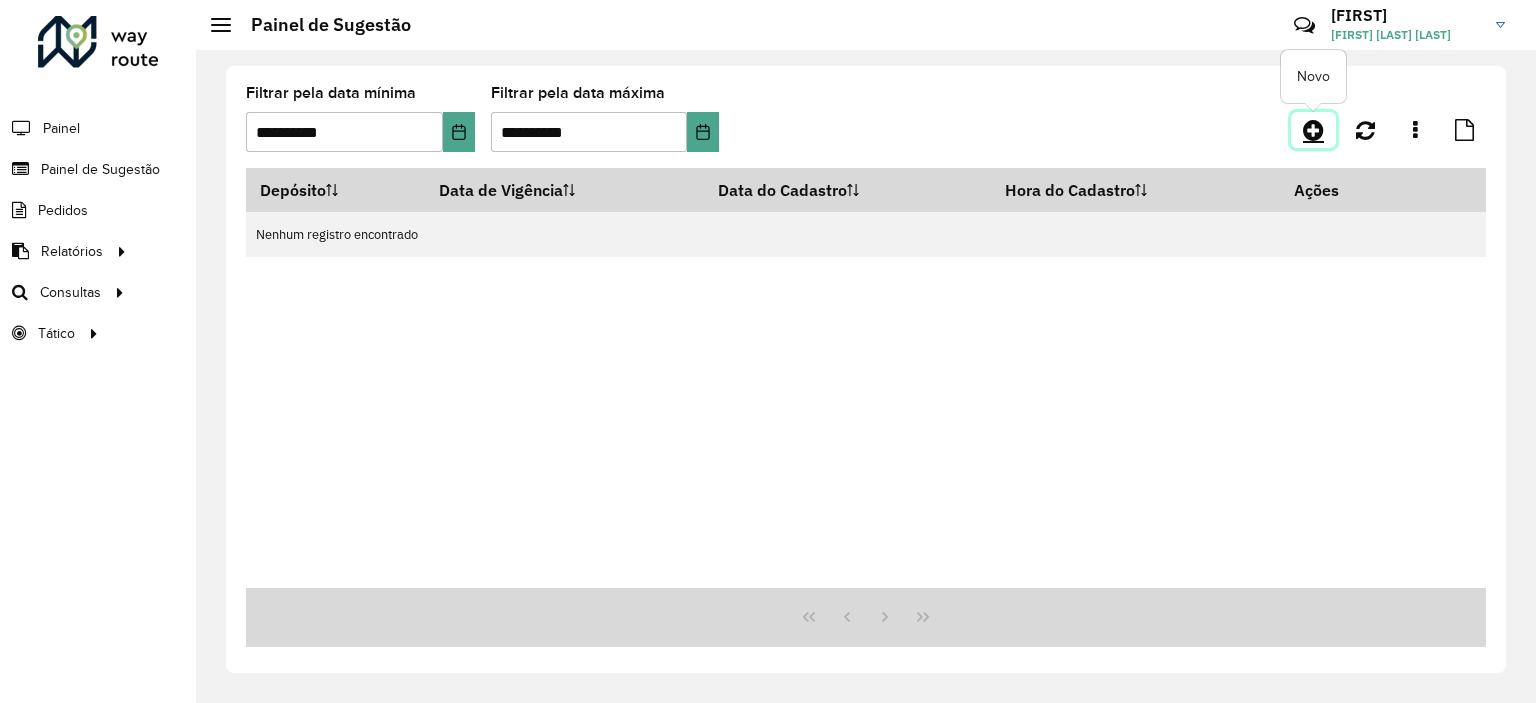 click 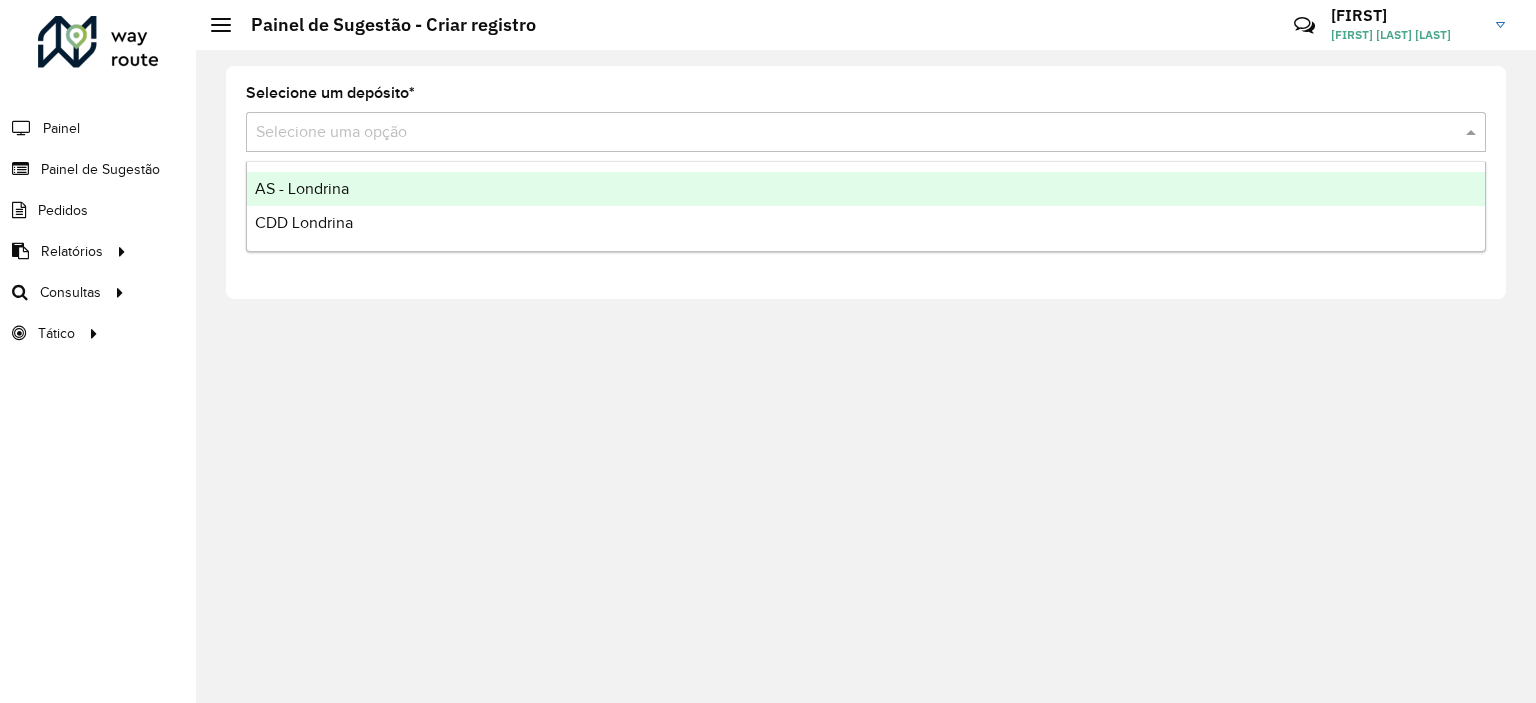 click at bounding box center (846, 133) 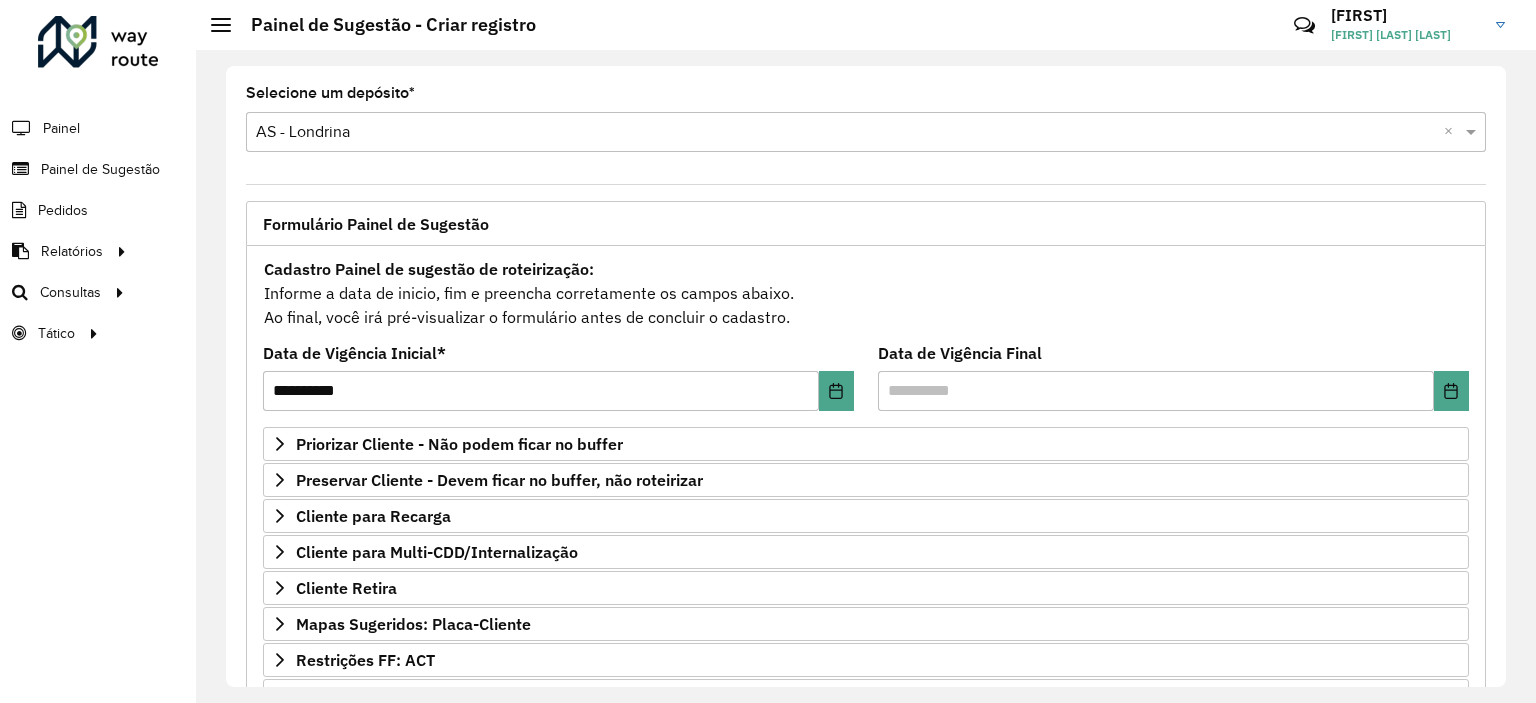scroll, scrollTop: 286, scrollLeft: 0, axis: vertical 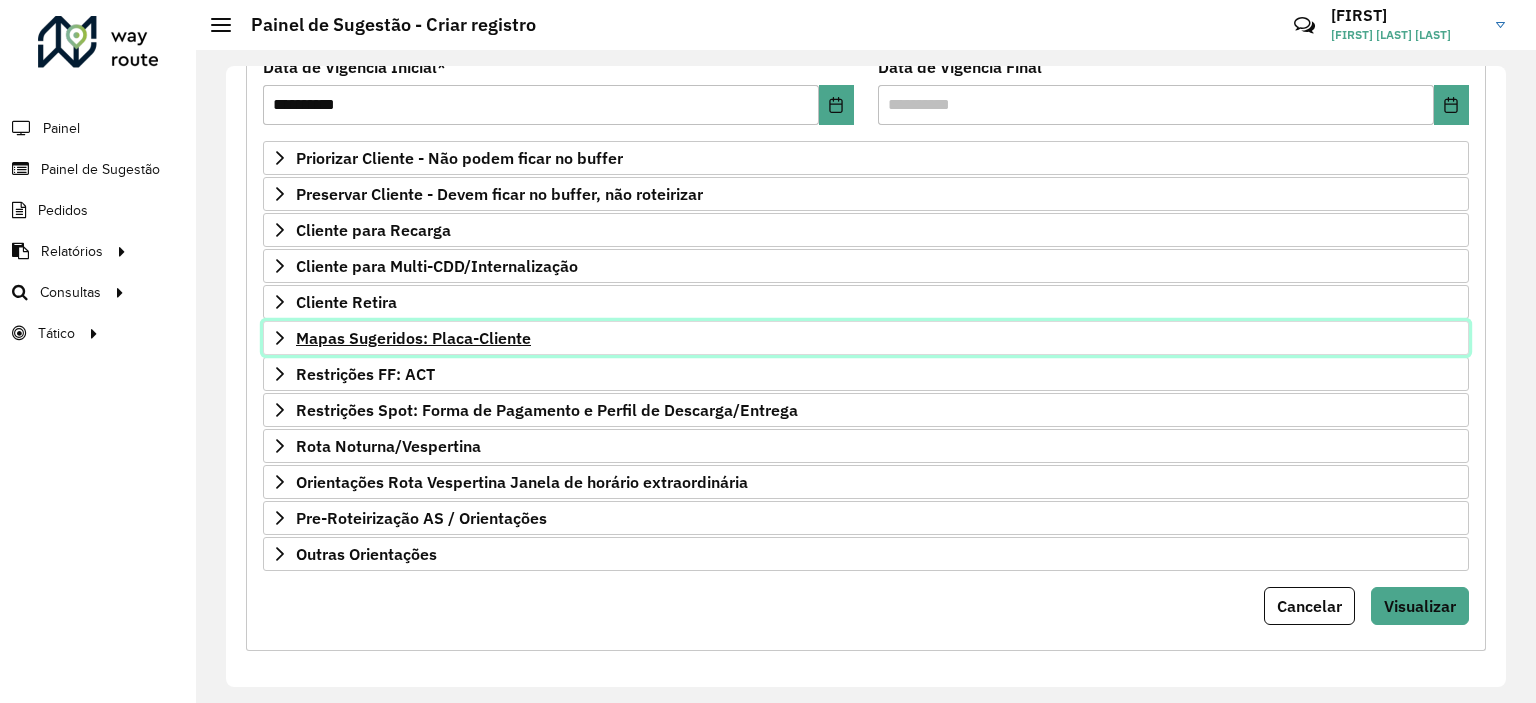 click on "Mapas Sugeridos: Placa-Cliente" at bounding box center [413, 338] 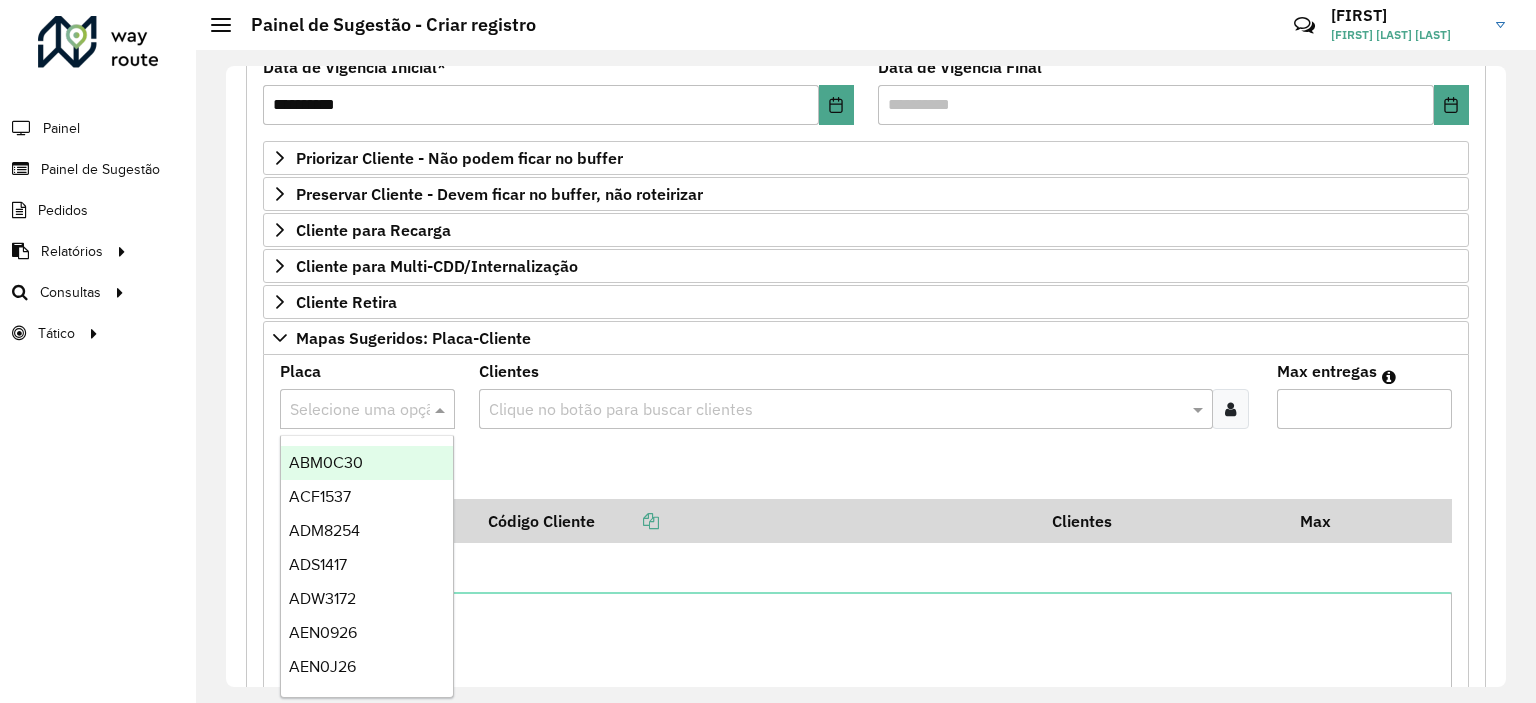 click at bounding box center [347, 410] 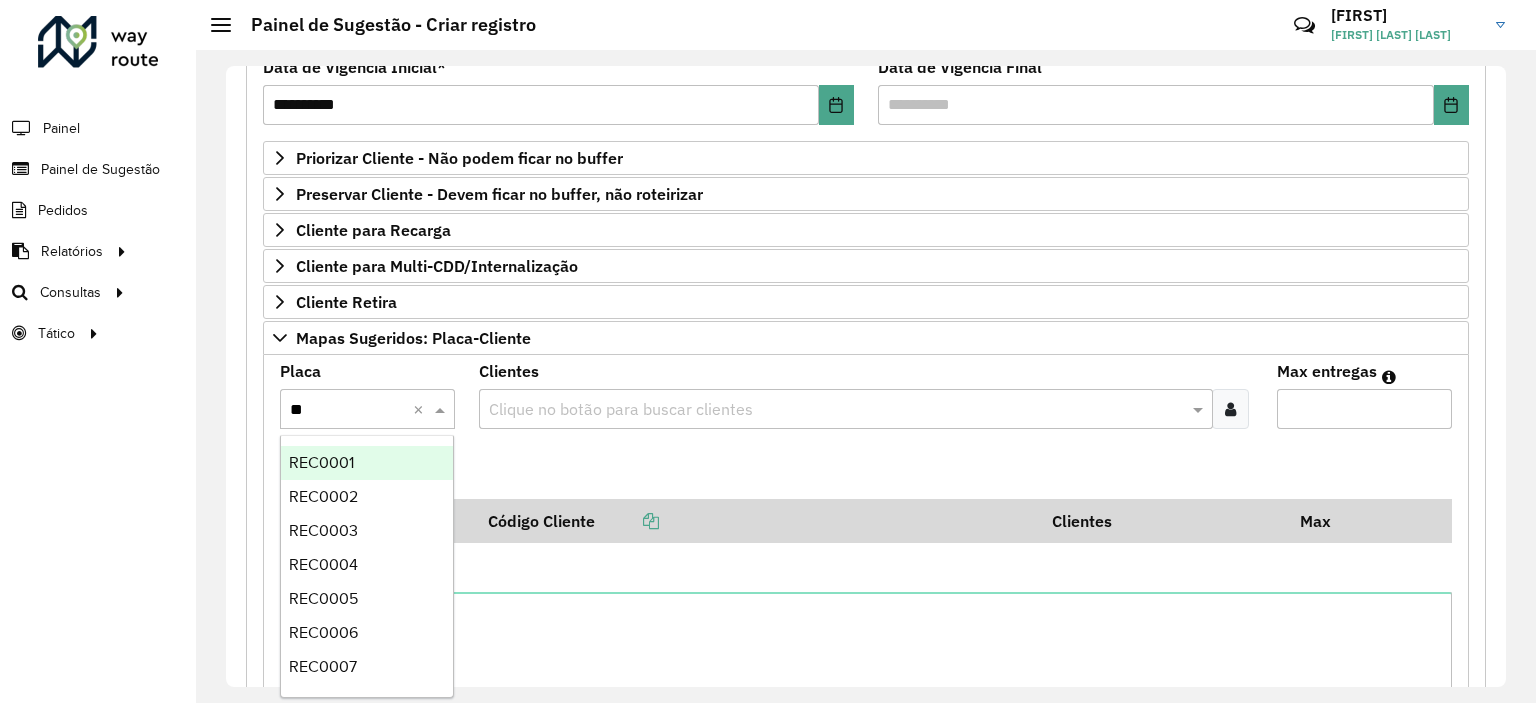 type on "***" 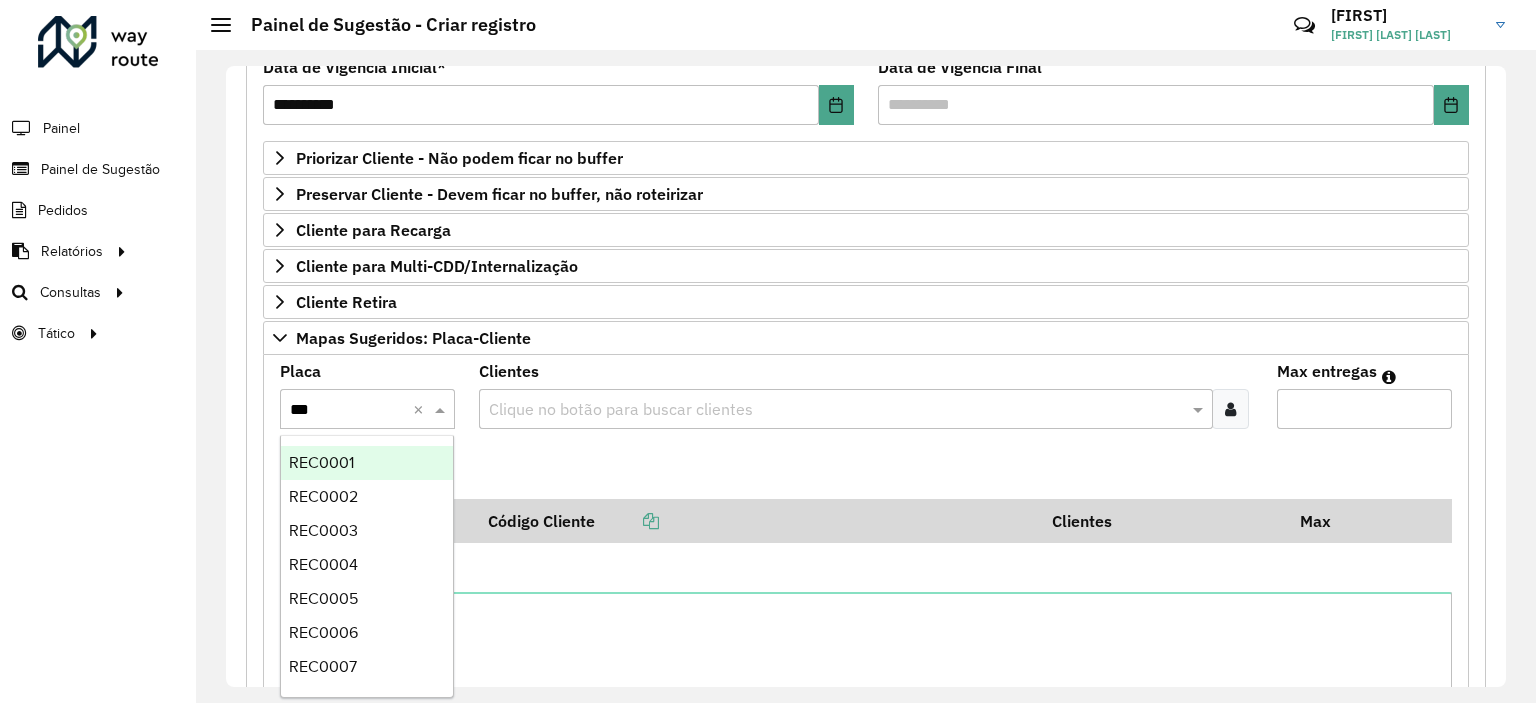 click on "REC0001" at bounding box center [367, 463] 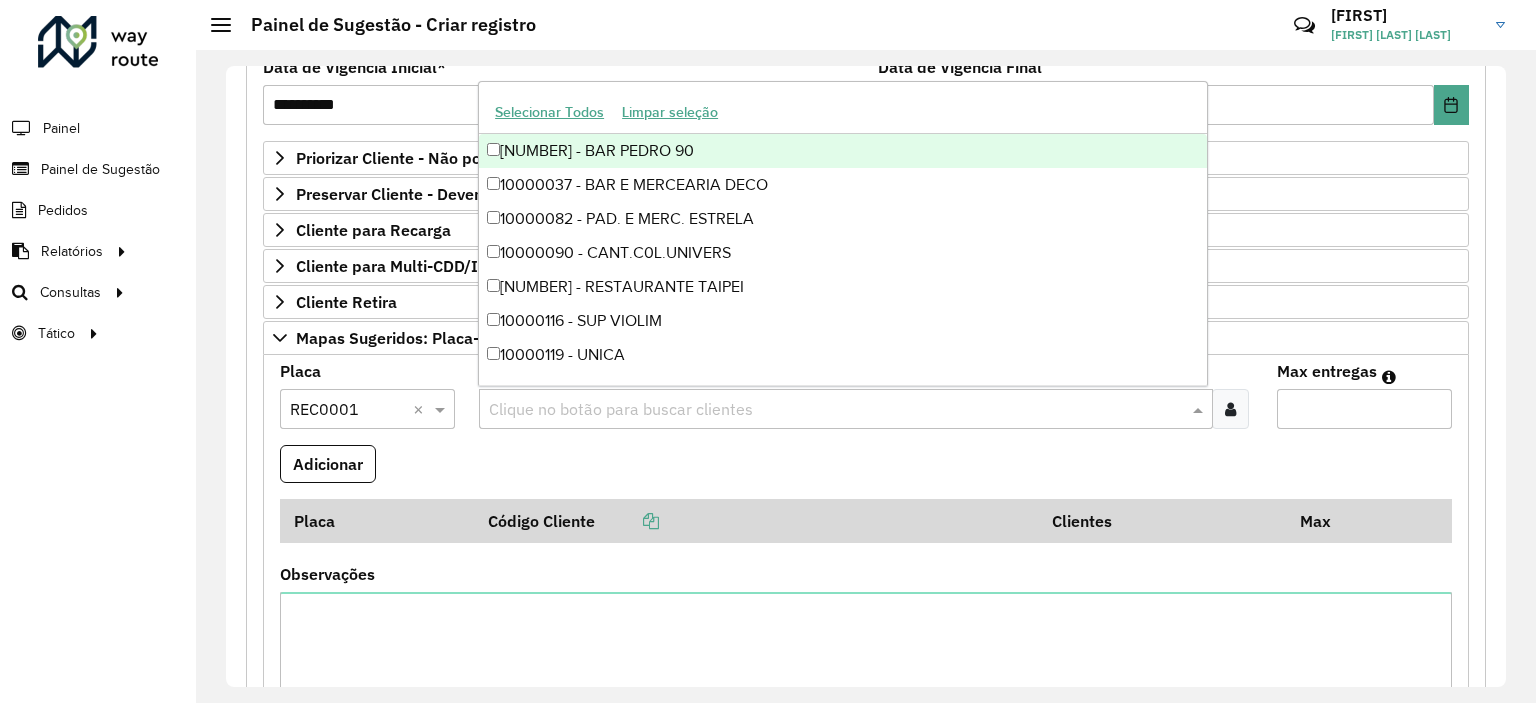 click at bounding box center (835, 410) 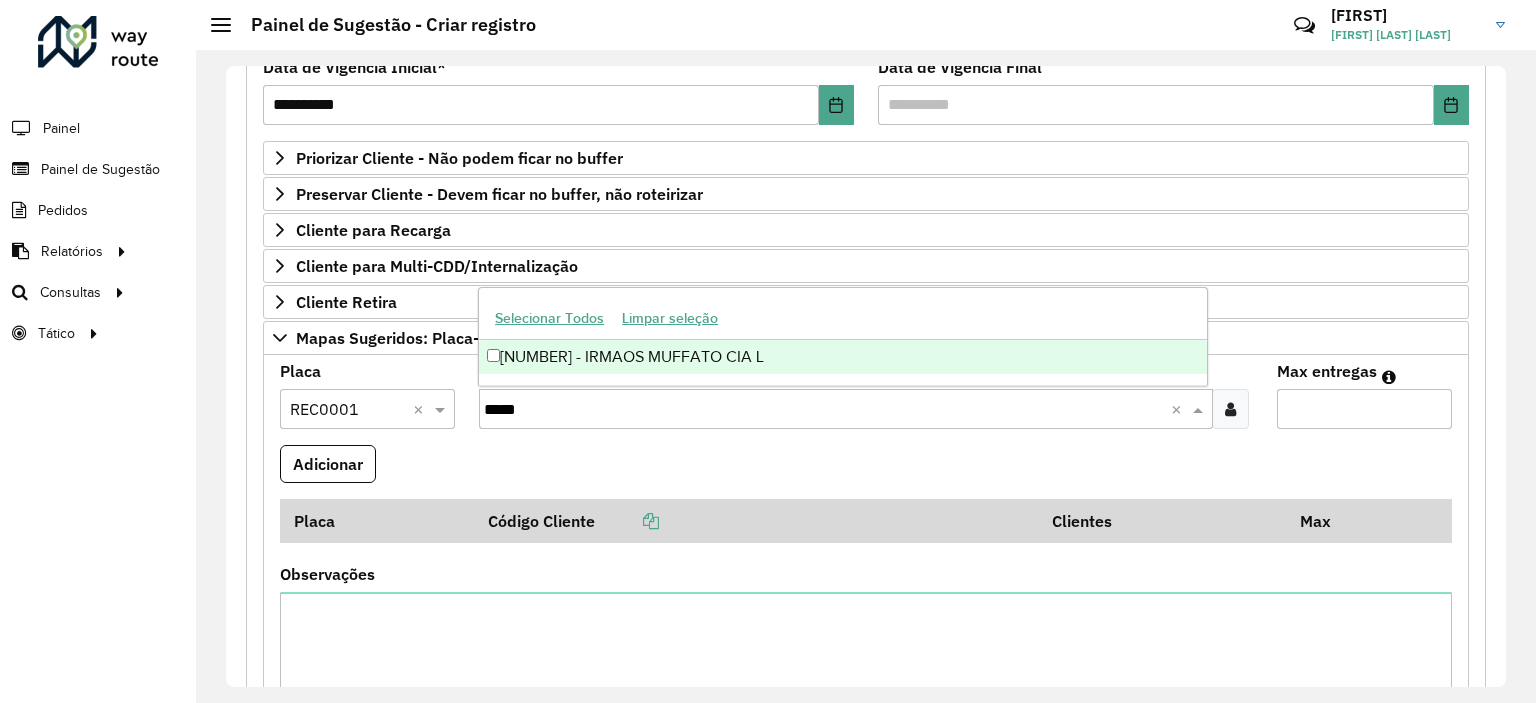 click on "[NUMBER] - IRMAOS MUFFATO CIA L" at bounding box center [843, 357] 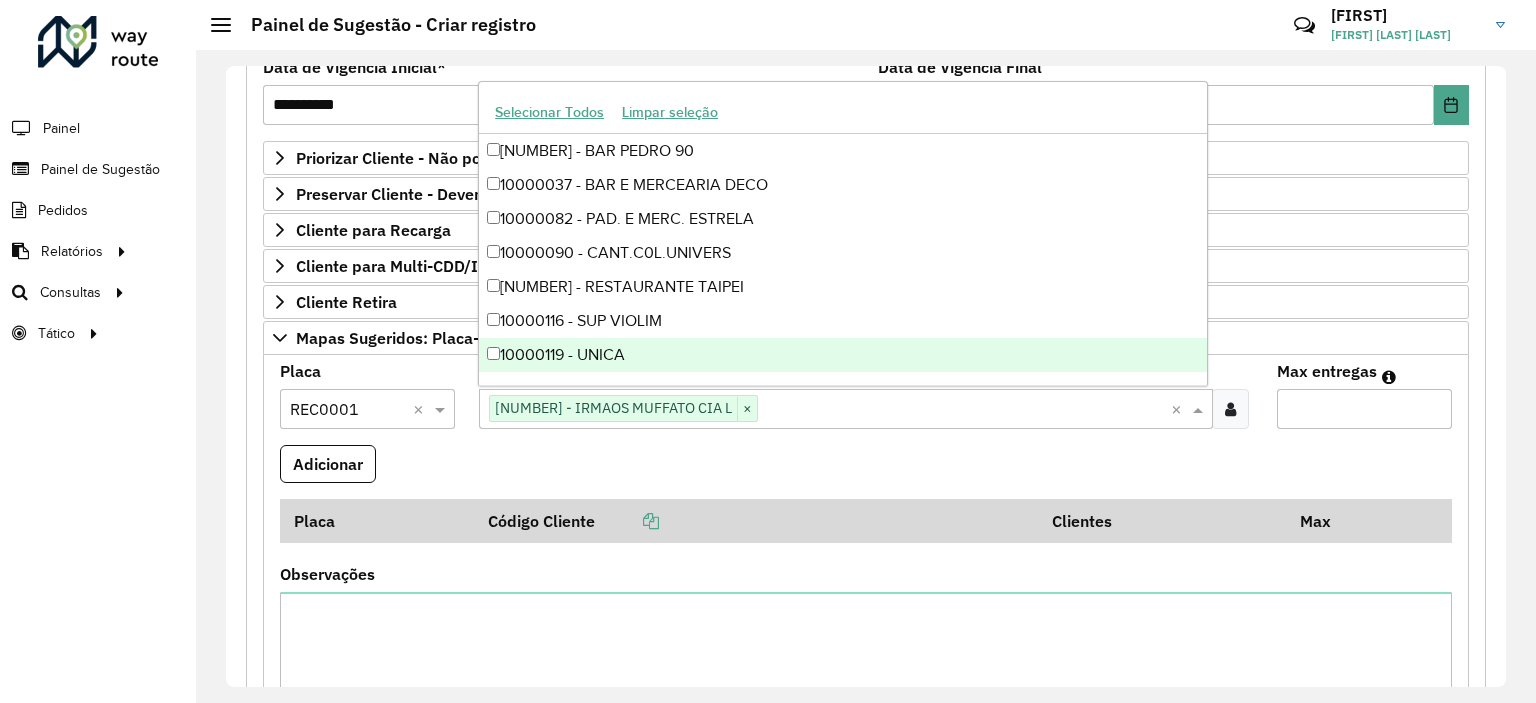 click on "Max entregas" at bounding box center (1364, 409) 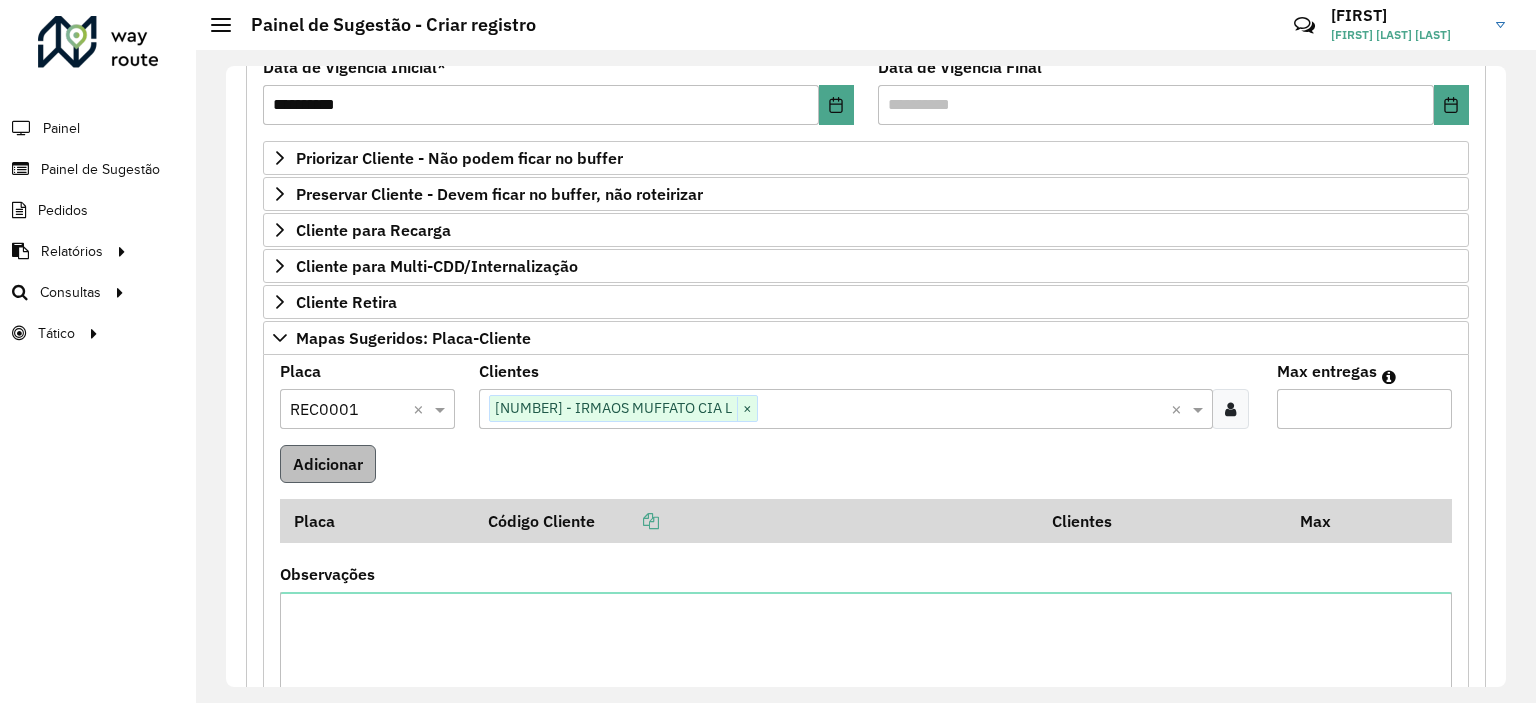 type on "*" 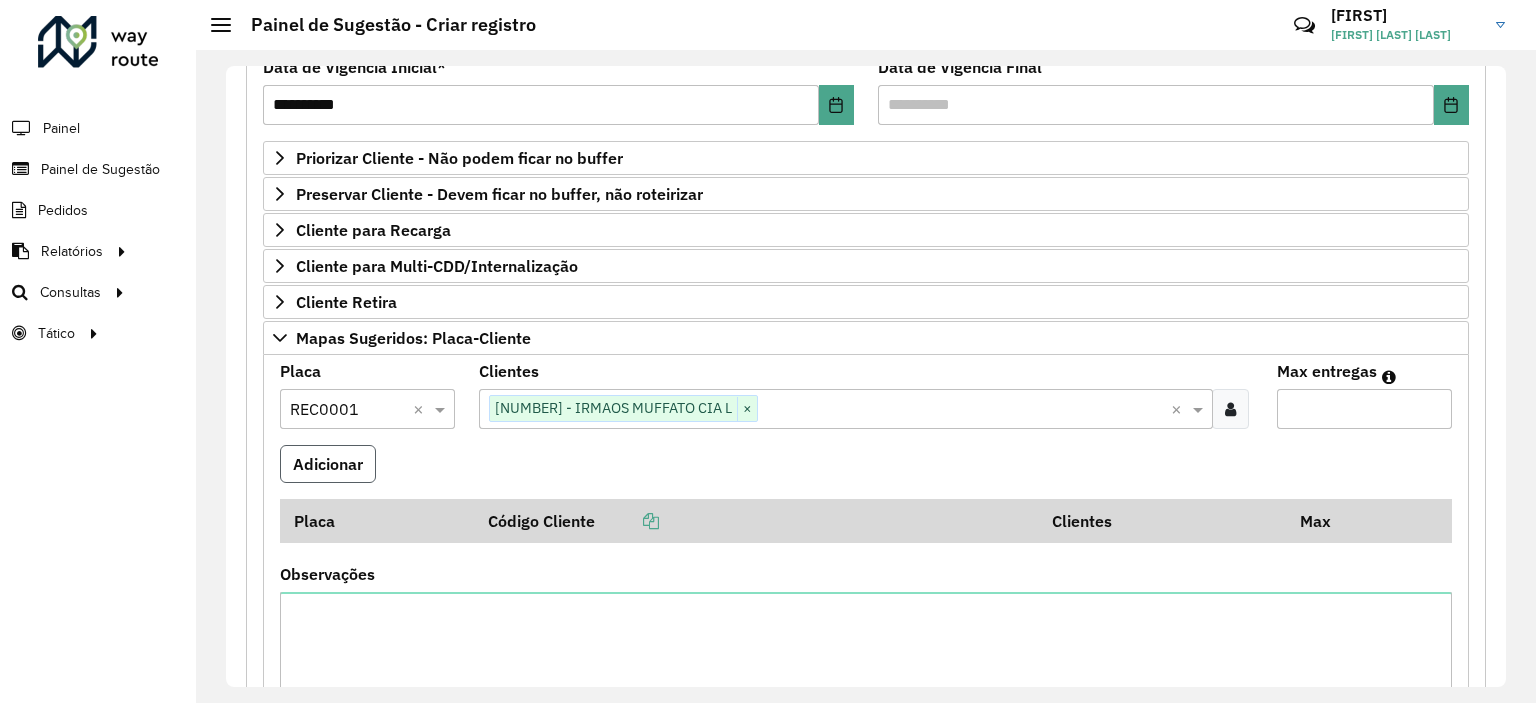 click on "Adicionar" at bounding box center [328, 464] 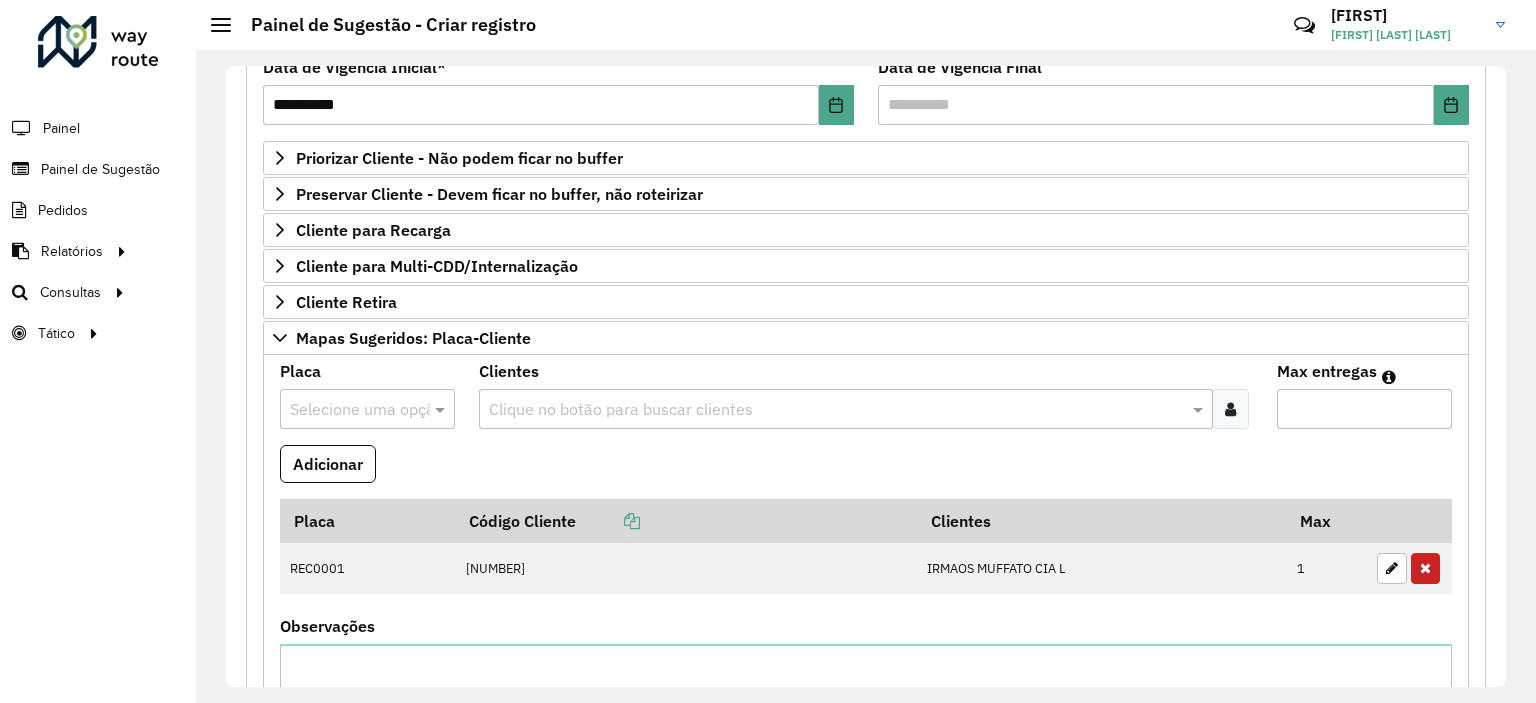 type 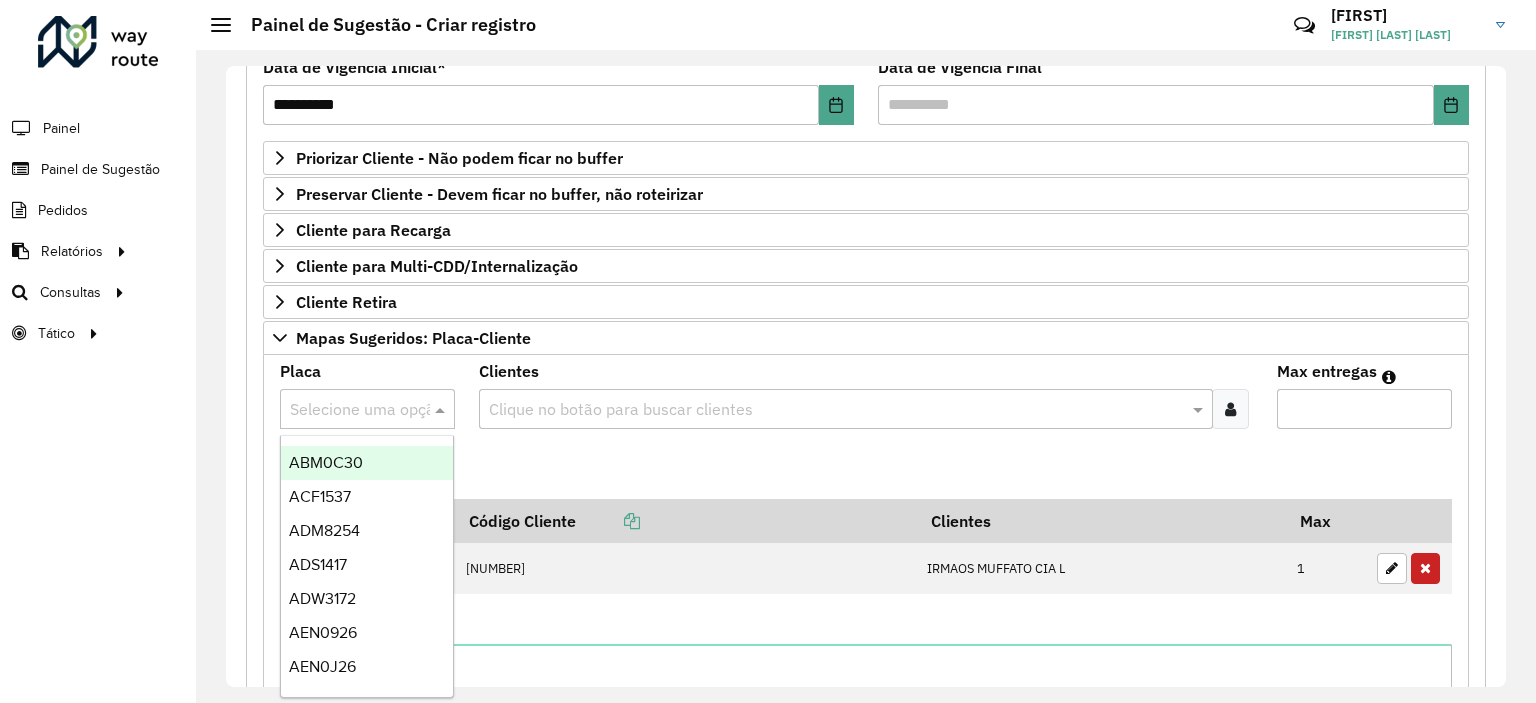 click at bounding box center [347, 410] 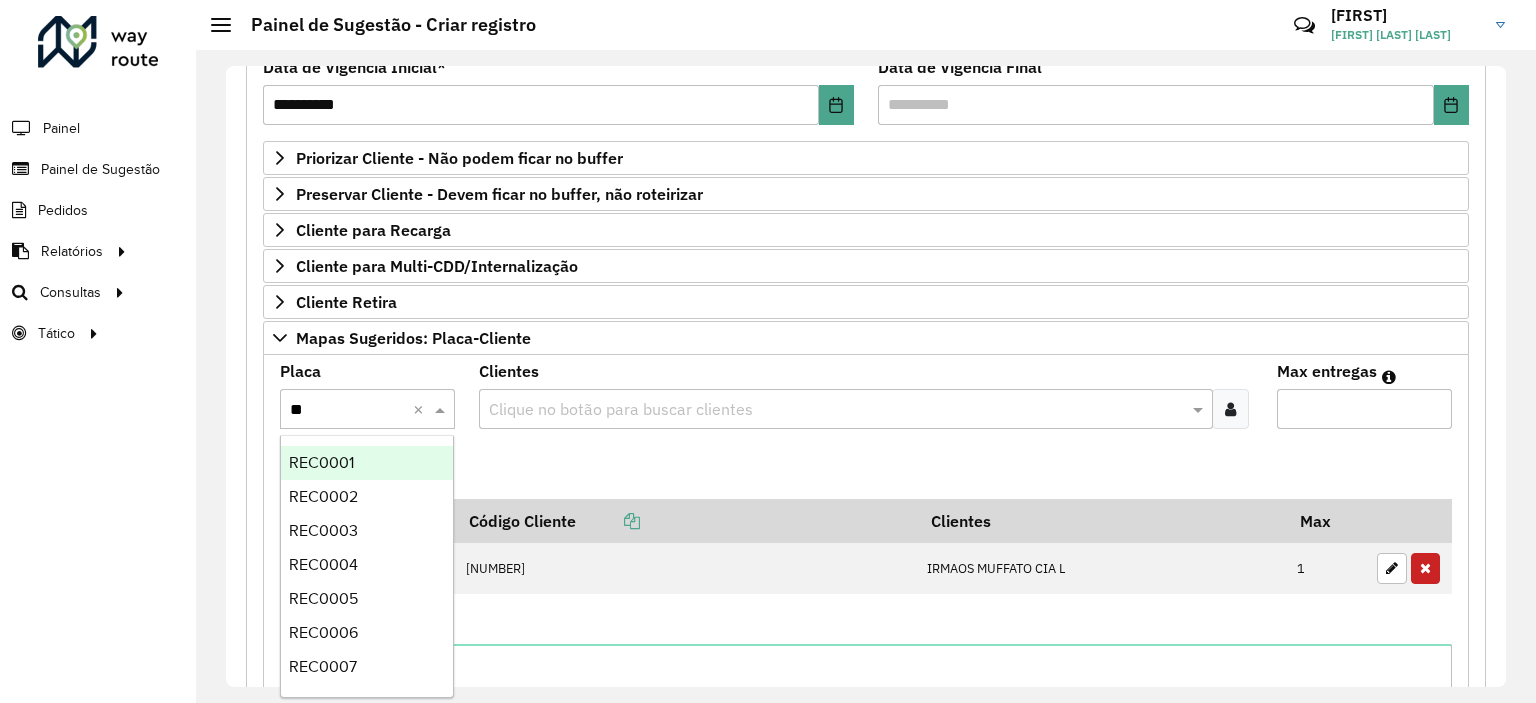type on "***" 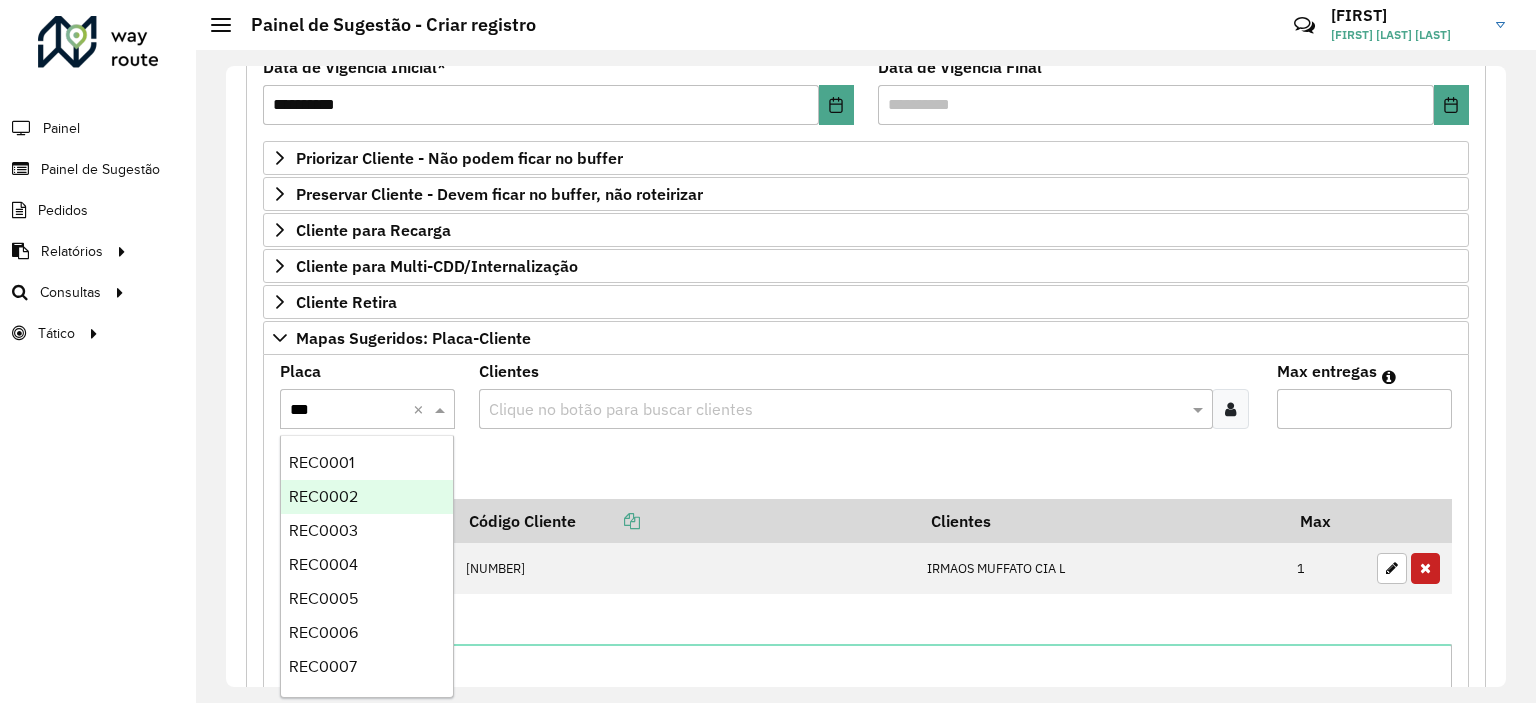 click on "REC0002" at bounding box center (367, 497) 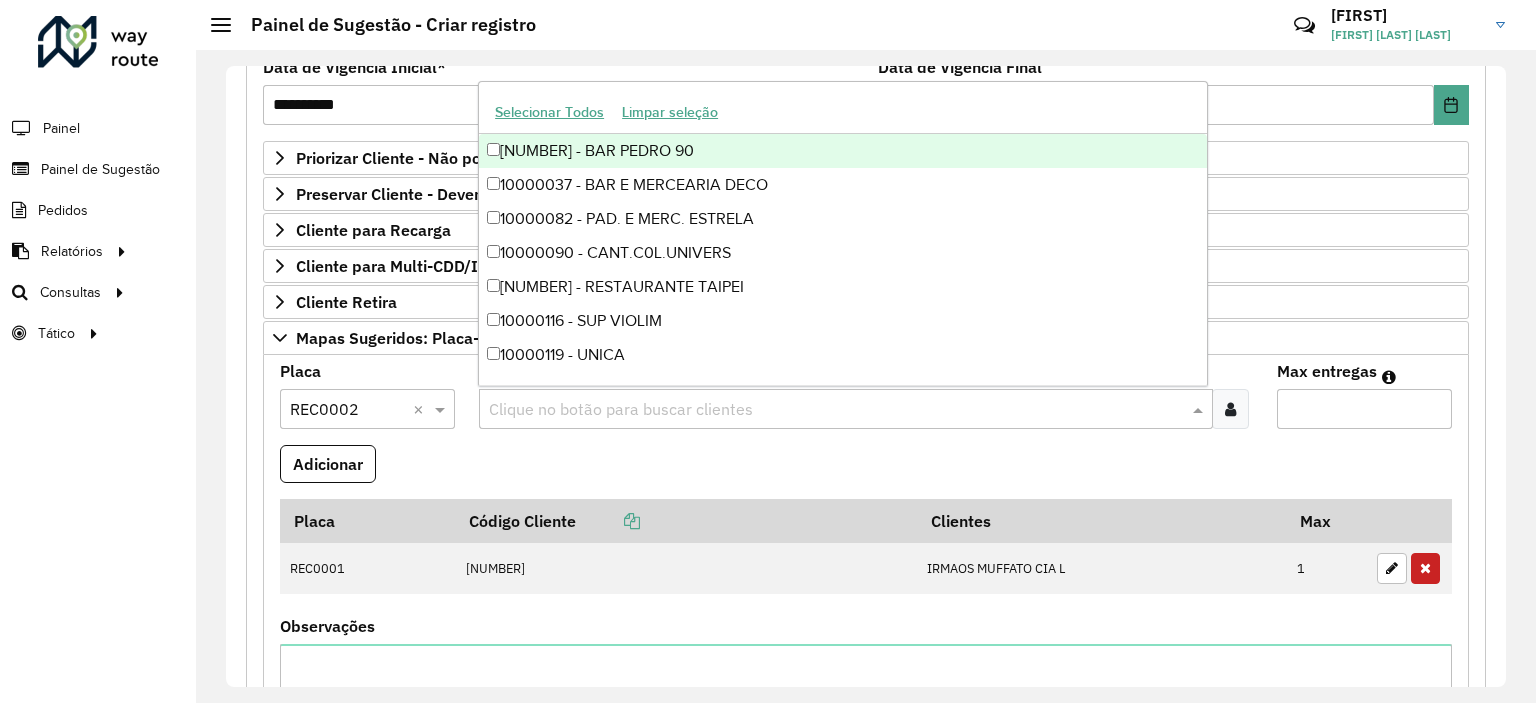 click at bounding box center [835, 410] 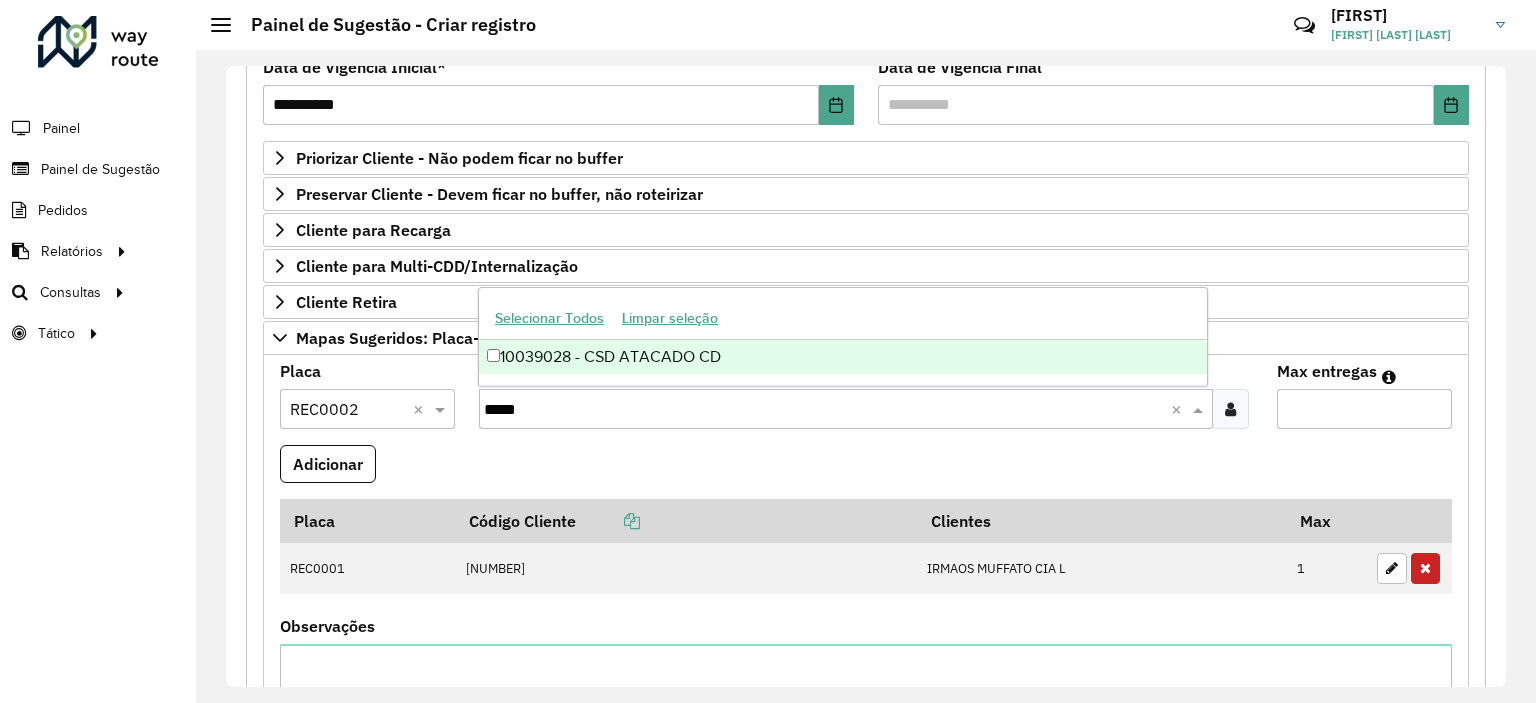 click on "10039028 - CSD ATACADO CD" at bounding box center [843, 357] 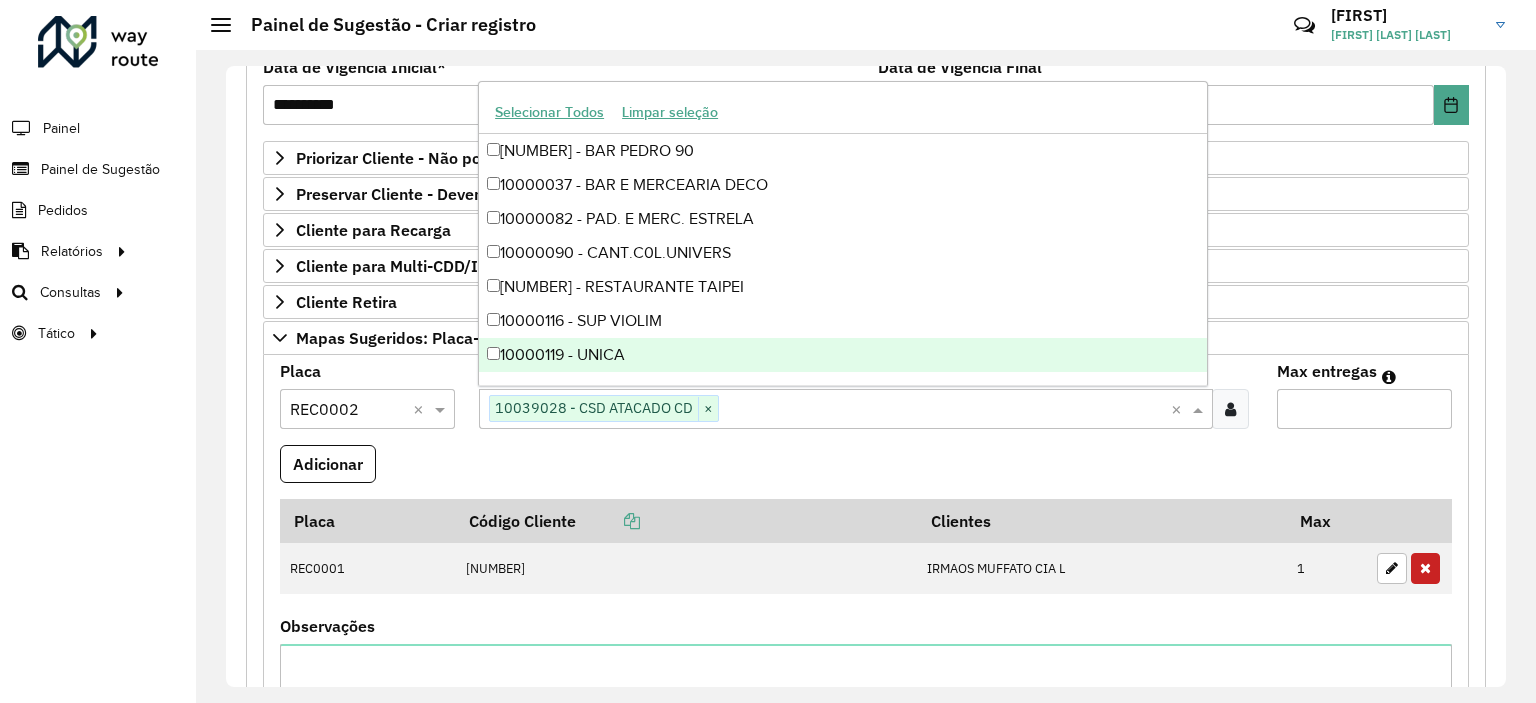 click on "Max entregas" at bounding box center [1364, 409] 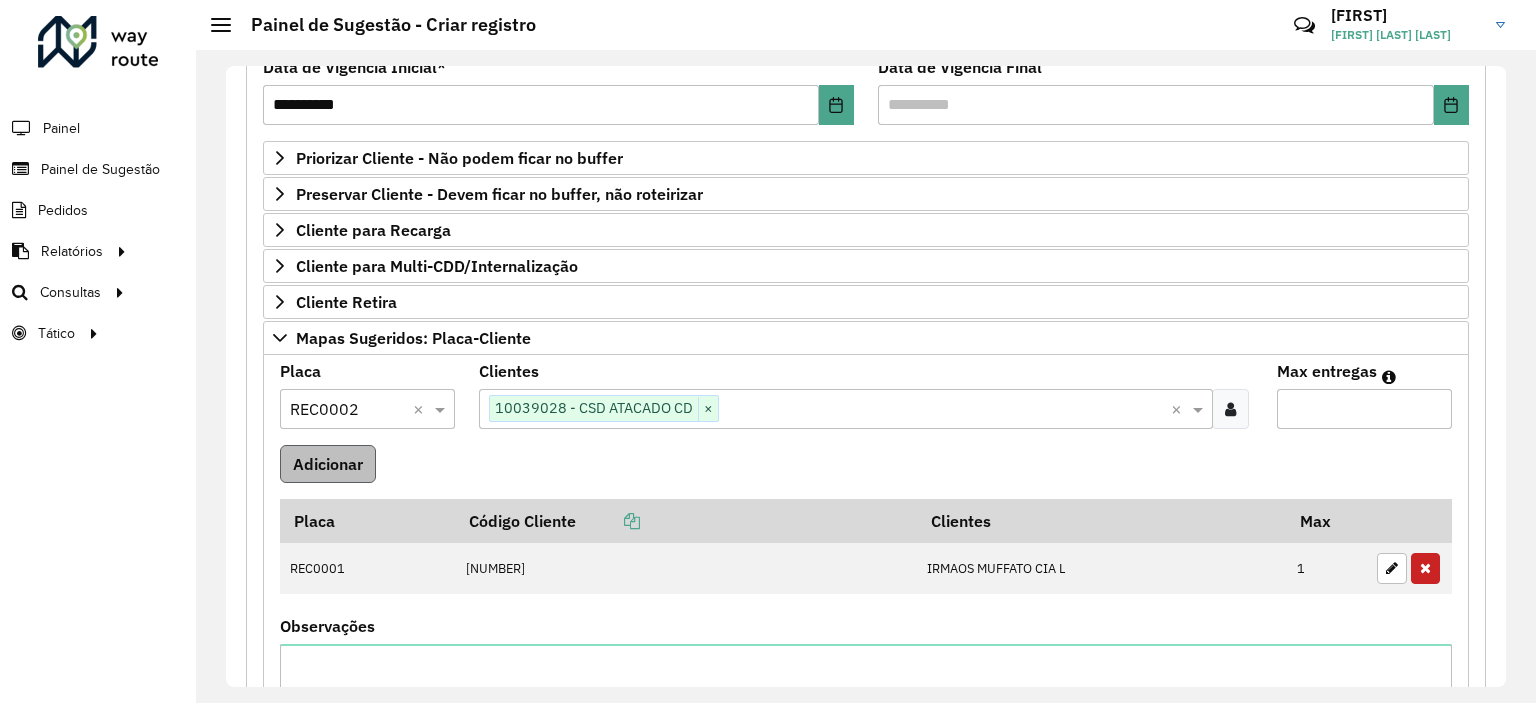 type on "*" 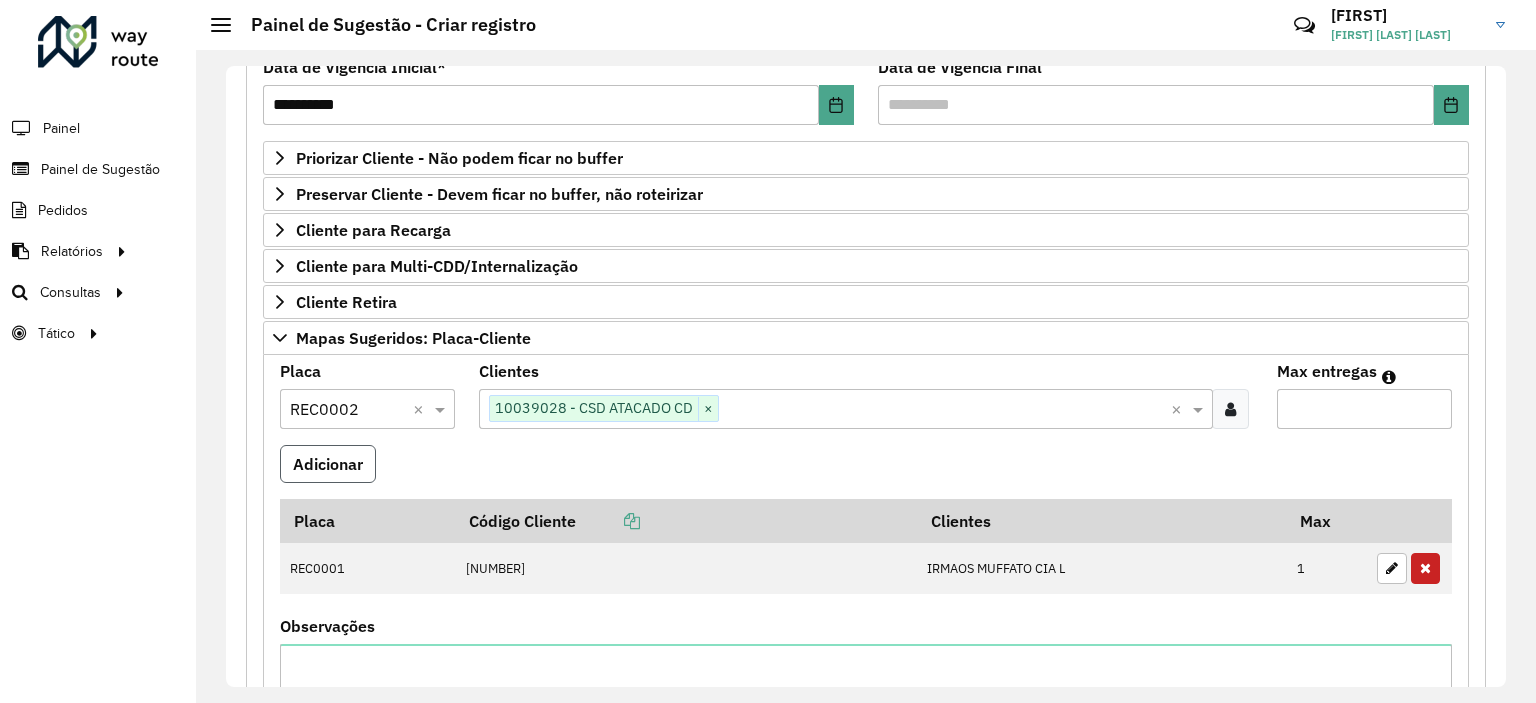 click on "Adicionar" at bounding box center (328, 464) 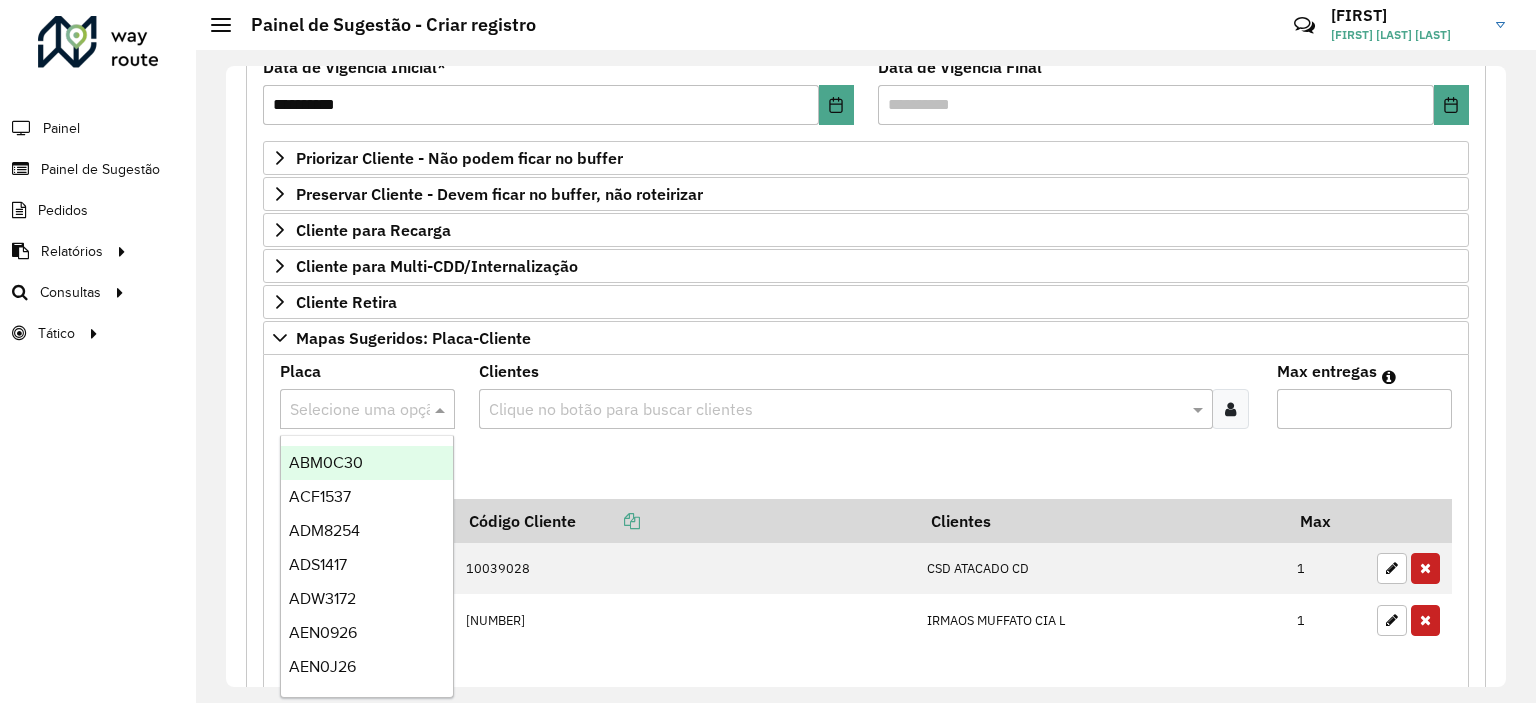 click at bounding box center [347, 410] 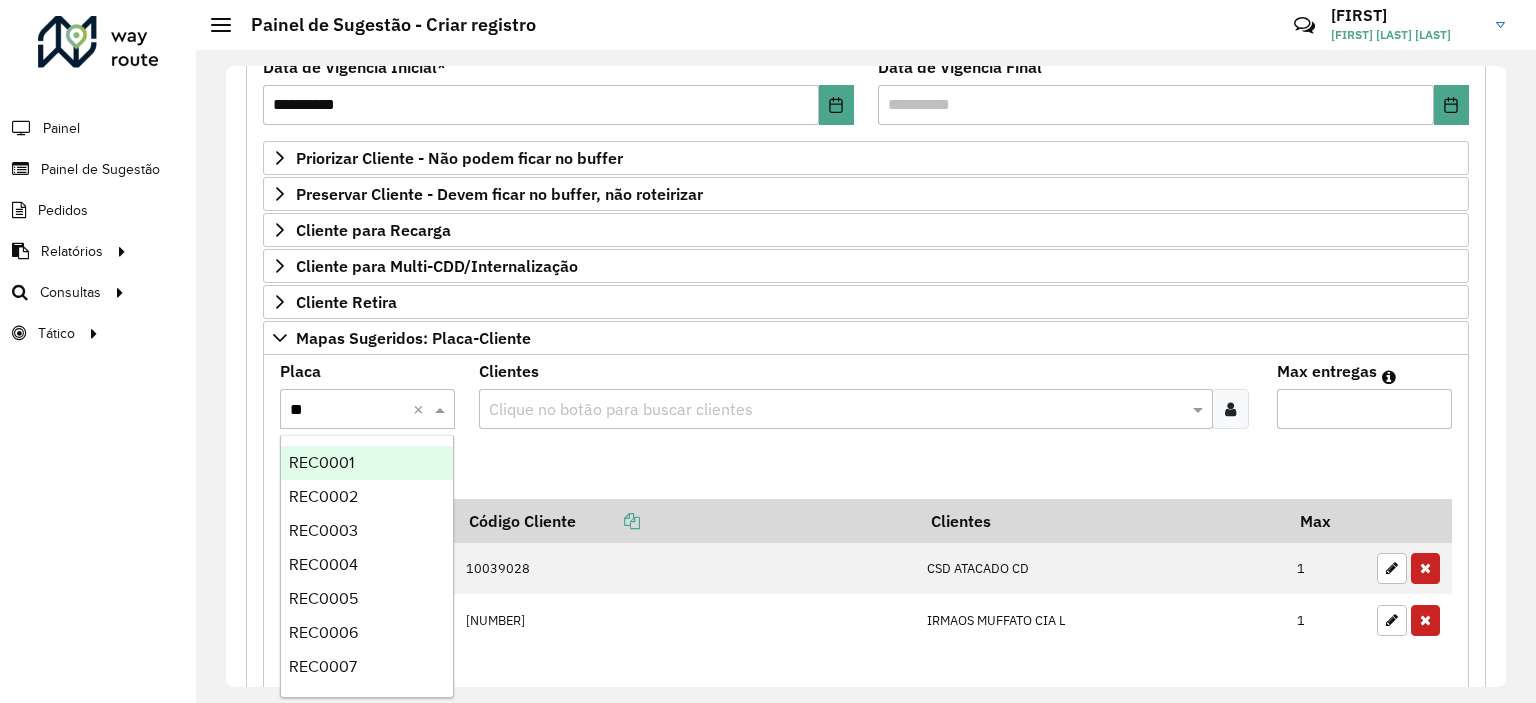type on "***" 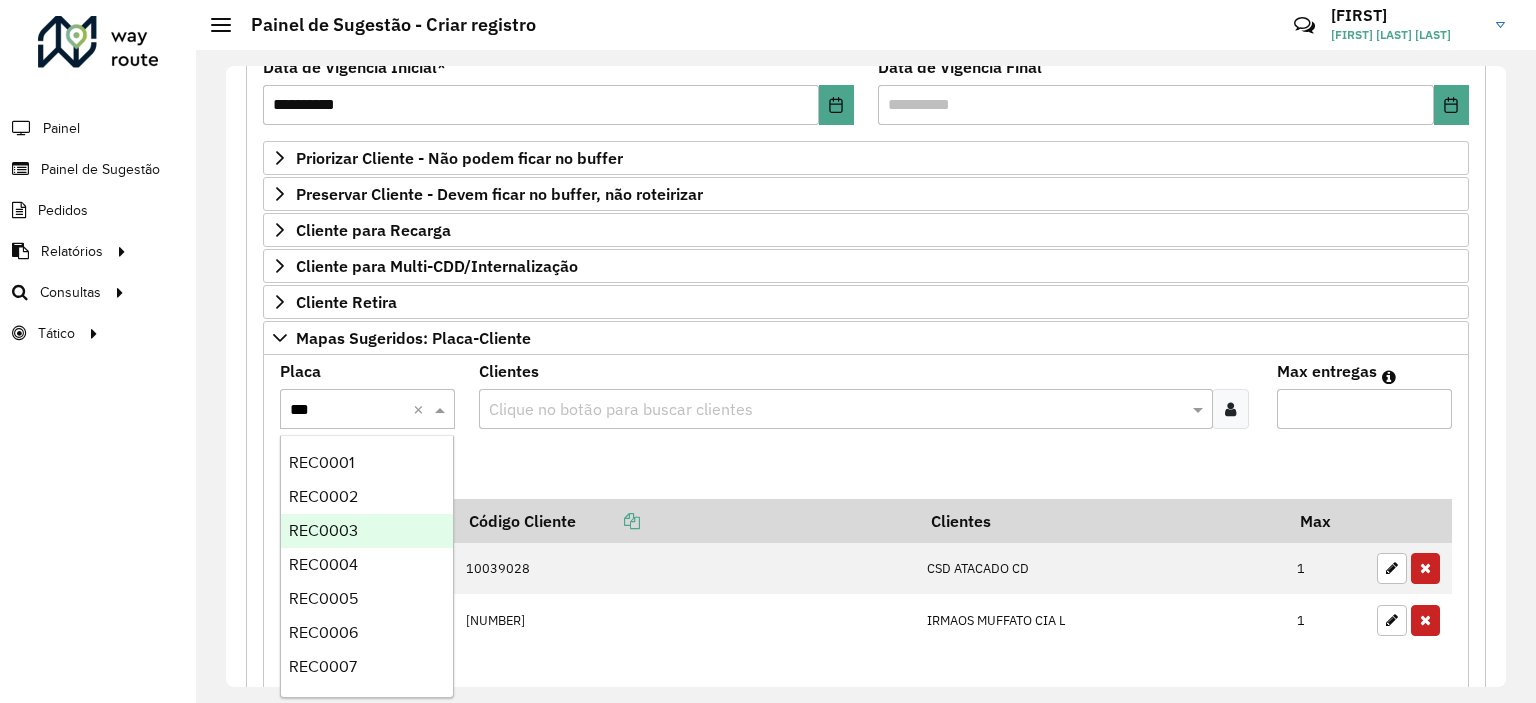 click on "REC0003" at bounding box center [367, 531] 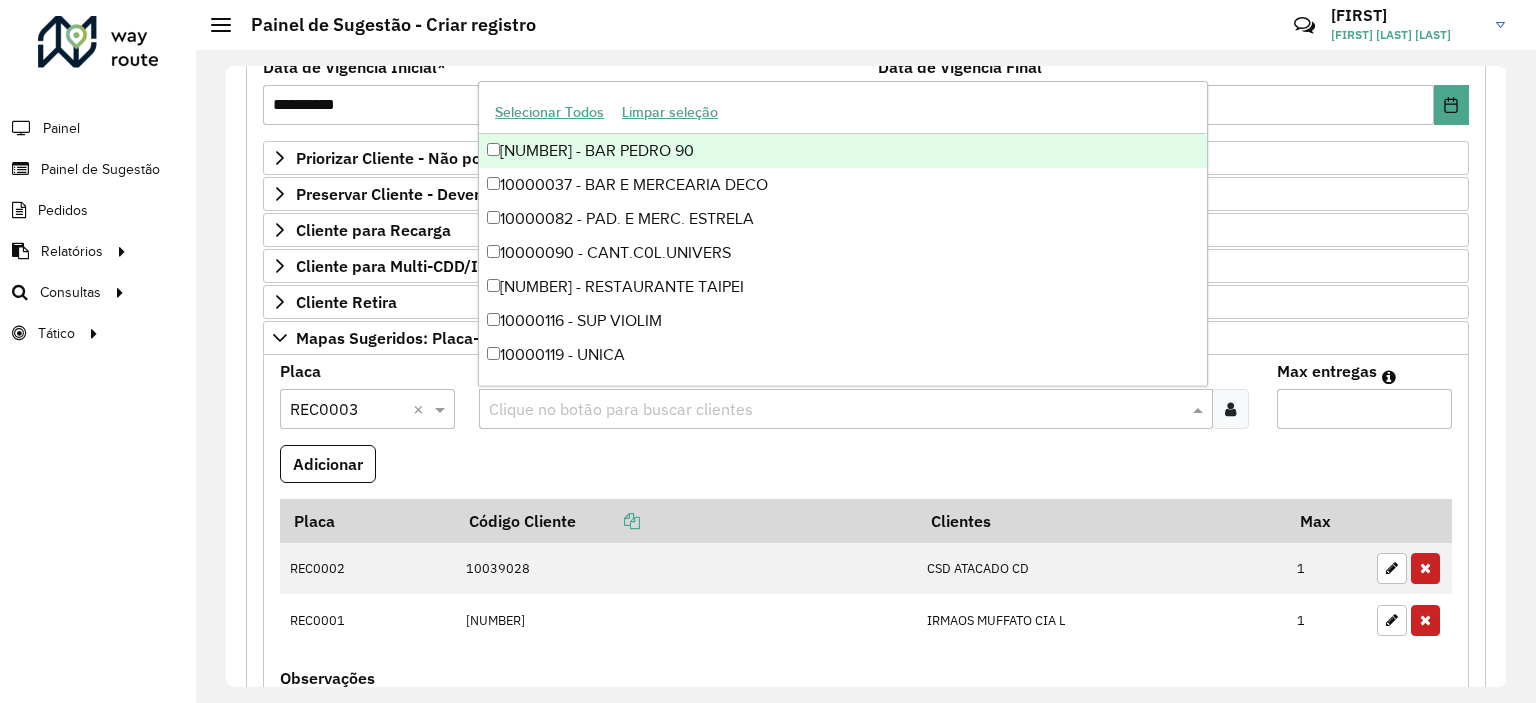 click at bounding box center (835, 410) 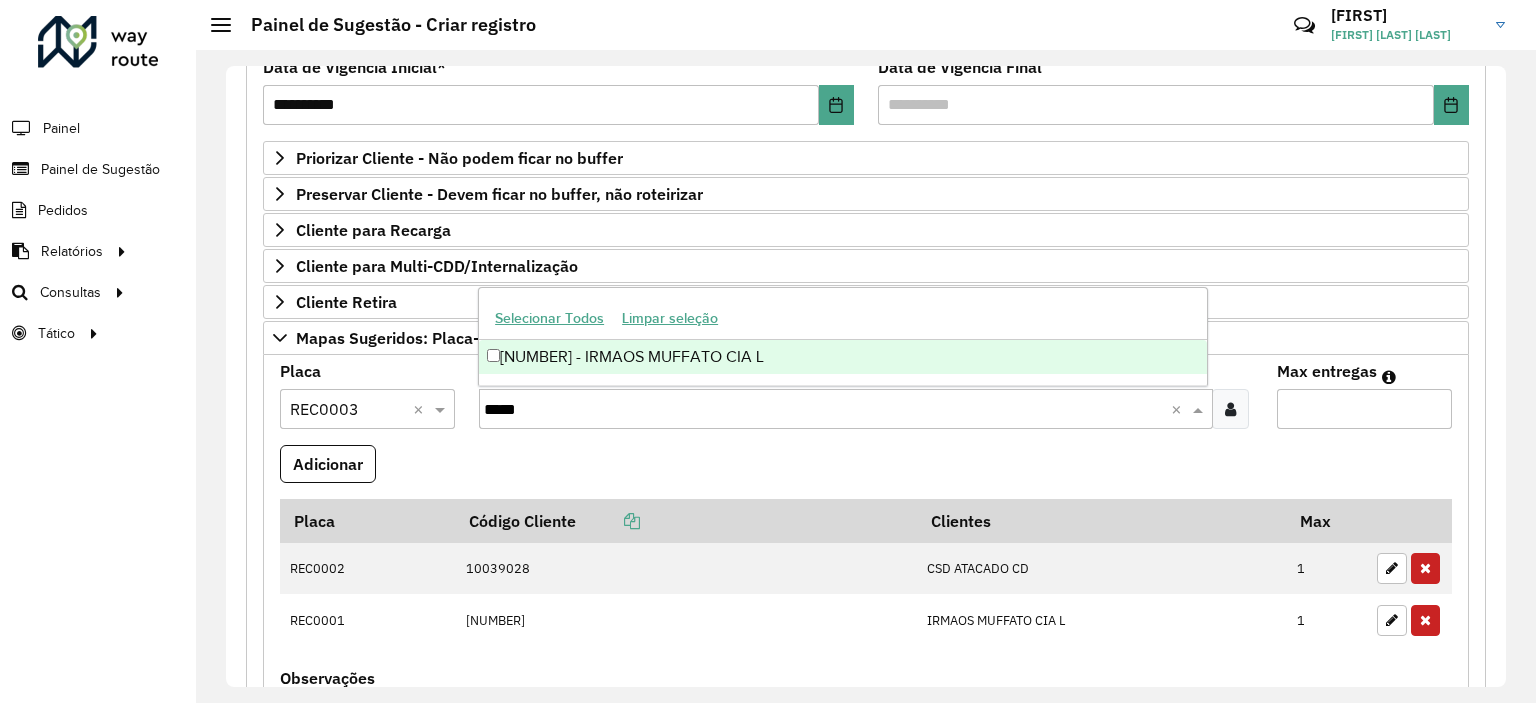 type 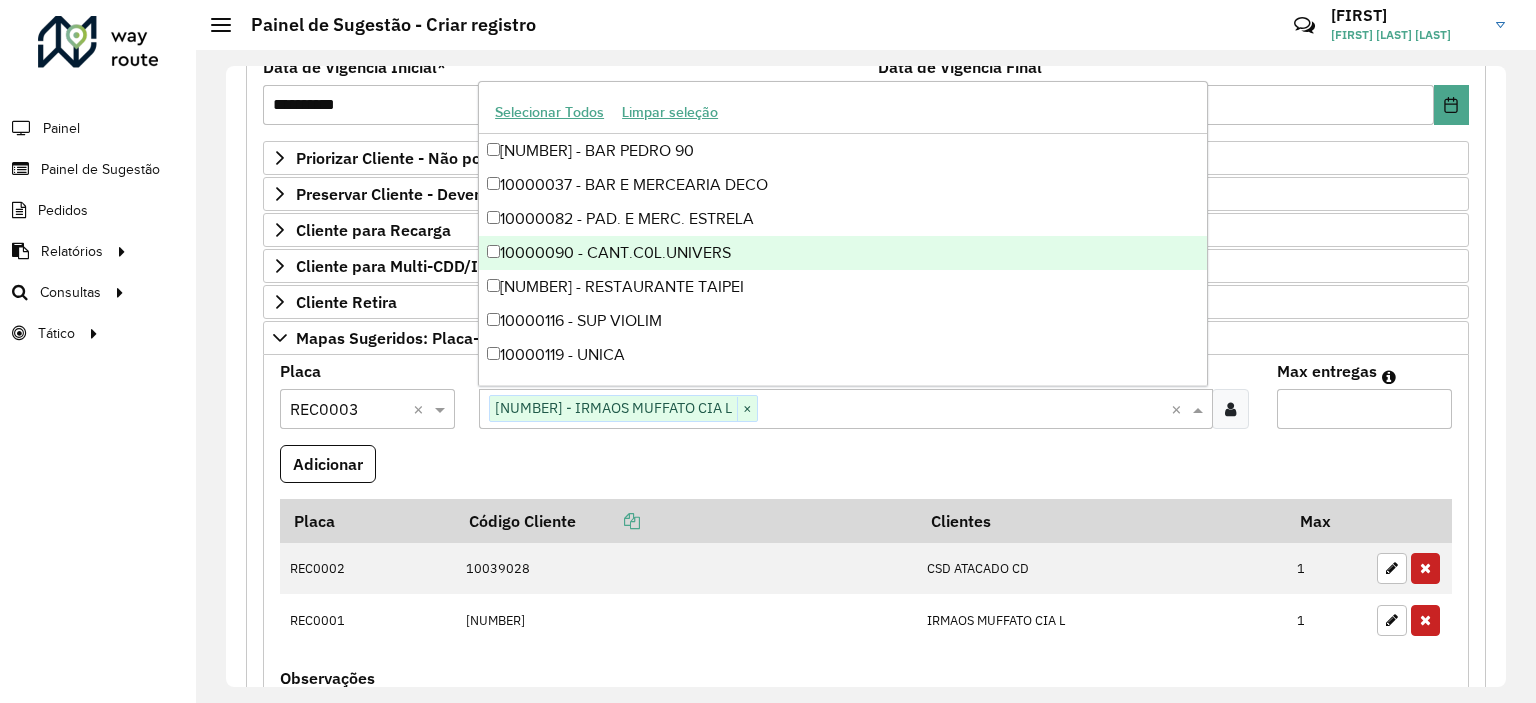 click on "Max entregas" at bounding box center [1364, 409] 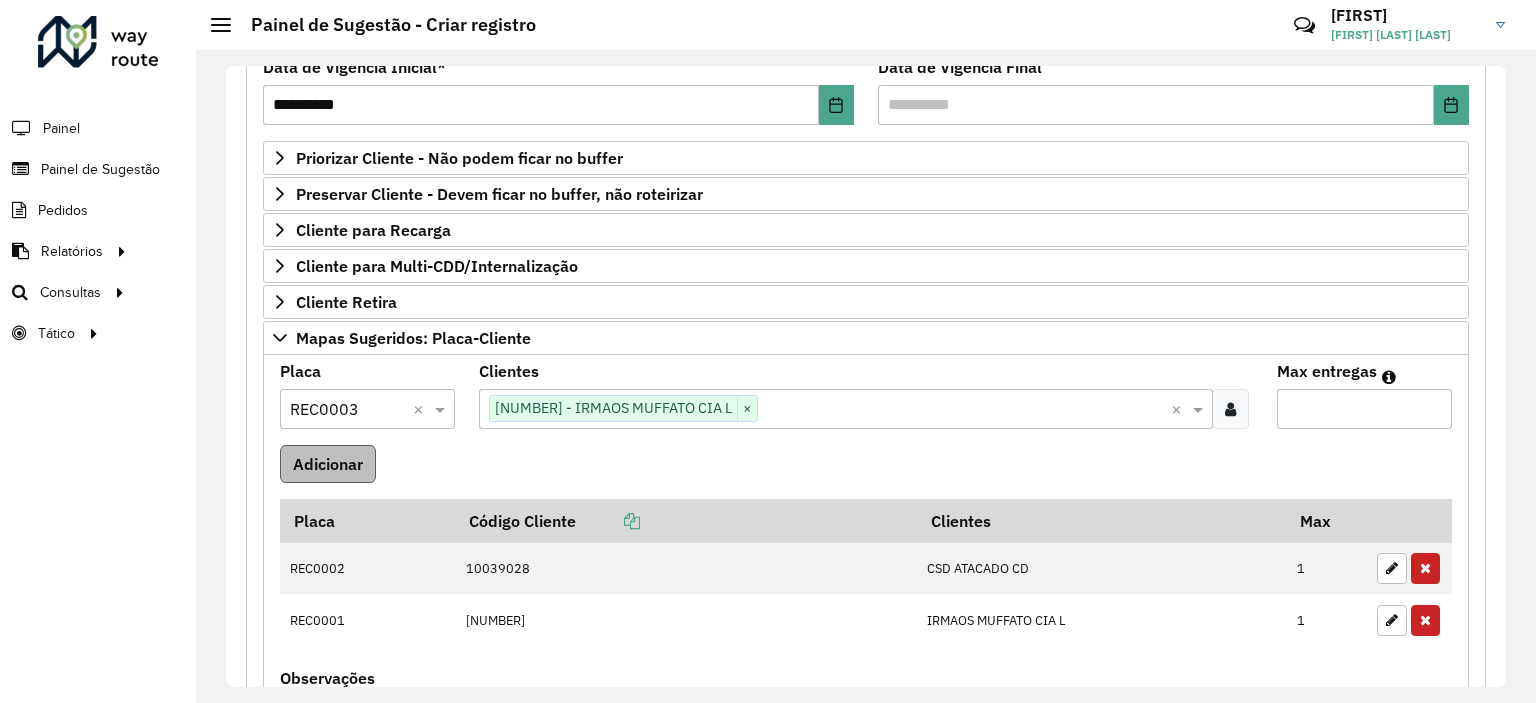type on "*" 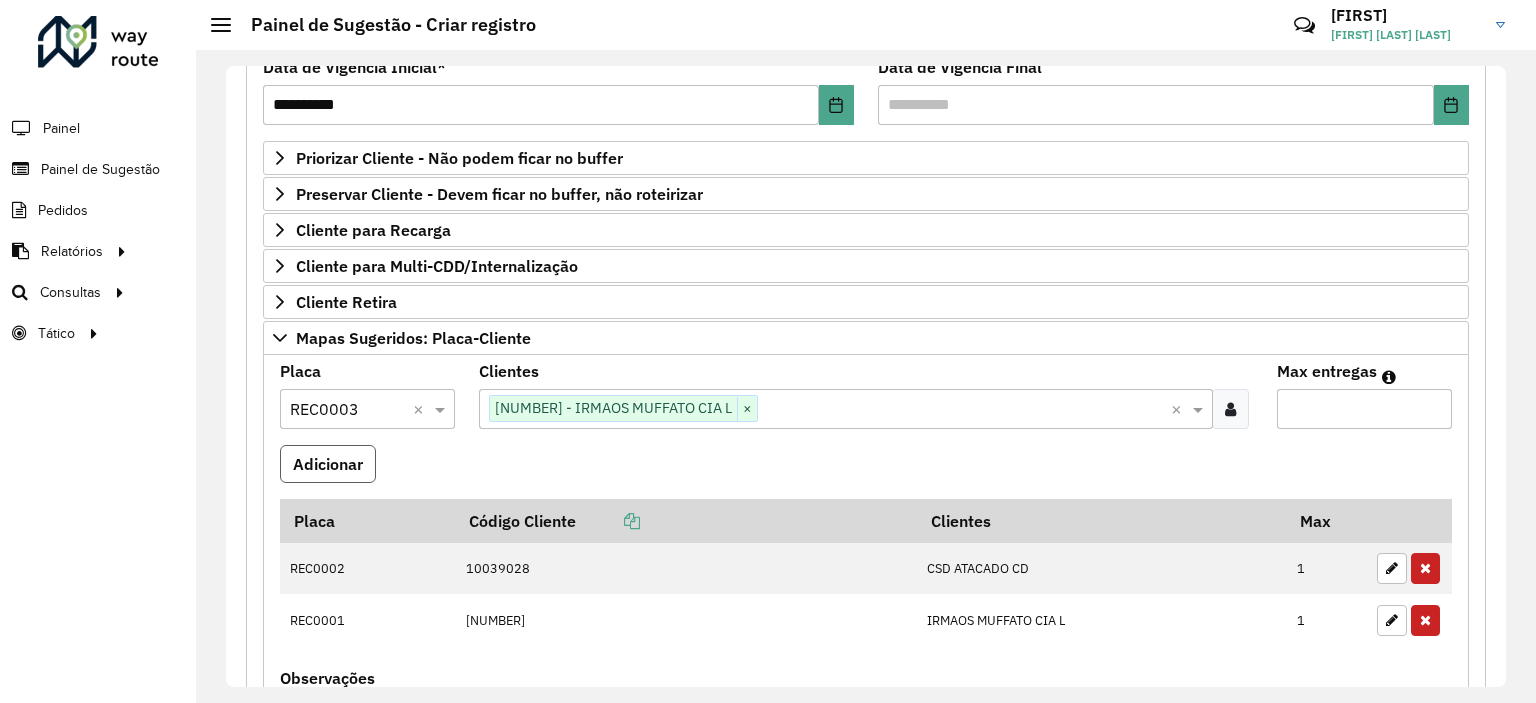 click on "Adicionar" at bounding box center (328, 464) 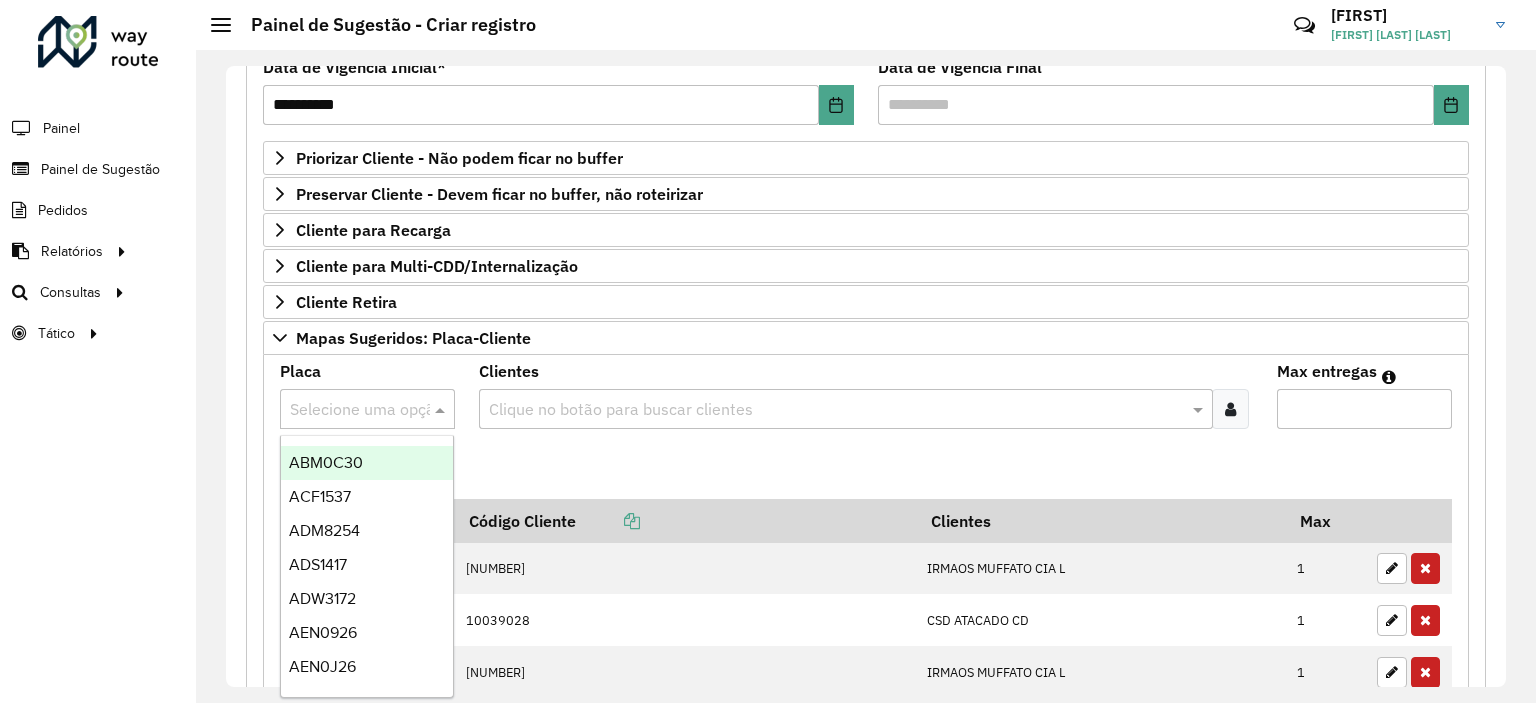 click at bounding box center [347, 410] 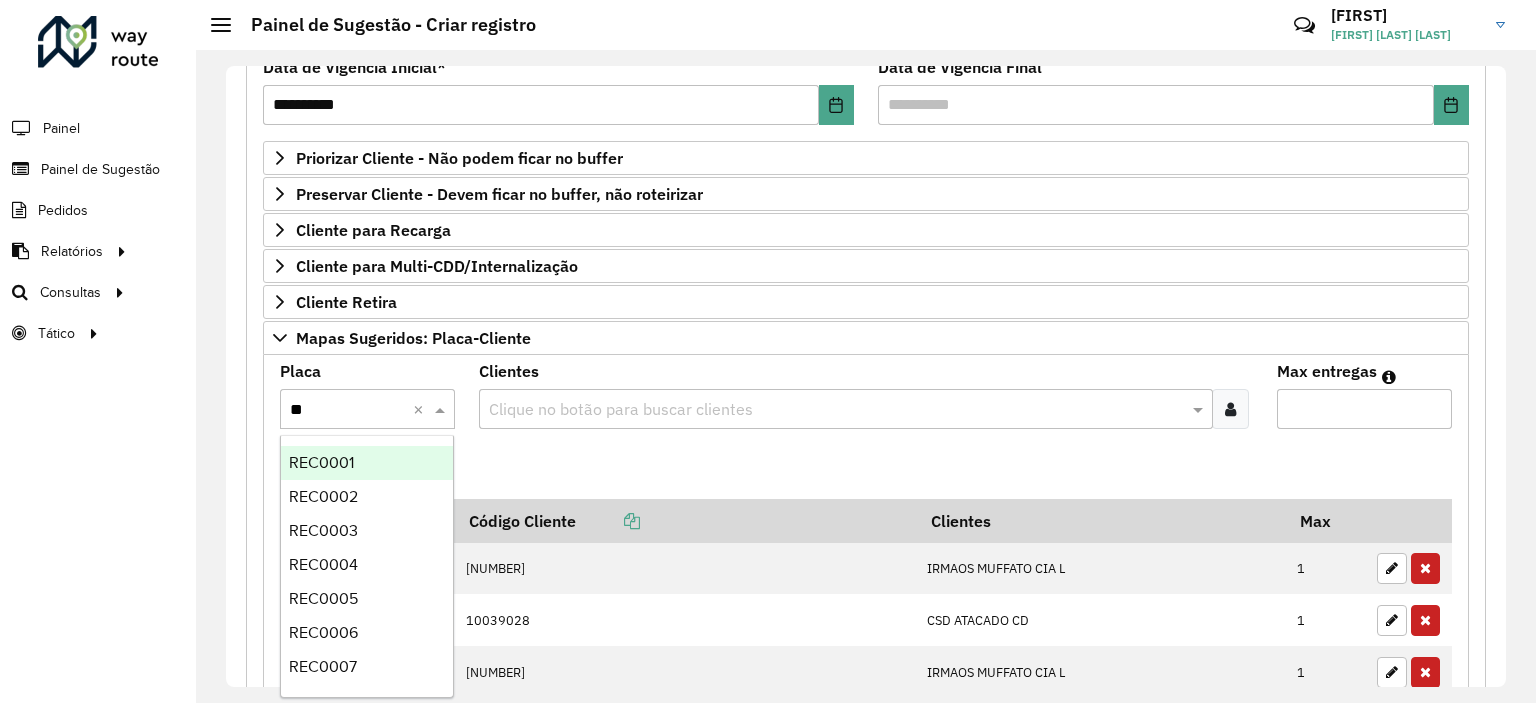 type on "***" 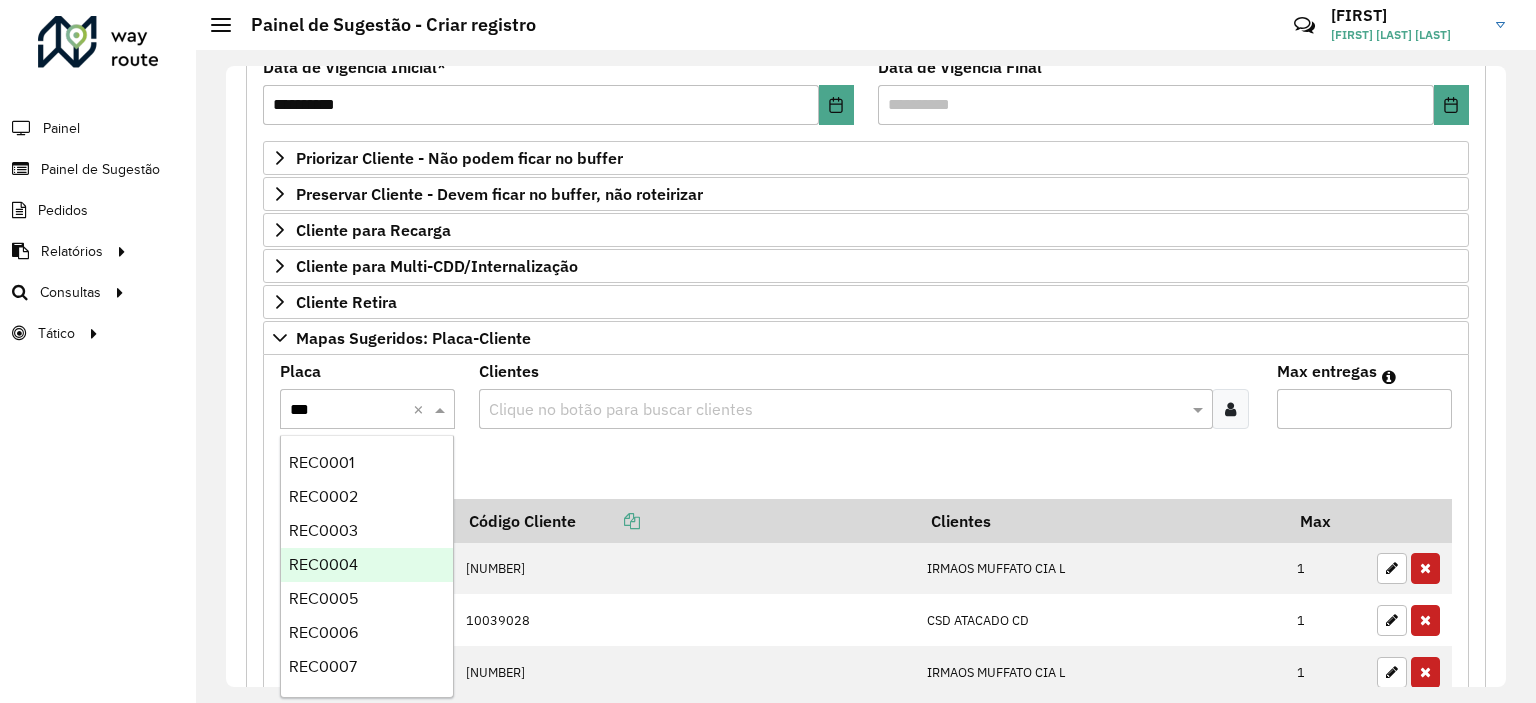 click on "REC0004" at bounding box center (323, 564) 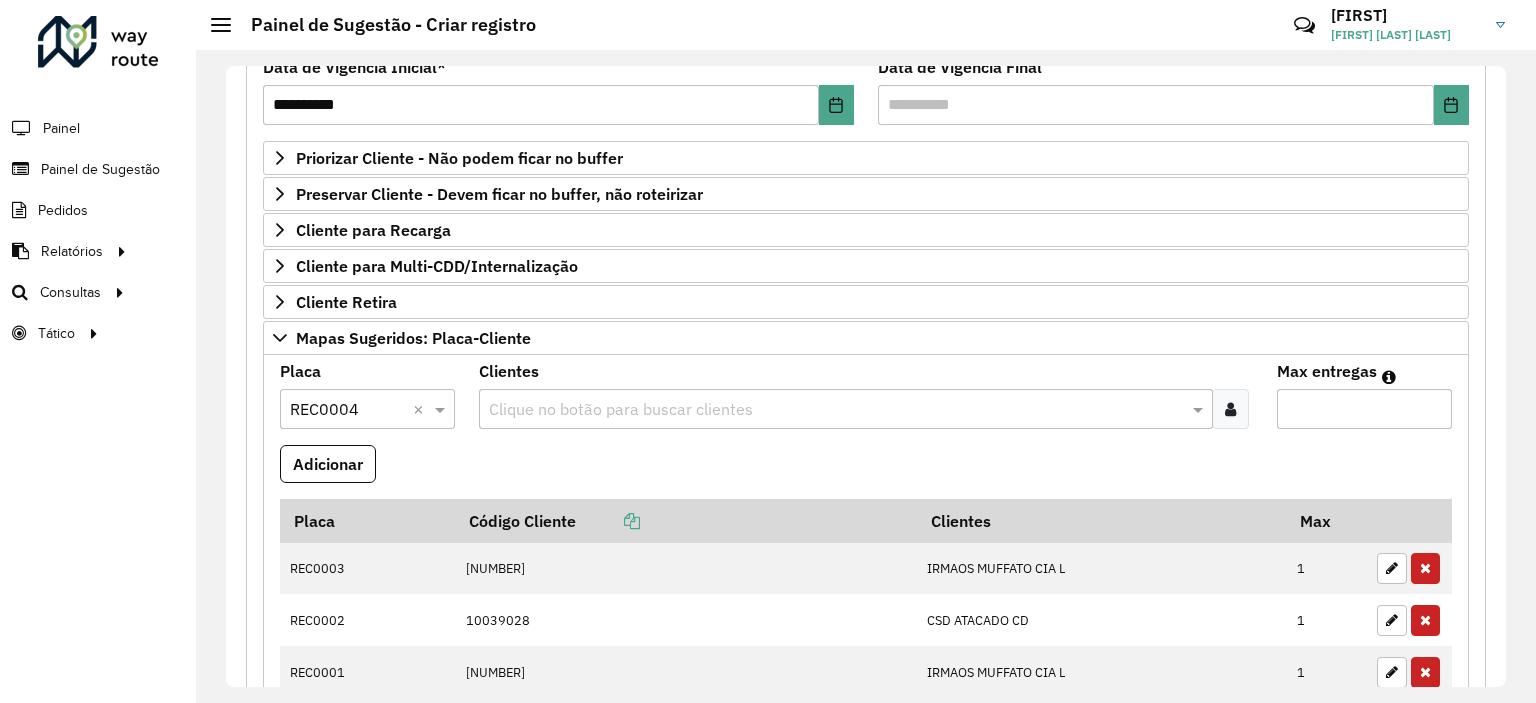click at bounding box center [835, 410] 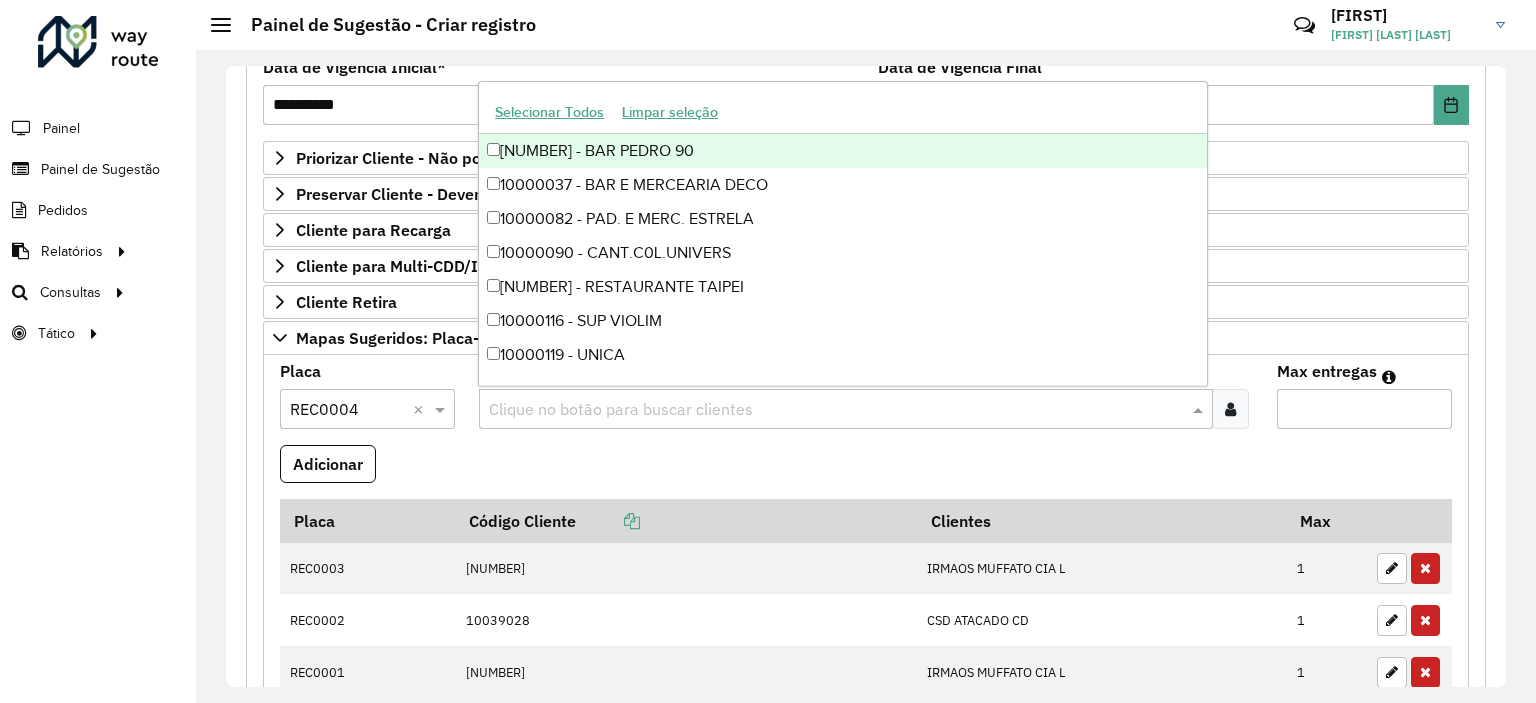 paste on "*****" 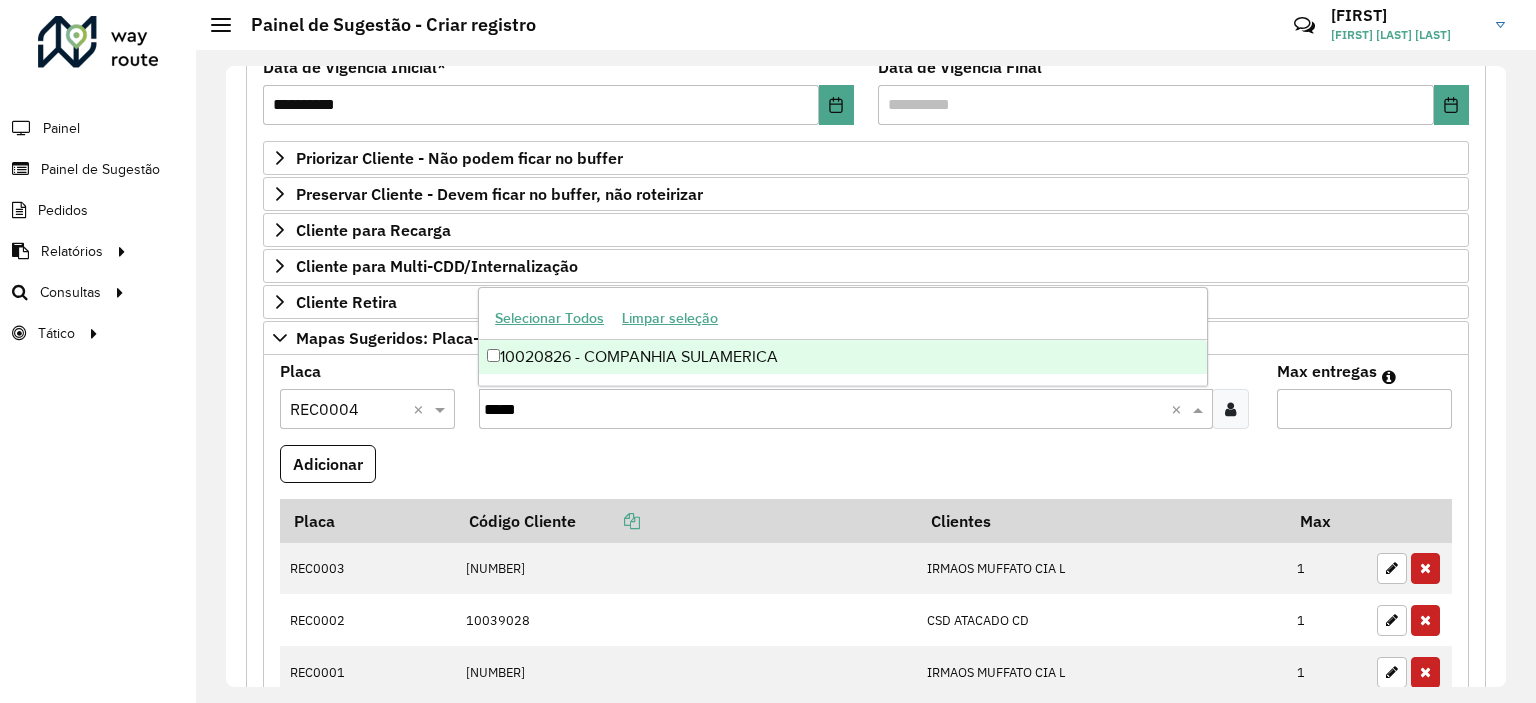 type 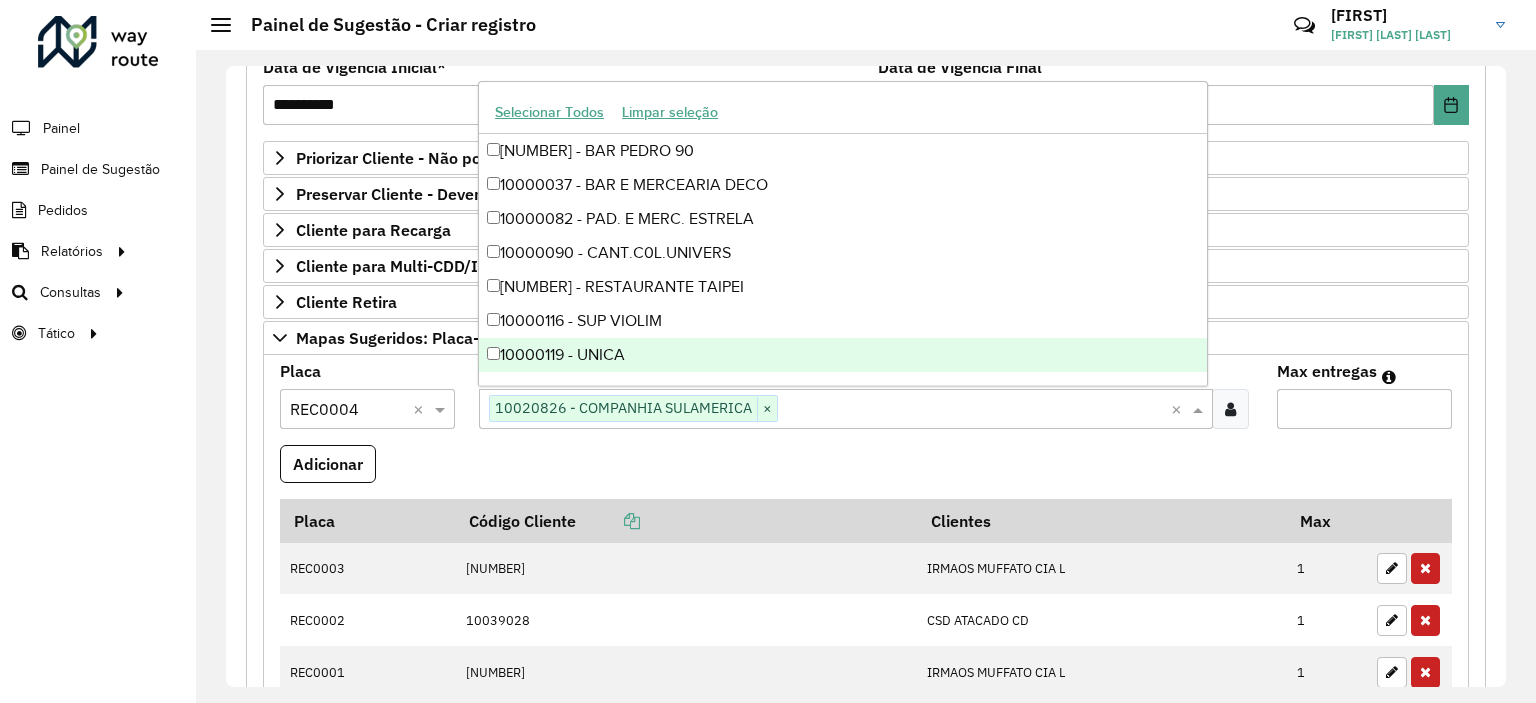 click on "Max entregas" at bounding box center (1364, 409) 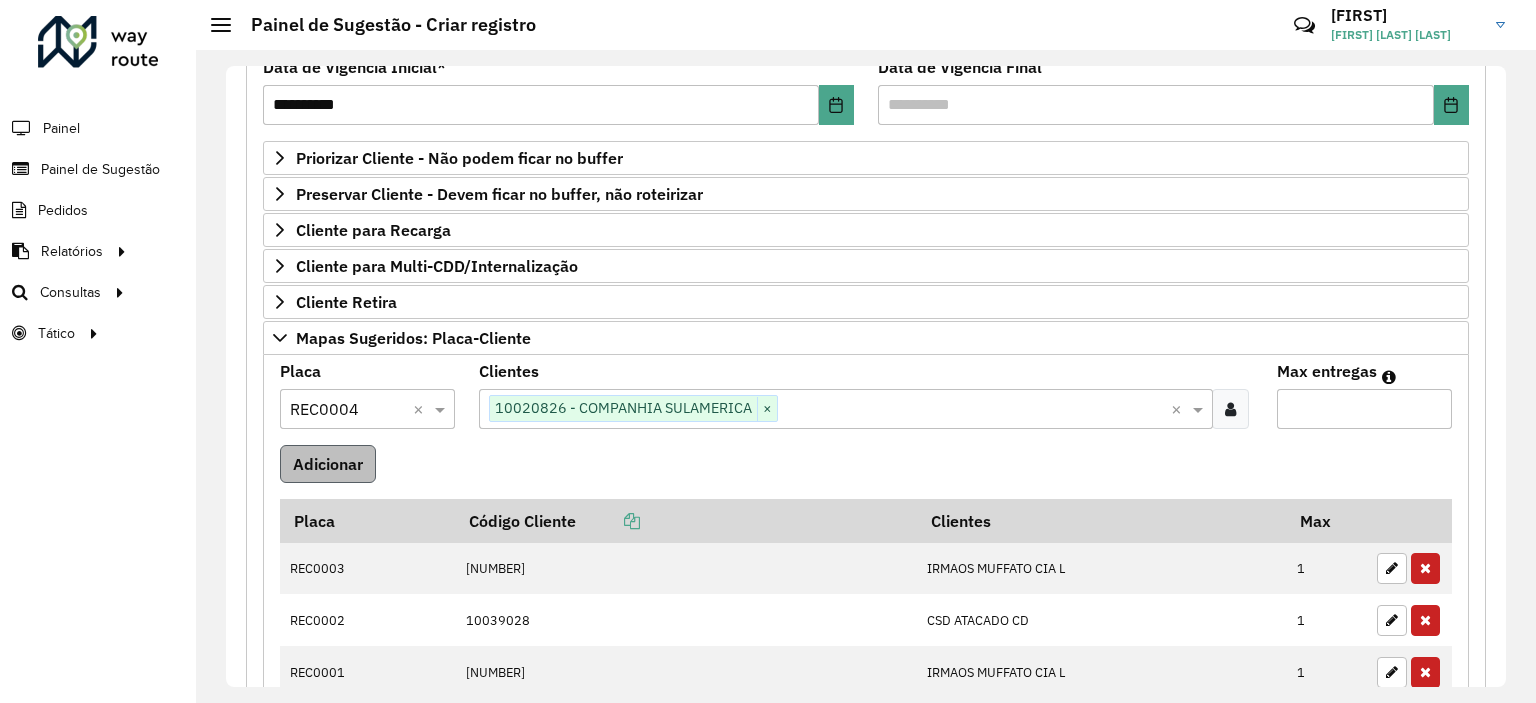 type on "*" 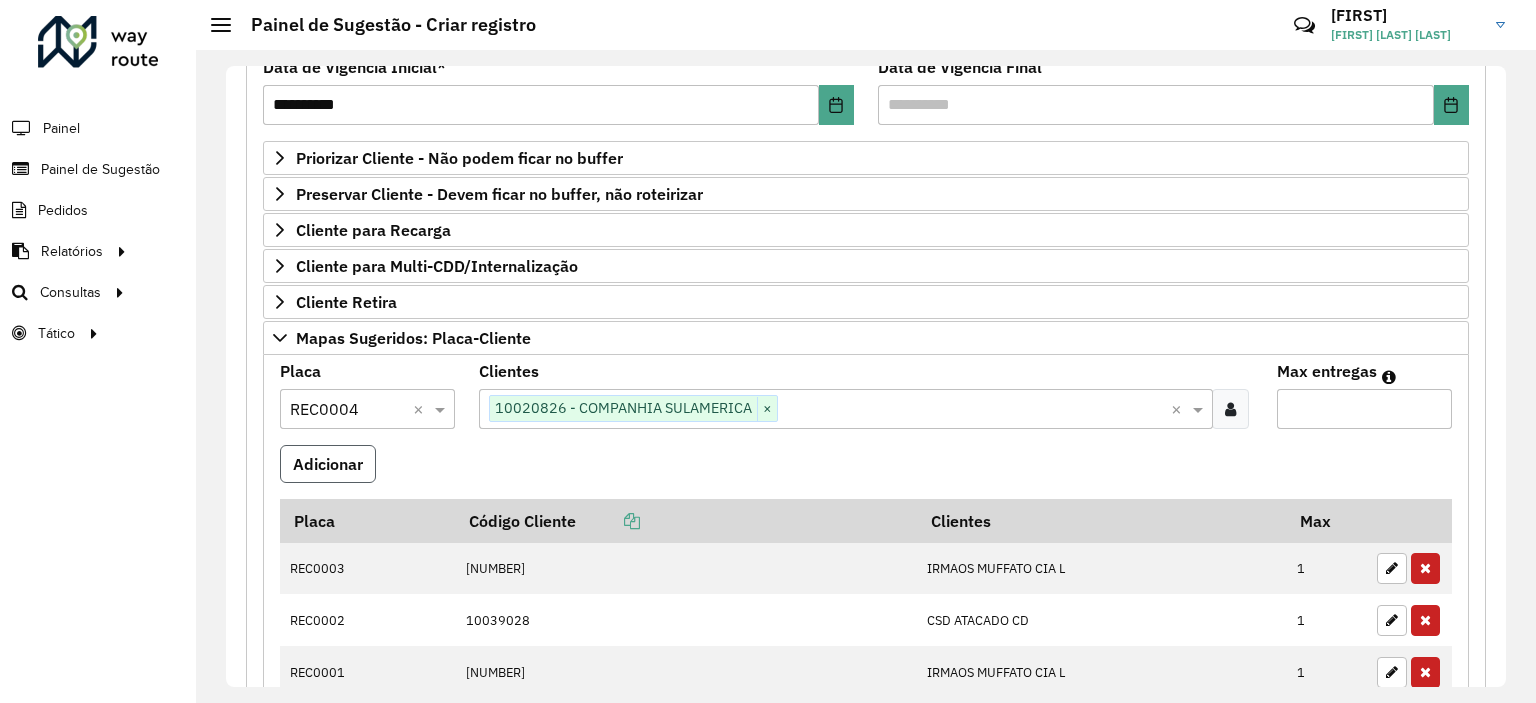 click on "Adicionar" at bounding box center [328, 464] 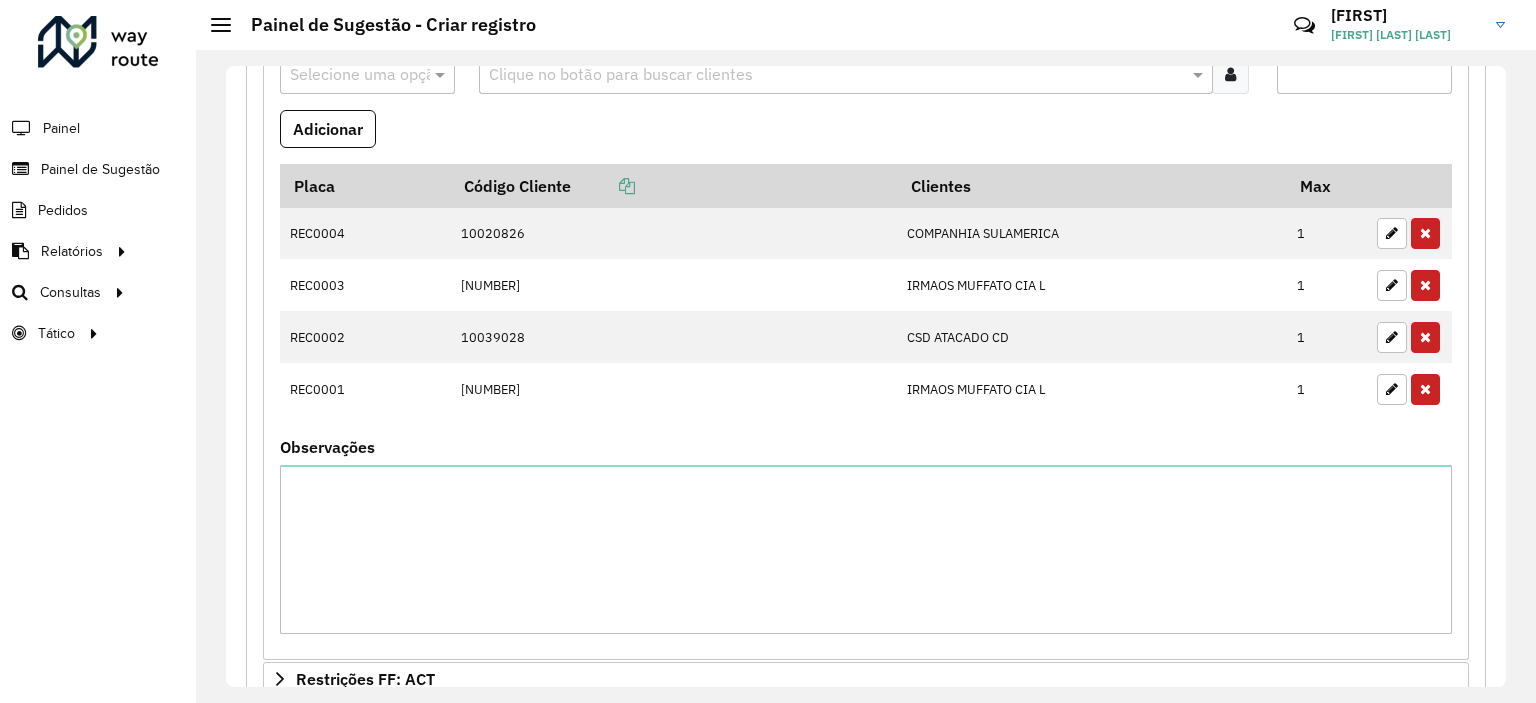 scroll, scrollTop: 656, scrollLeft: 0, axis: vertical 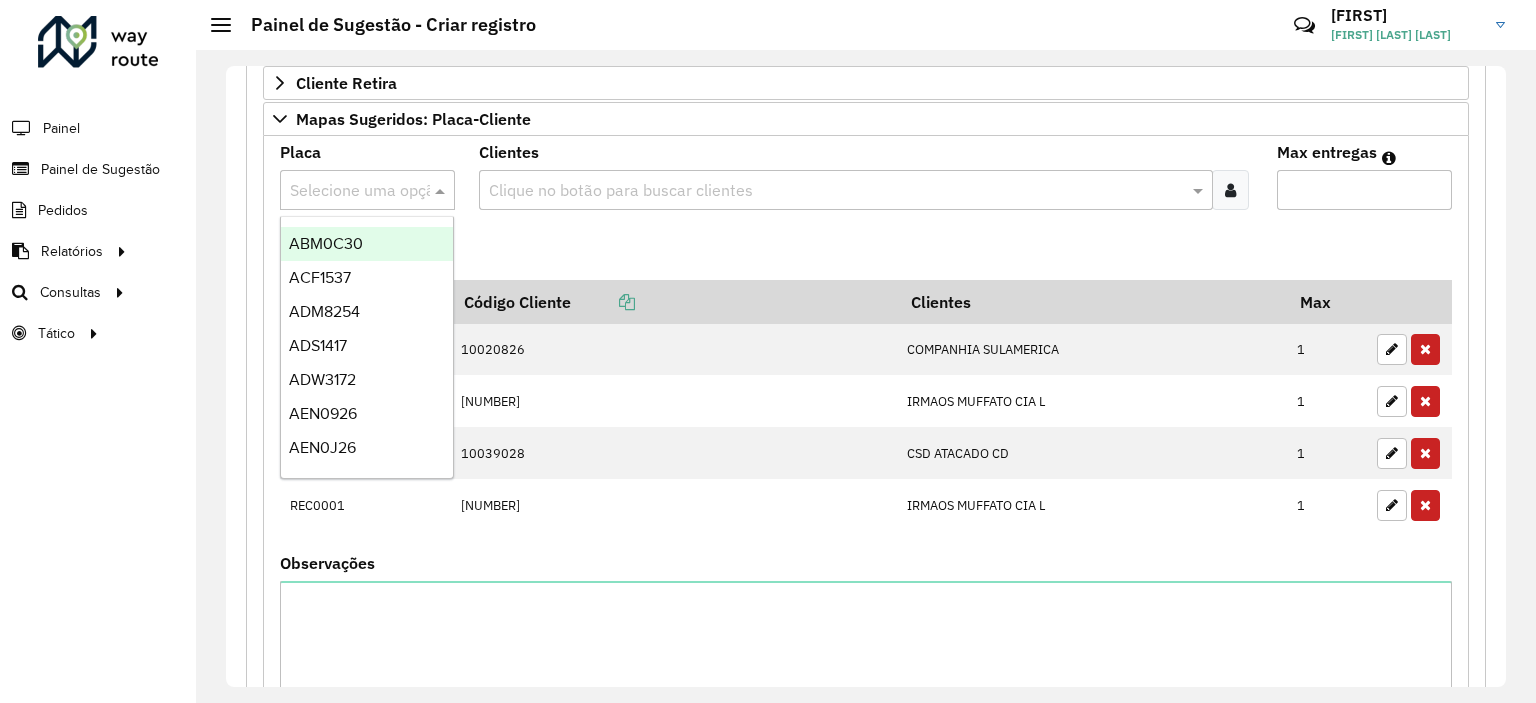 click at bounding box center [347, 191] 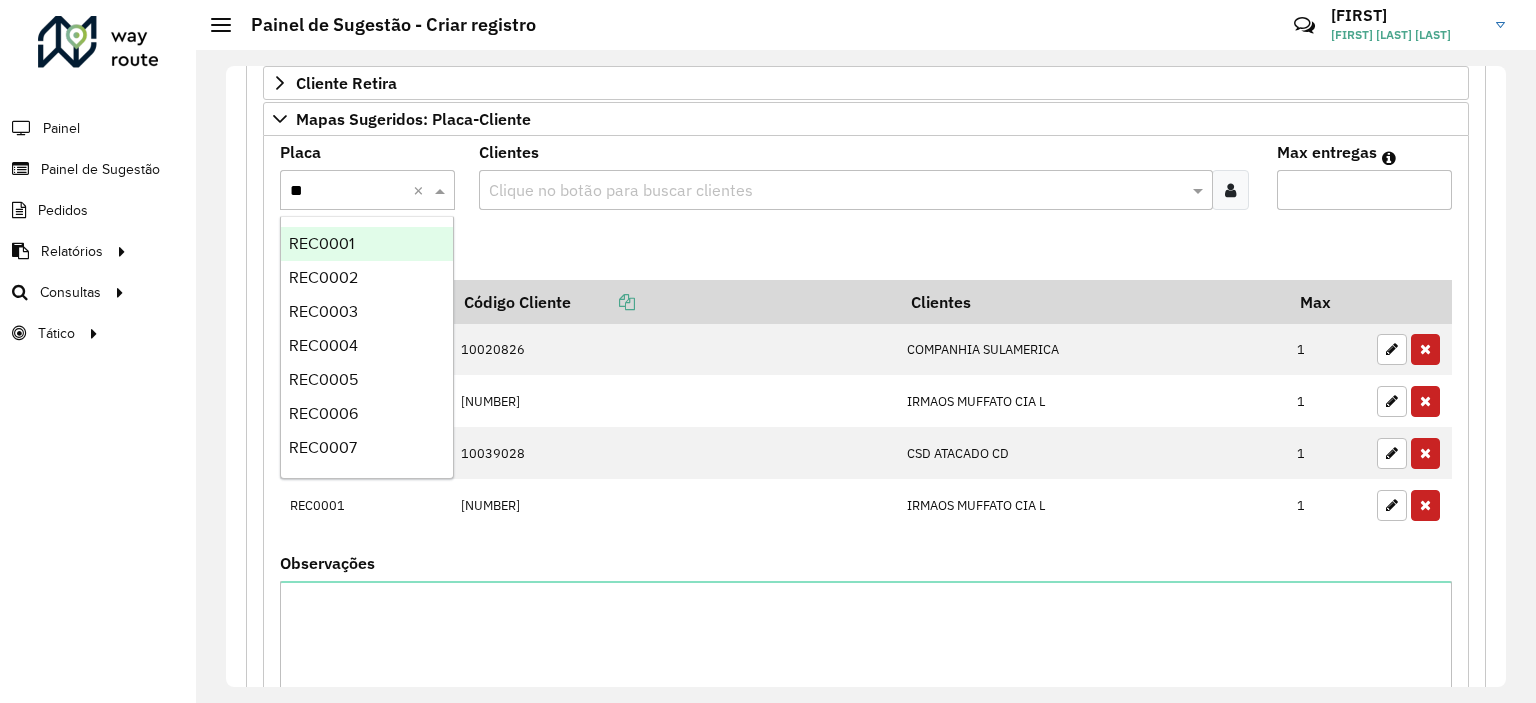 type on "***" 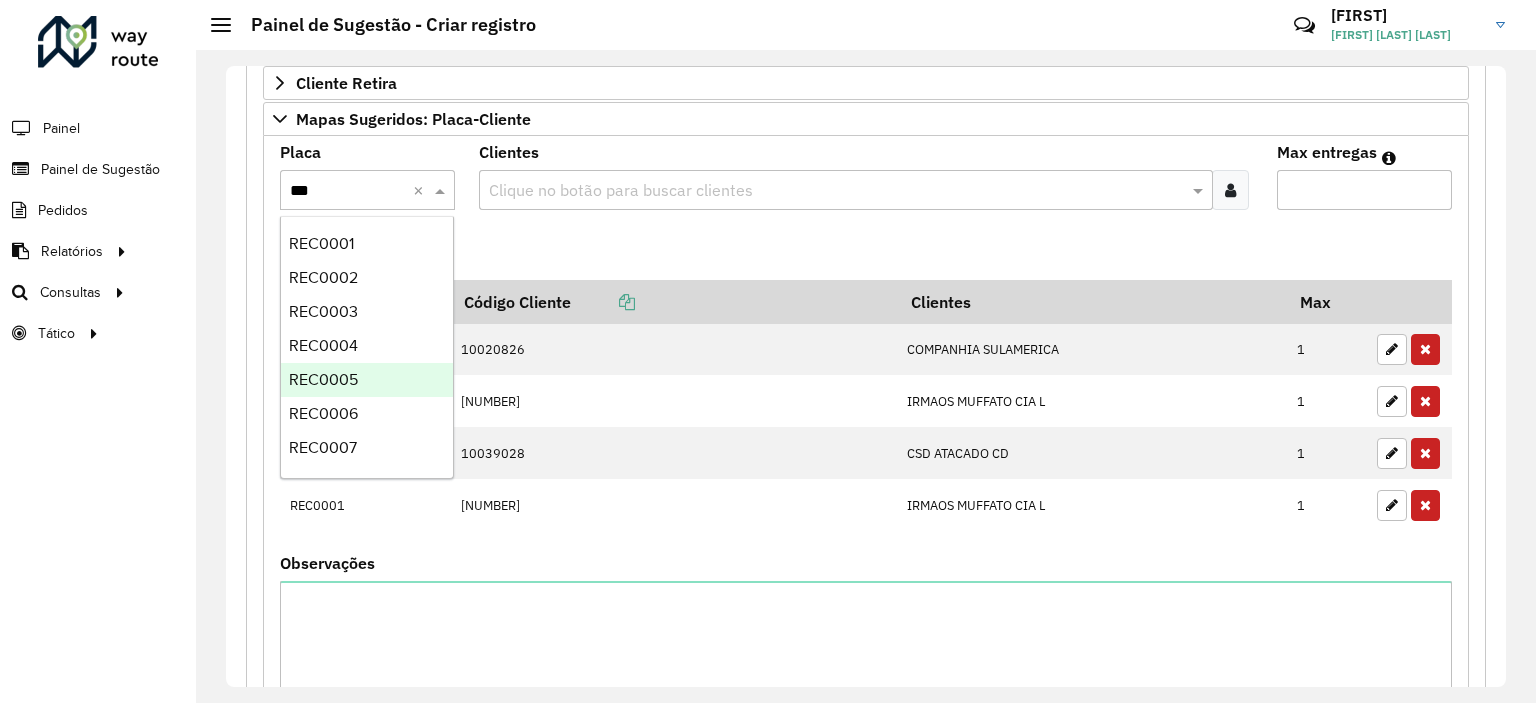 click on "REC0005" at bounding box center (367, 380) 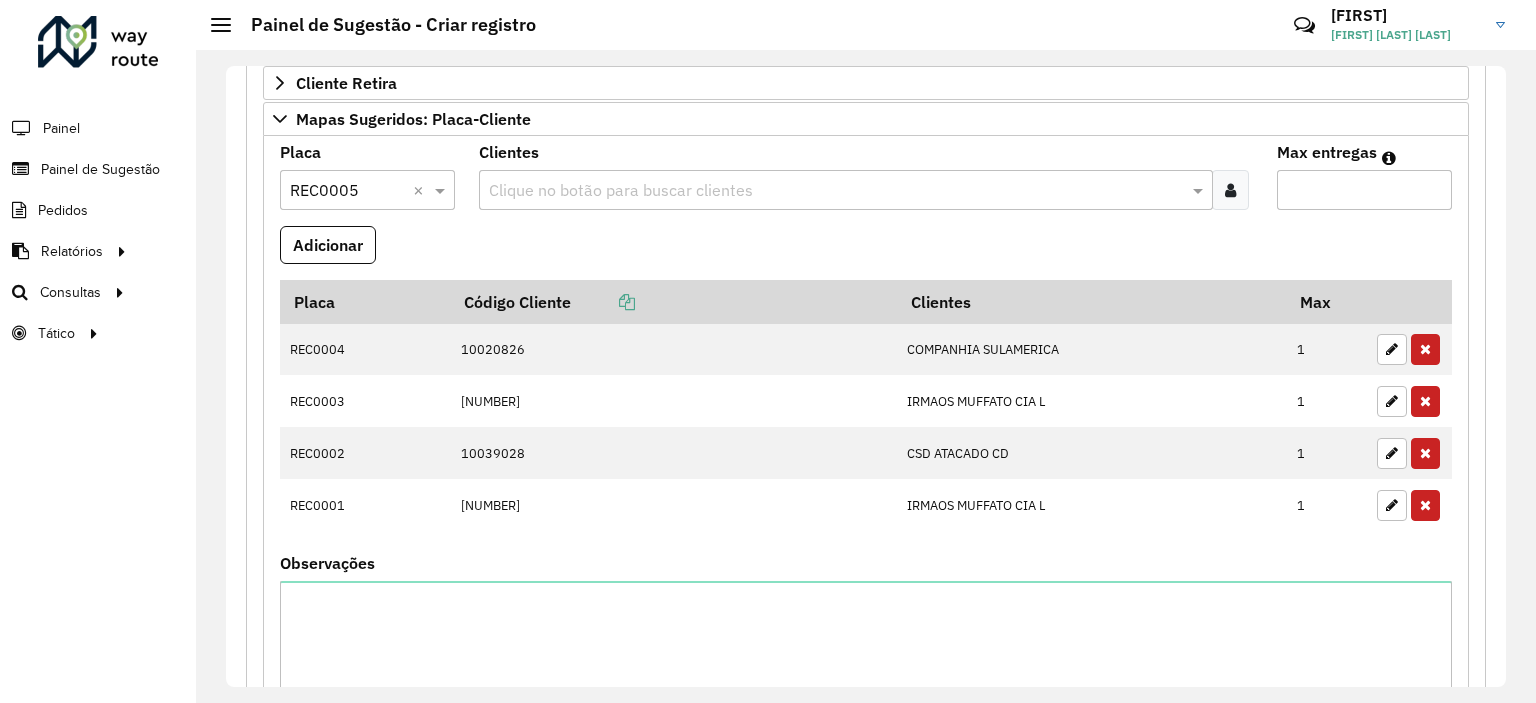 click at bounding box center (835, 191) 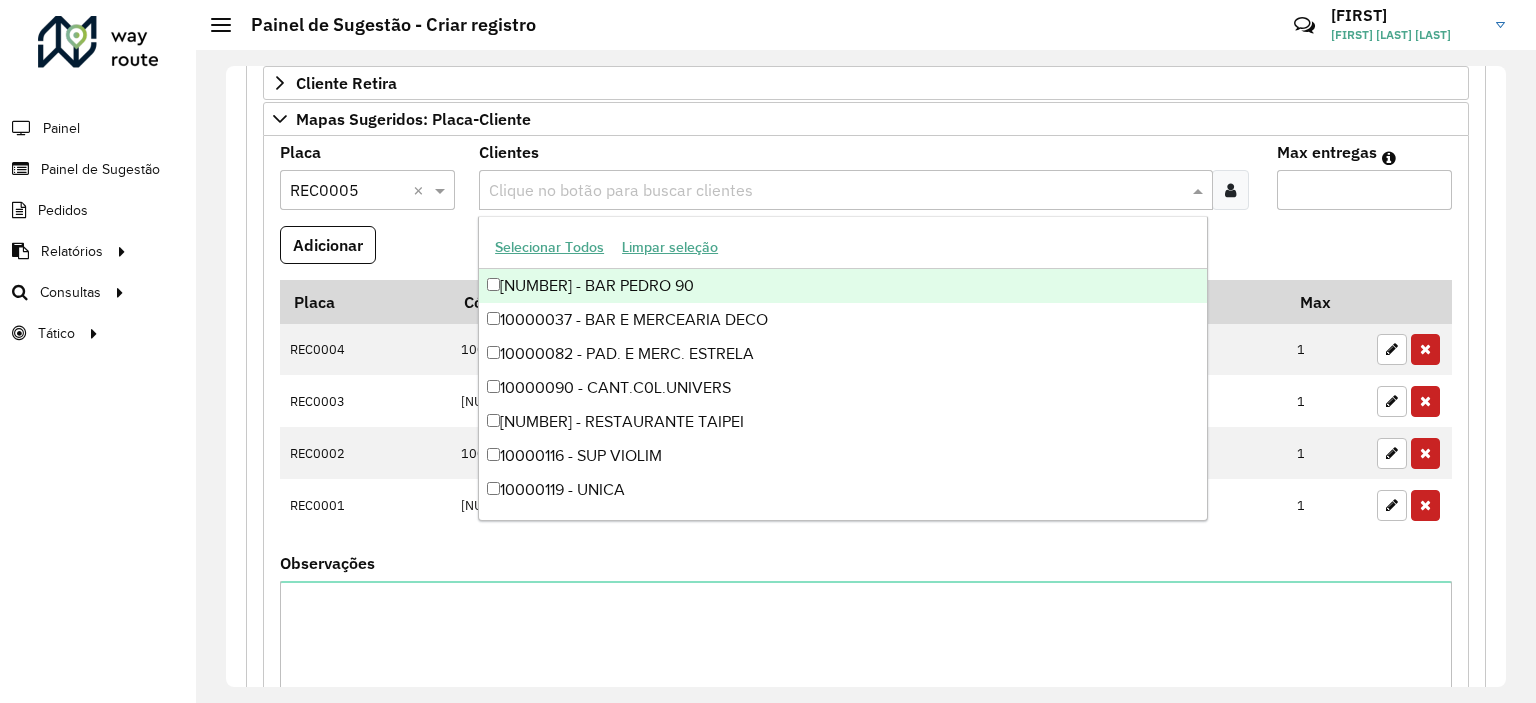 paste on "*****" 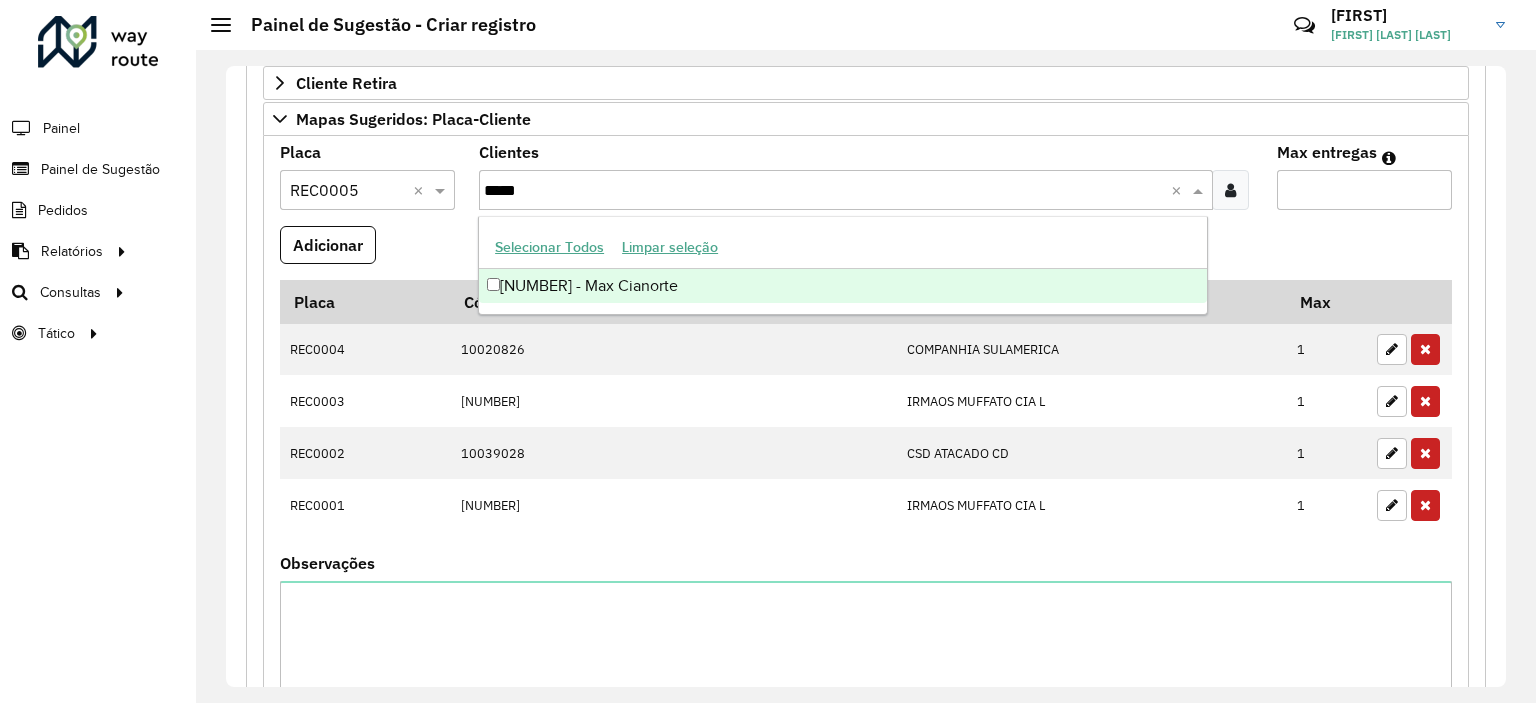 type 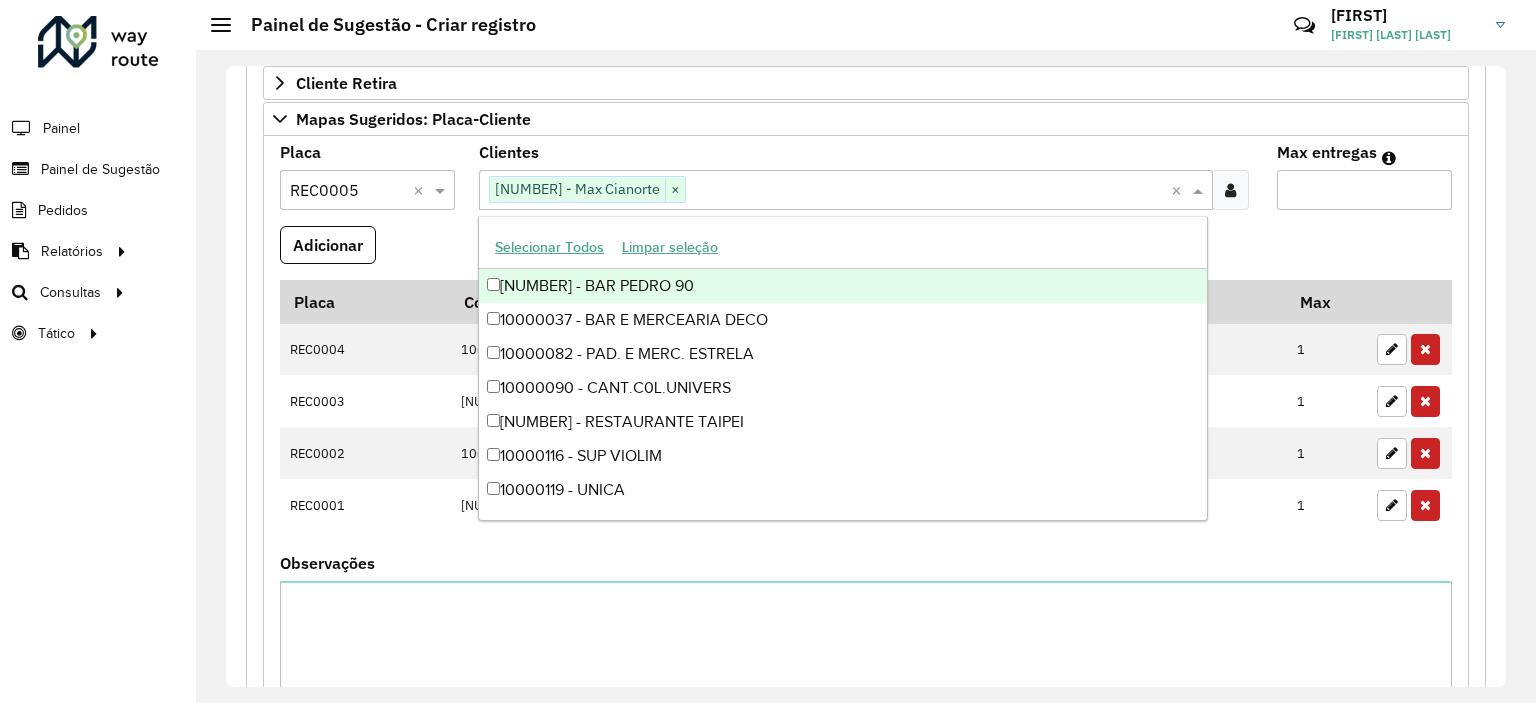 click on "Max entregas" at bounding box center (1364, 190) 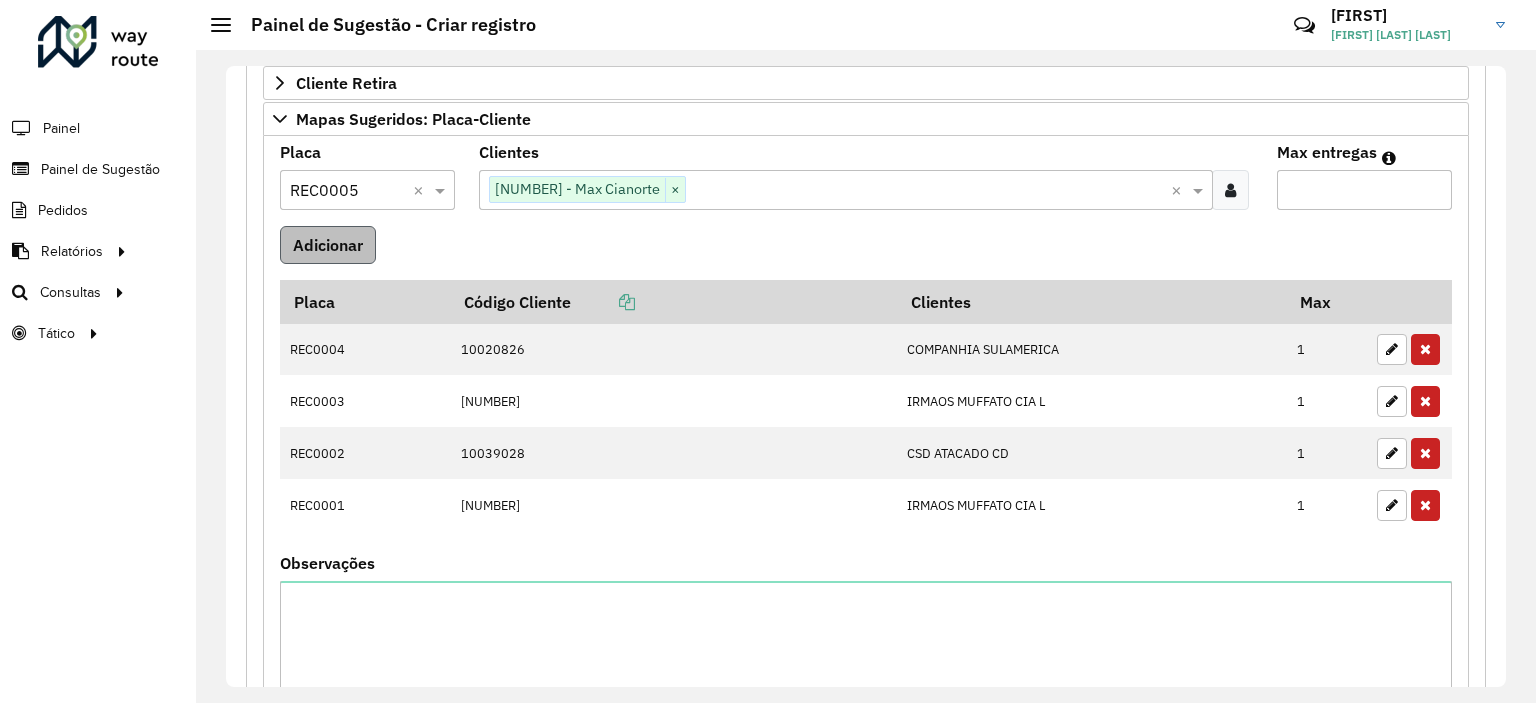 type on "*" 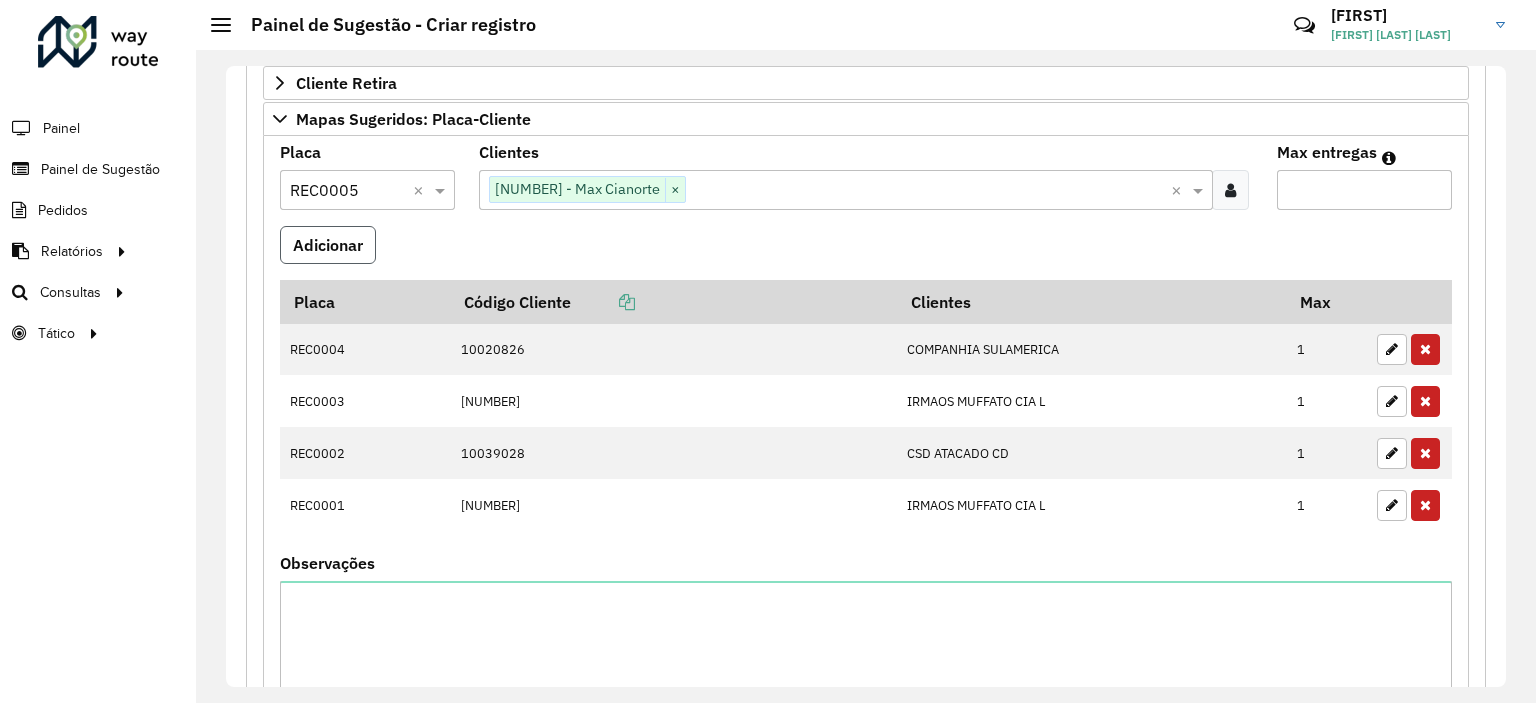 click on "Adicionar" at bounding box center [328, 245] 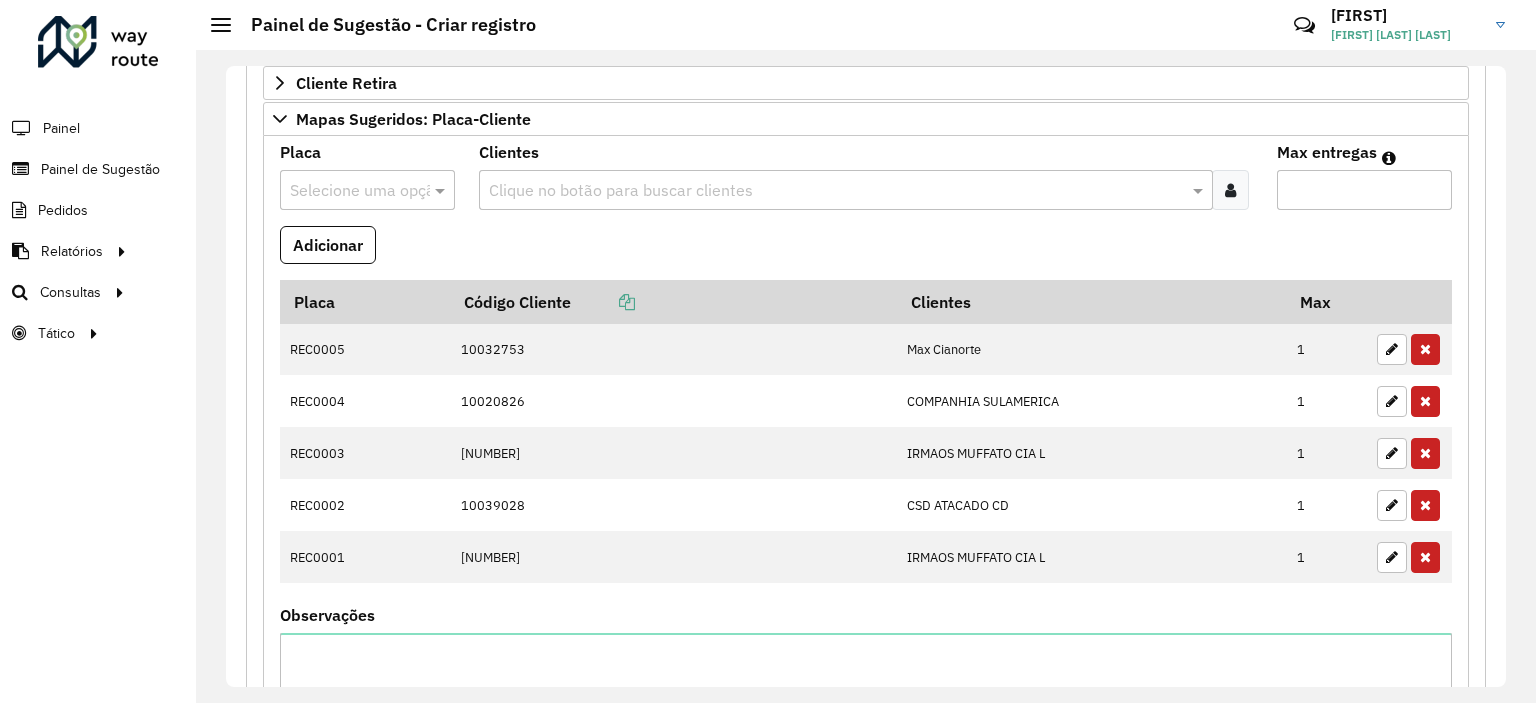 click at bounding box center [835, 191] 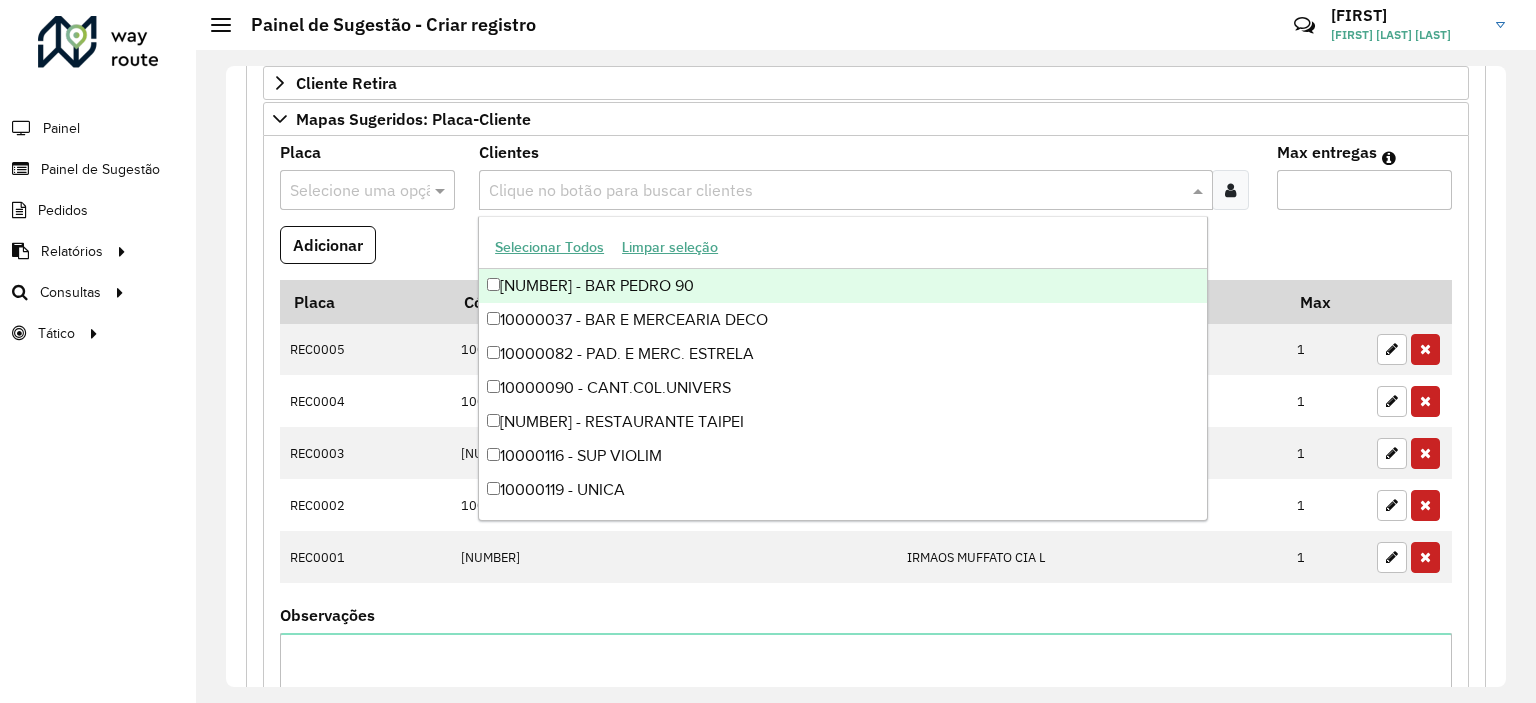 paste on "*****" 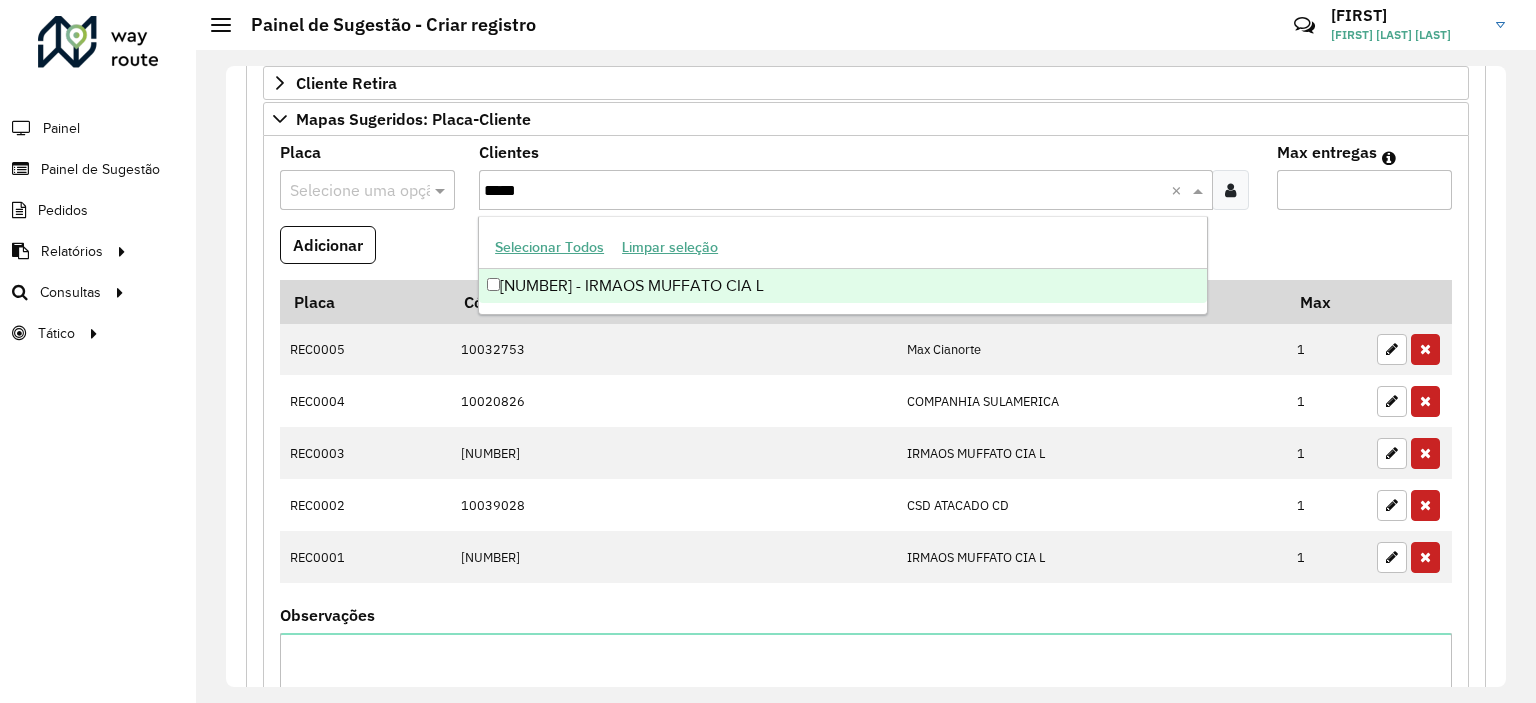 click on "[NUMBER] - IRMAOS MUFFATO CIA L" at bounding box center (843, 286) 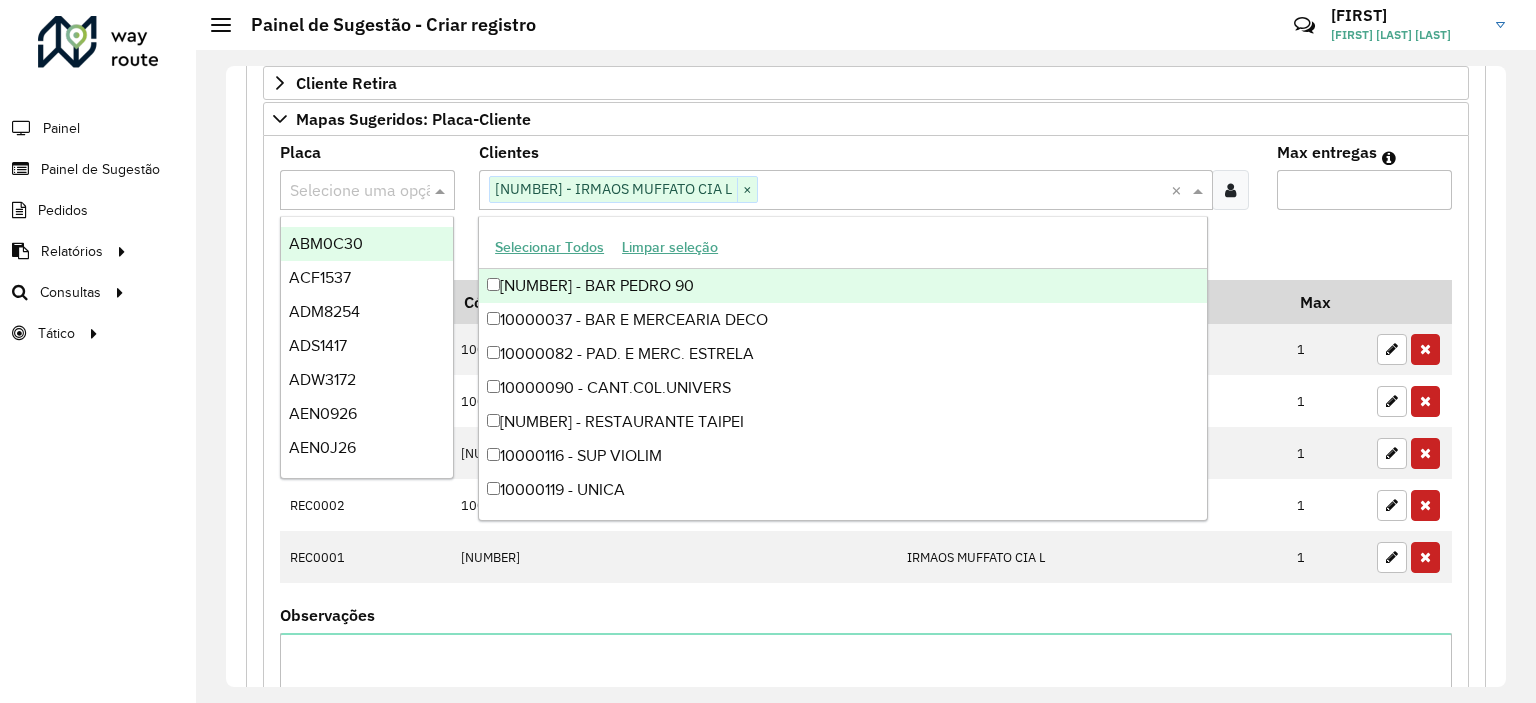 click at bounding box center [367, 190] 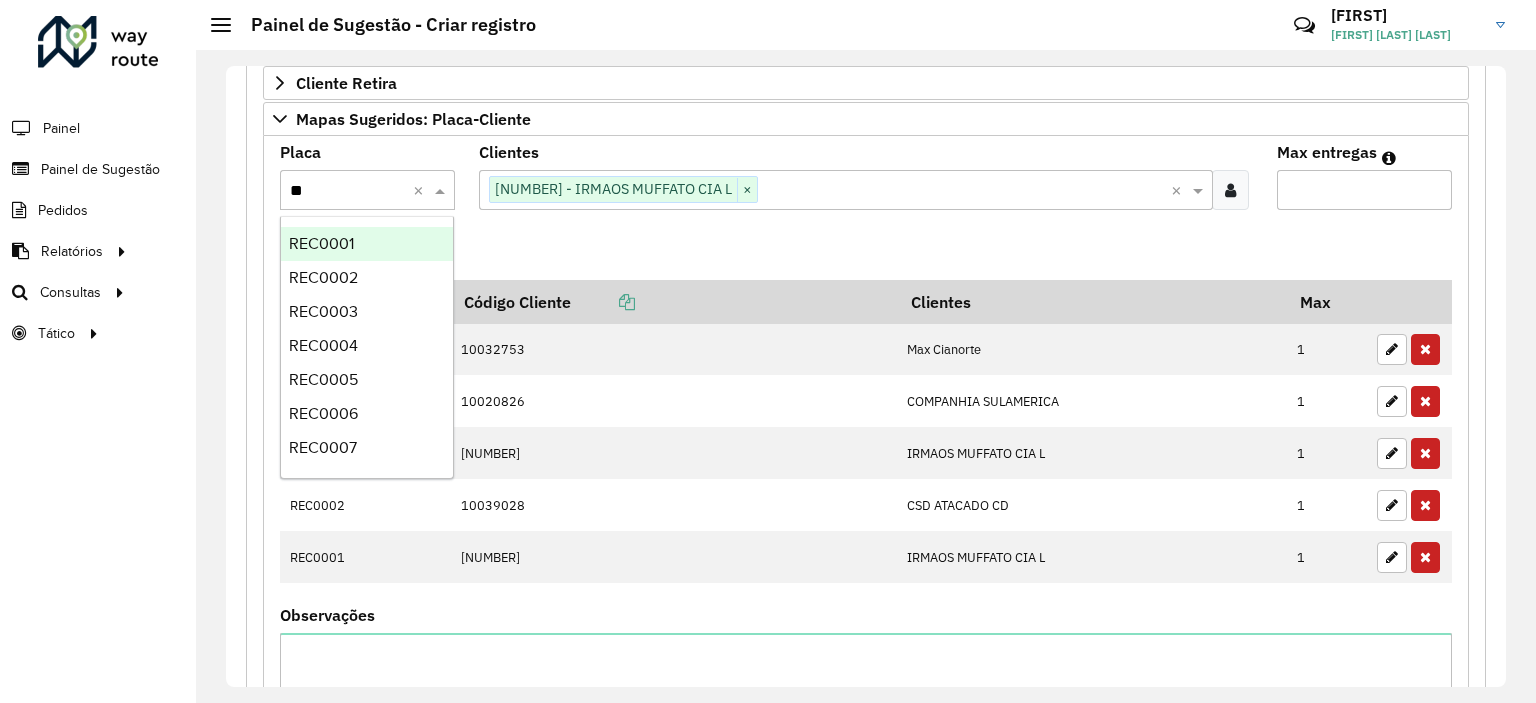 type on "***" 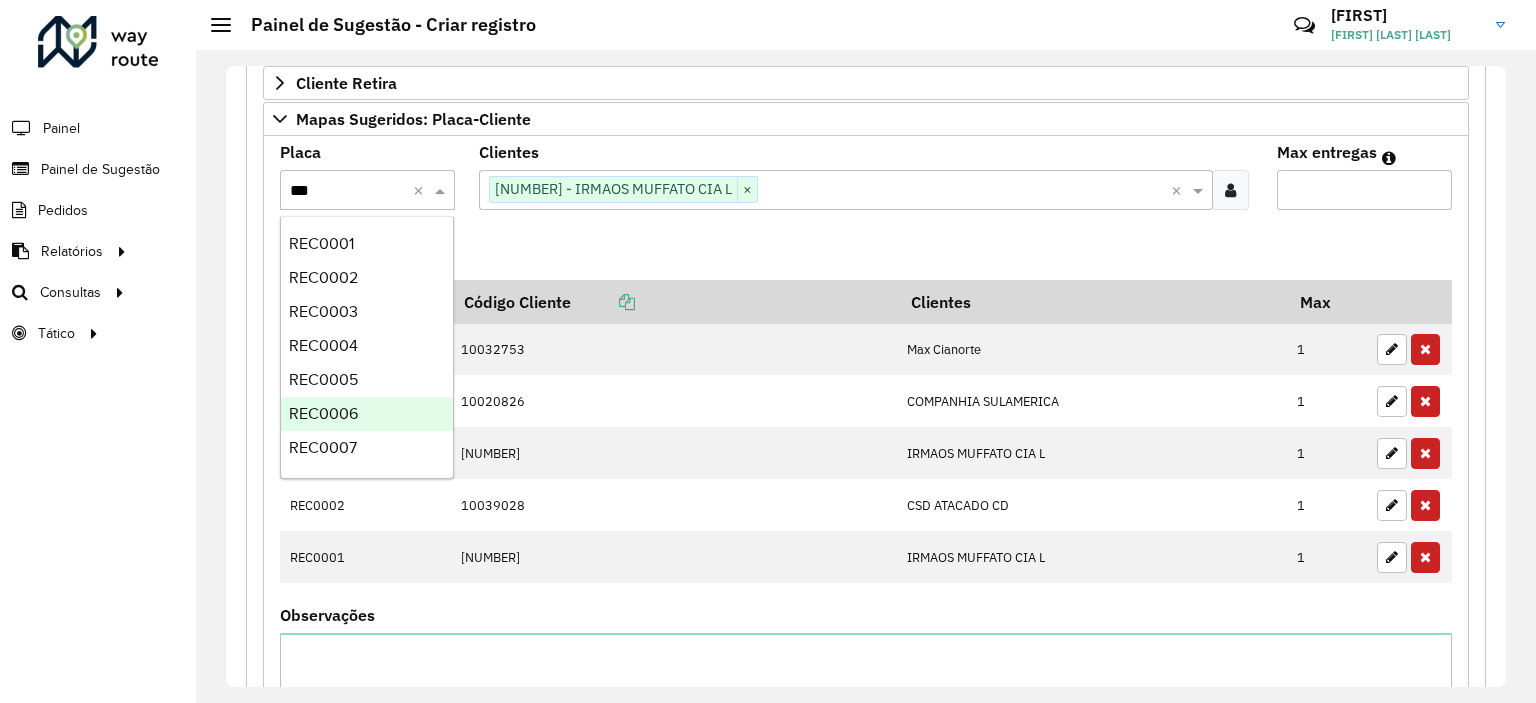 click on "REC0006" at bounding box center [367, 414] 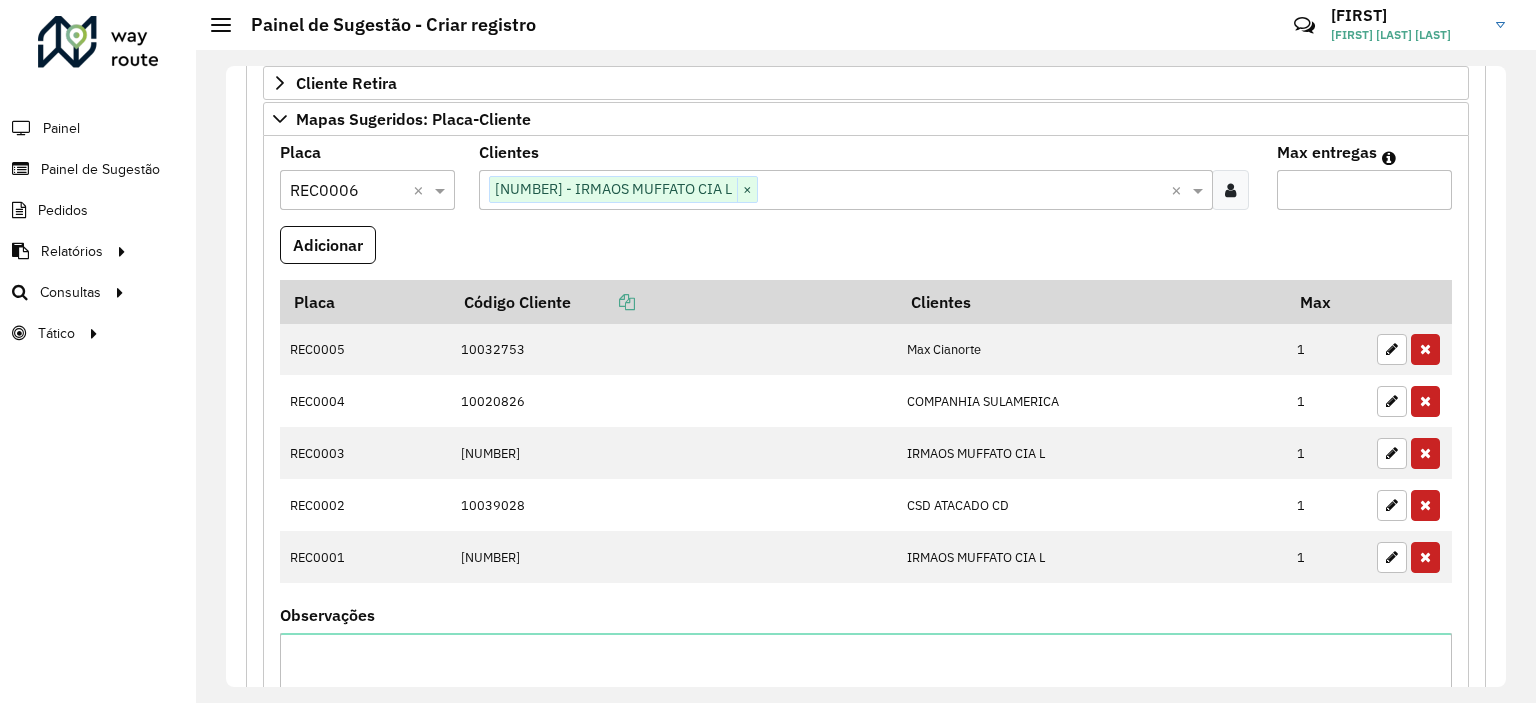 click on "Max entregas" at bounding box center [1364, 190] 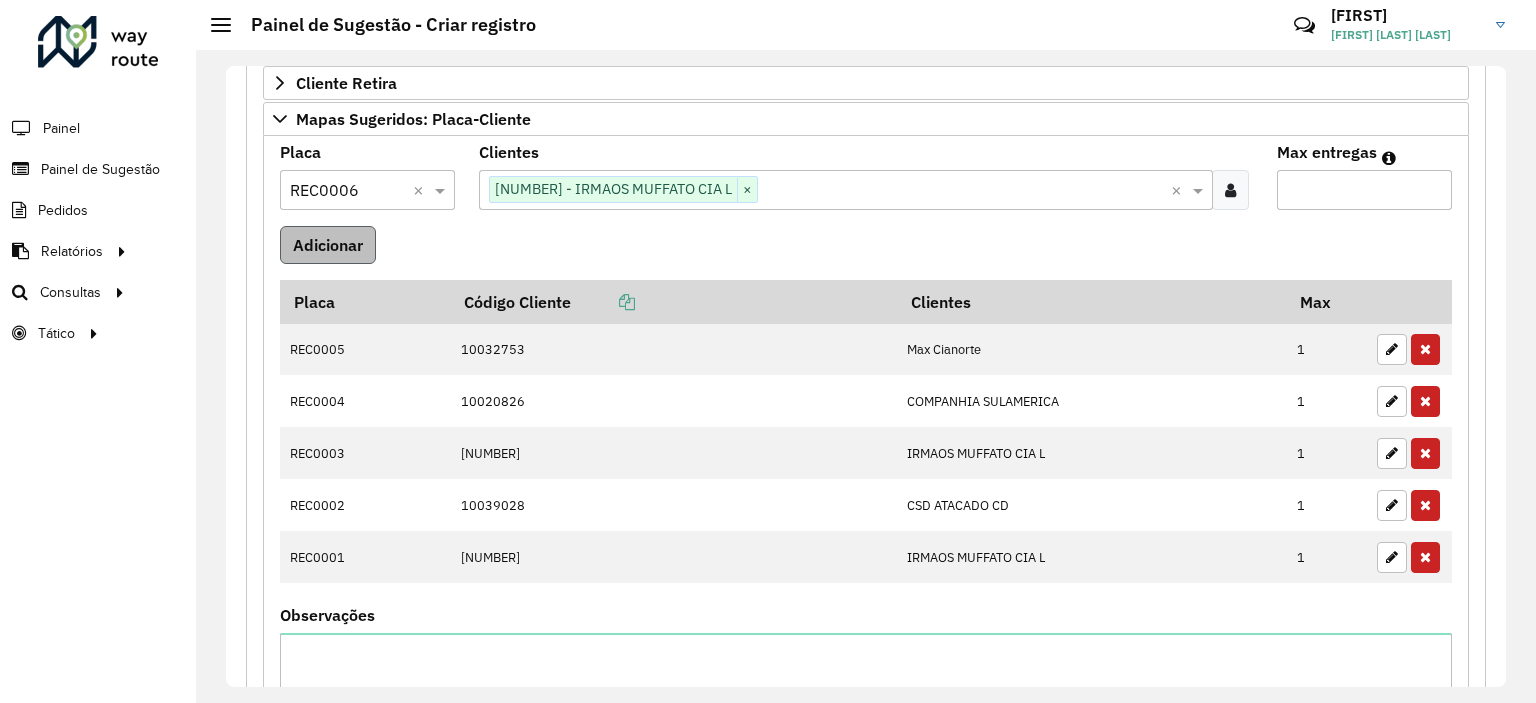 type on "*" 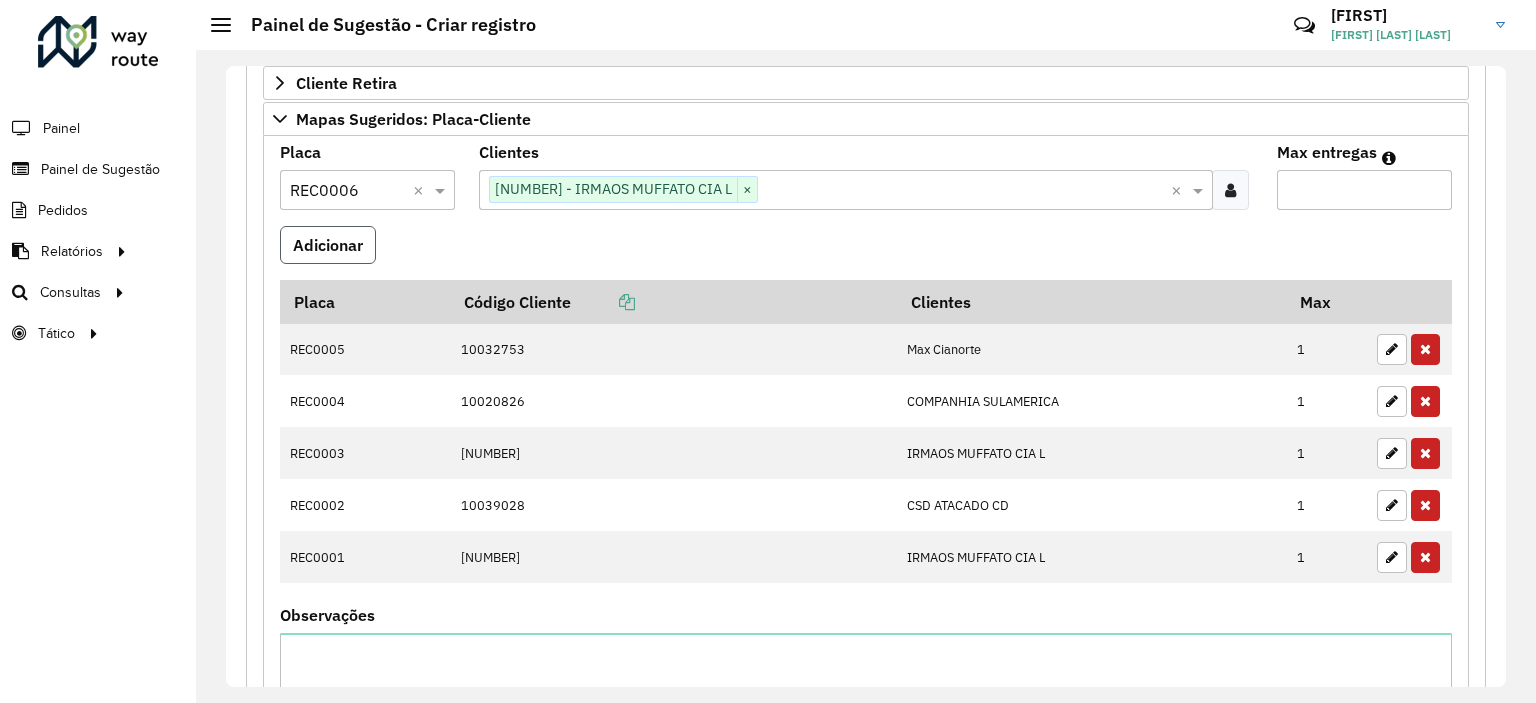 click on "Adicionar" at bounding box center (328, 245) 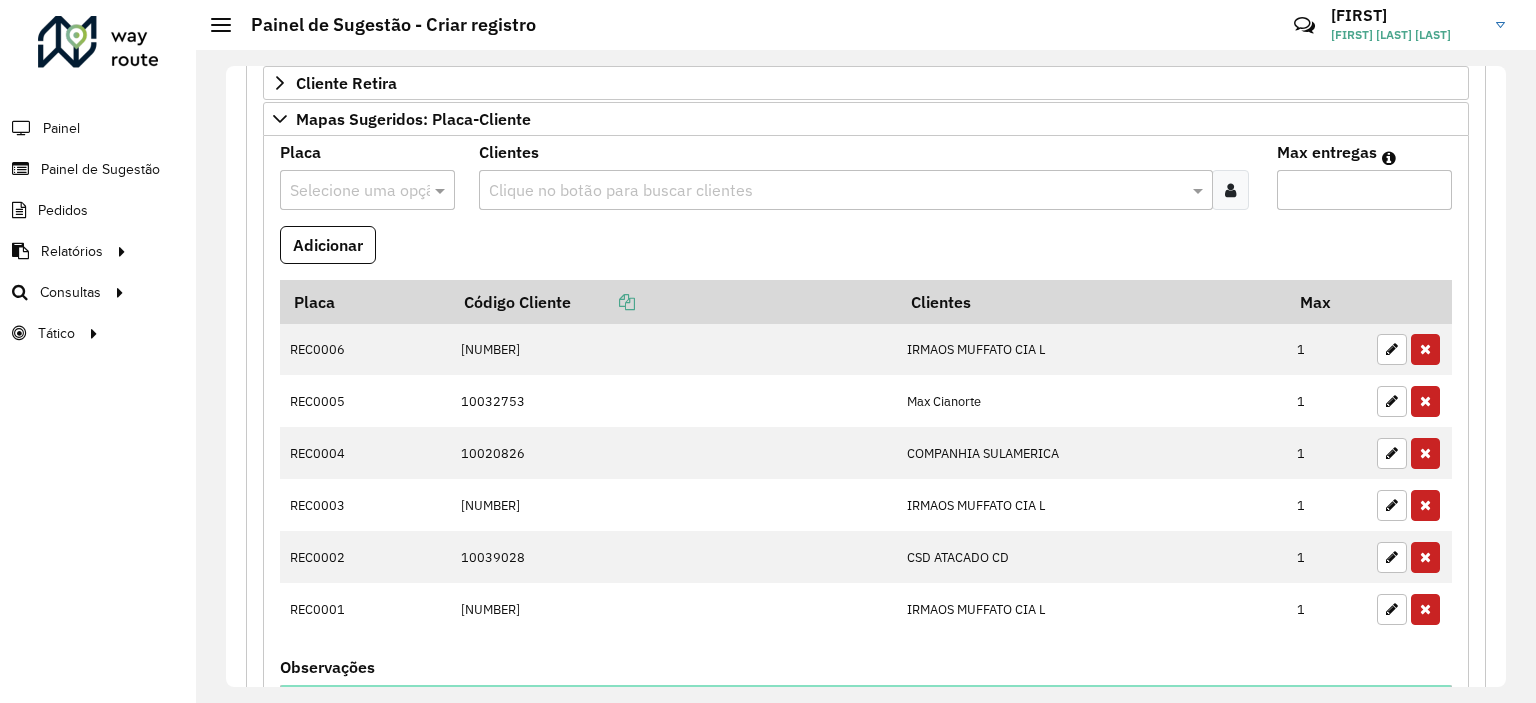 click at bounding box center [347, 191] 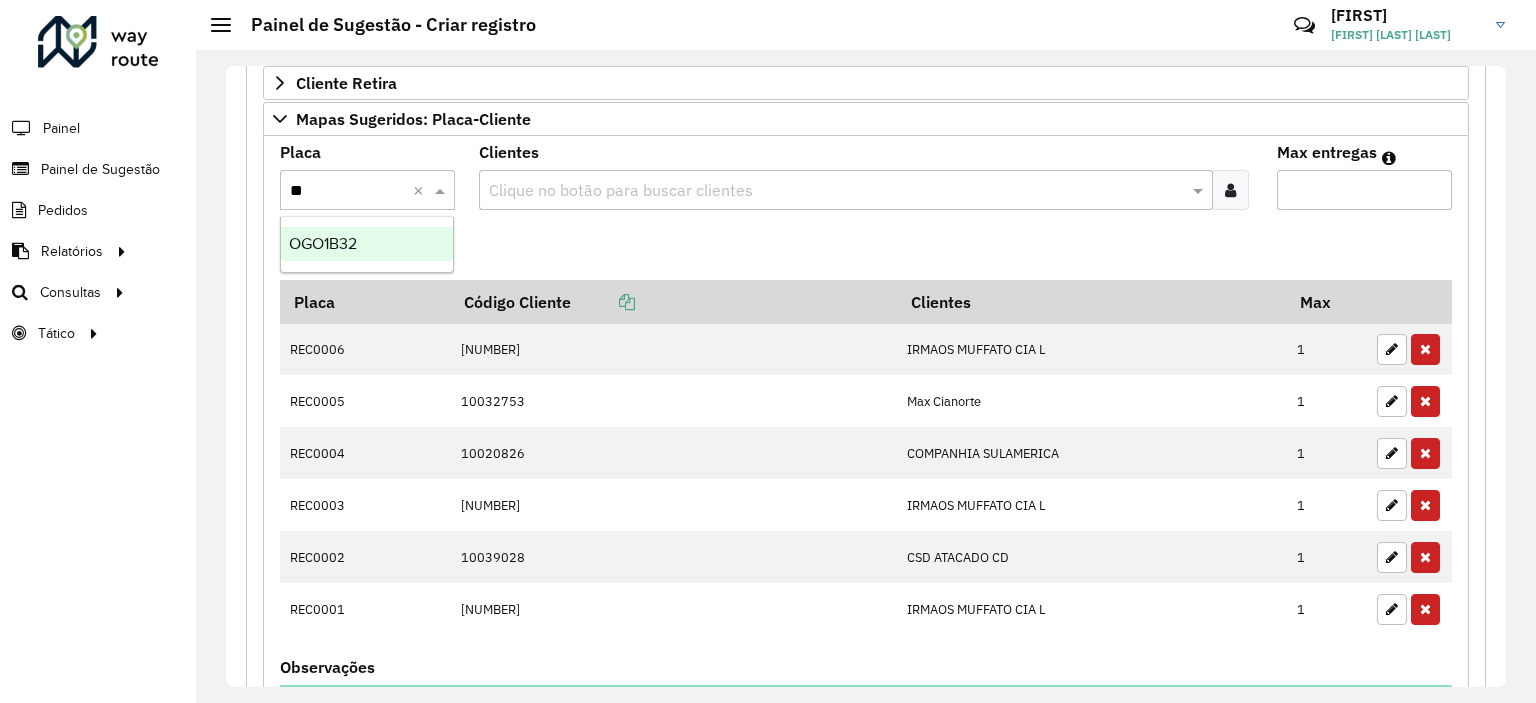 type on "***" 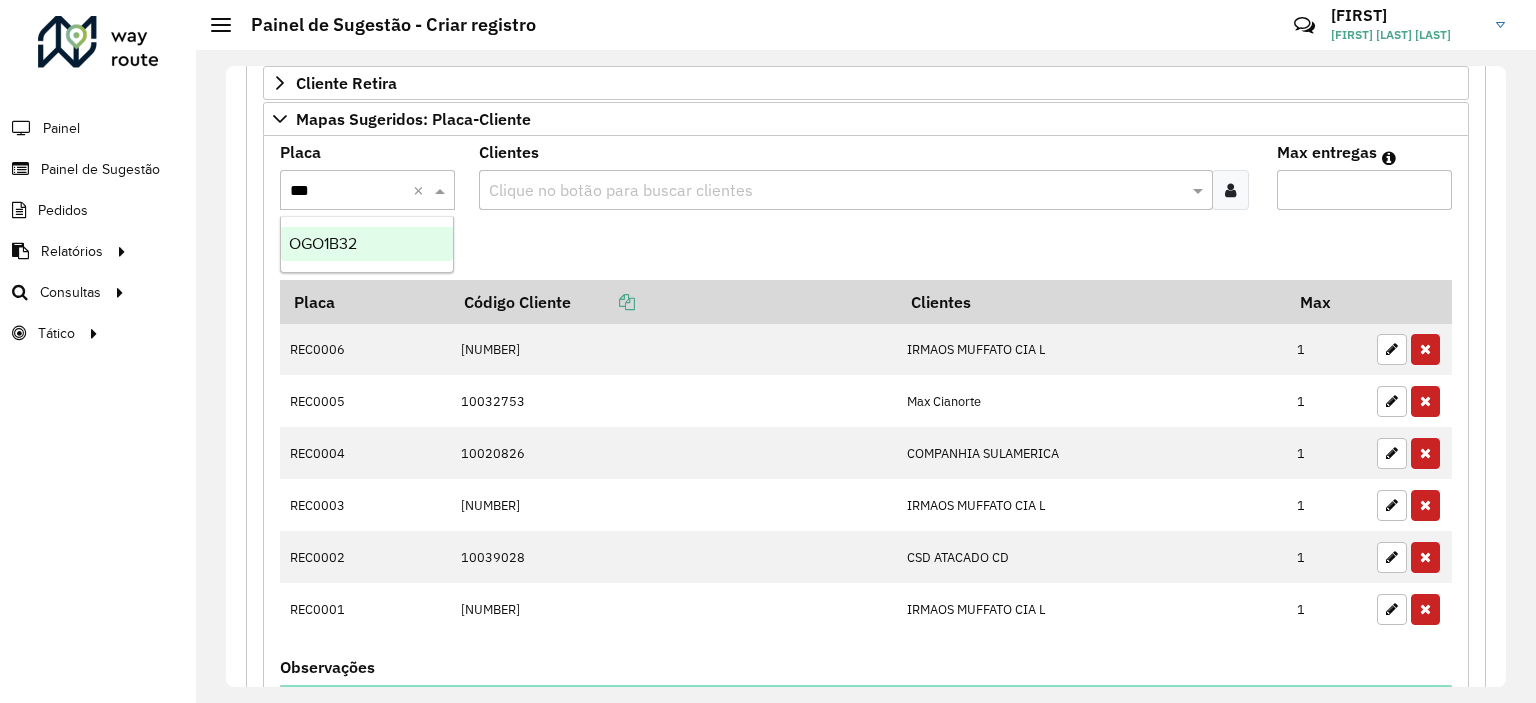 click on "OGO1B32" at bounding box center [367, 244] 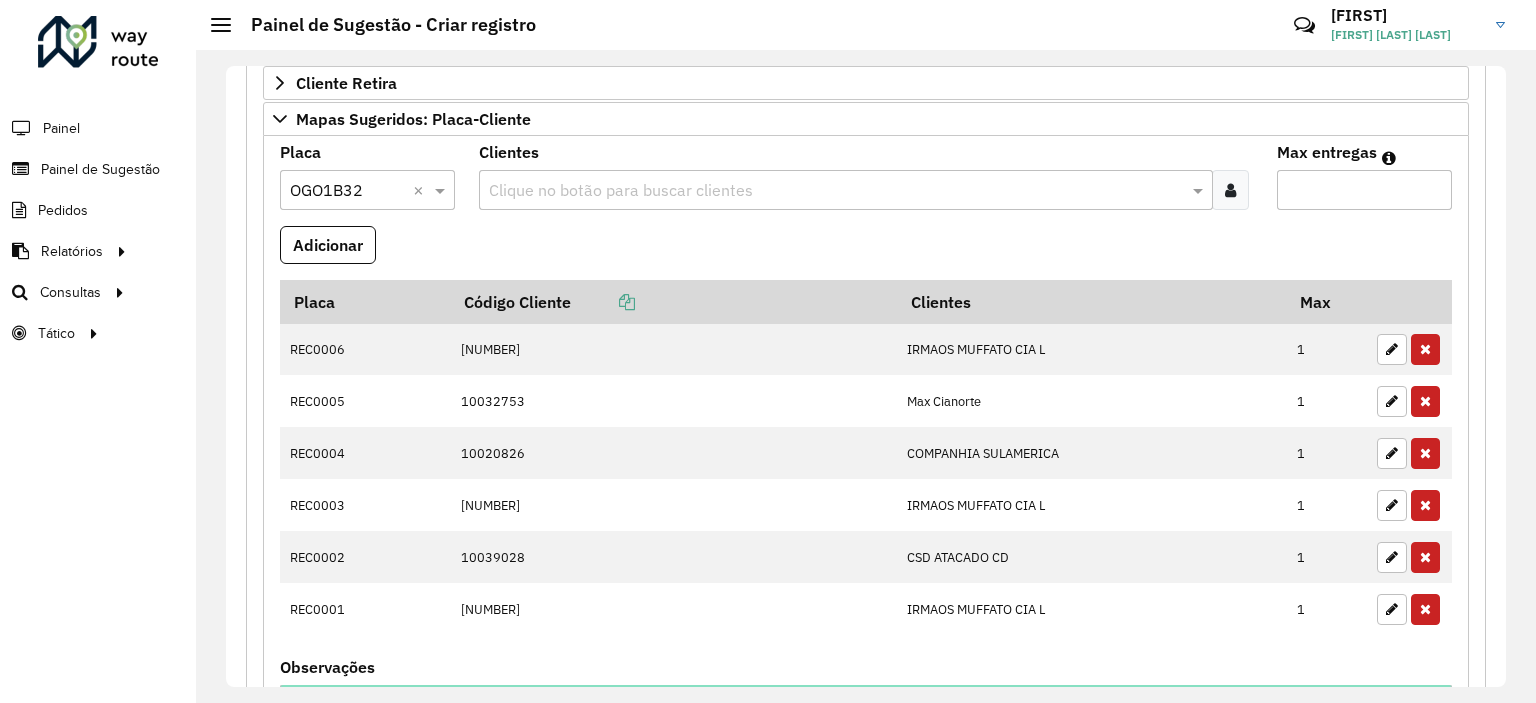 click at bounding box center (835, 191) 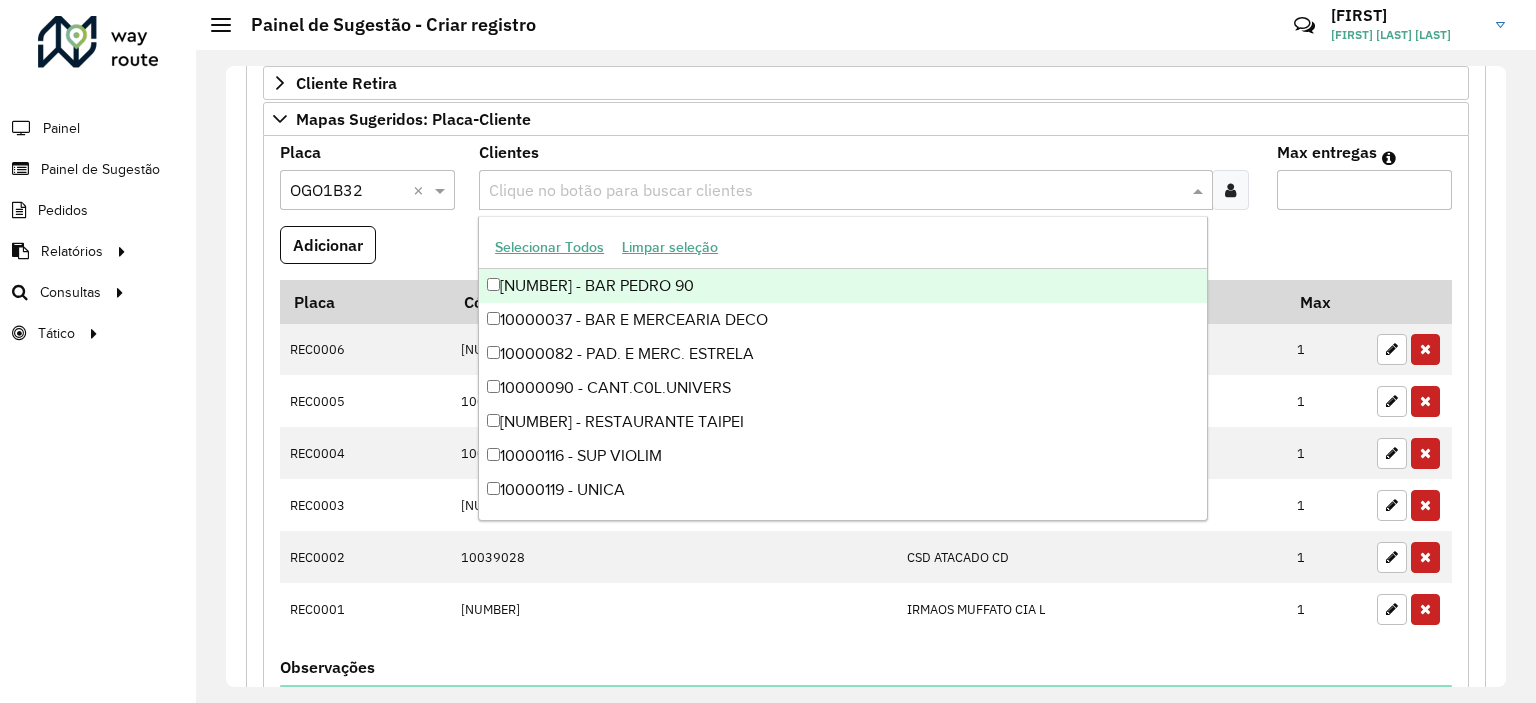 paste on "*****" 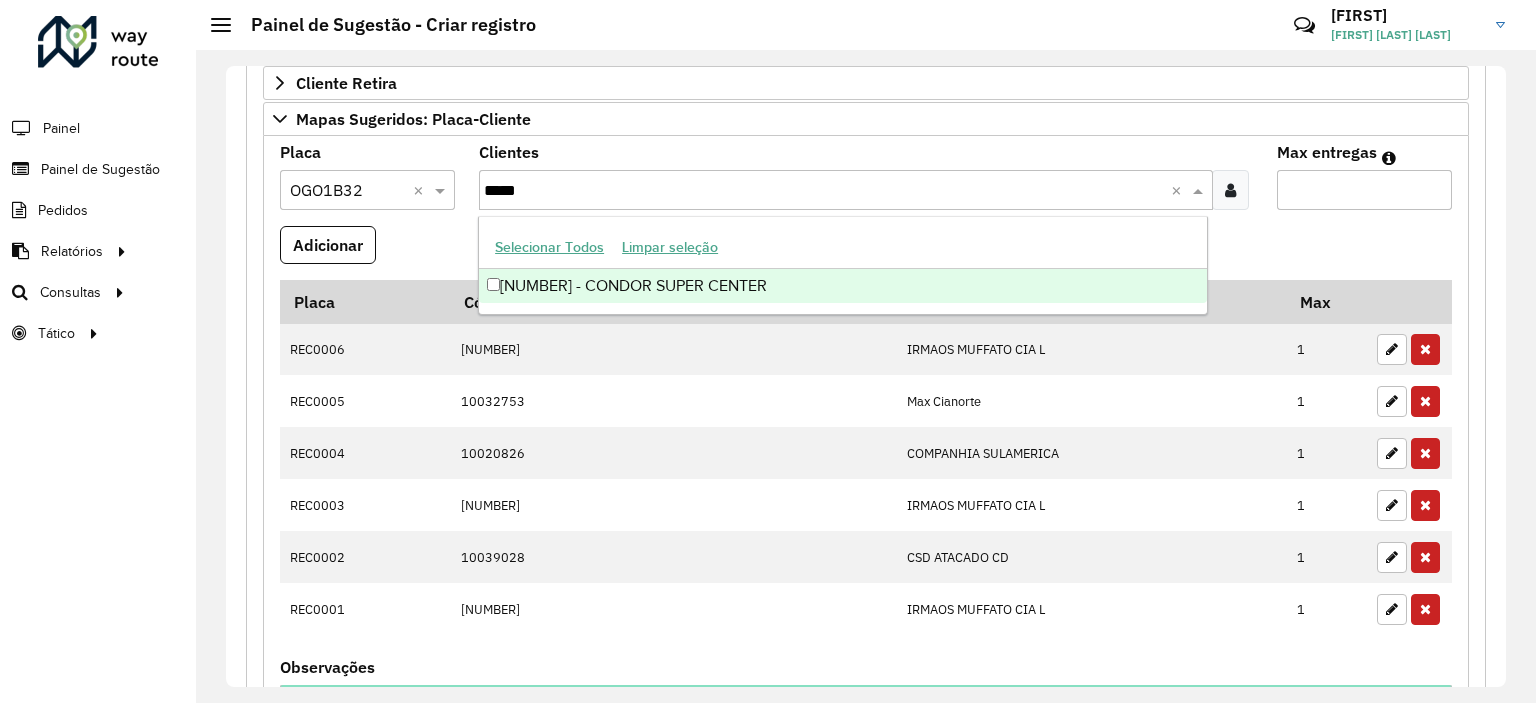 click on "[NUMBER] - CONDOR SUPER CENTER" at bounding box center [843, 286] 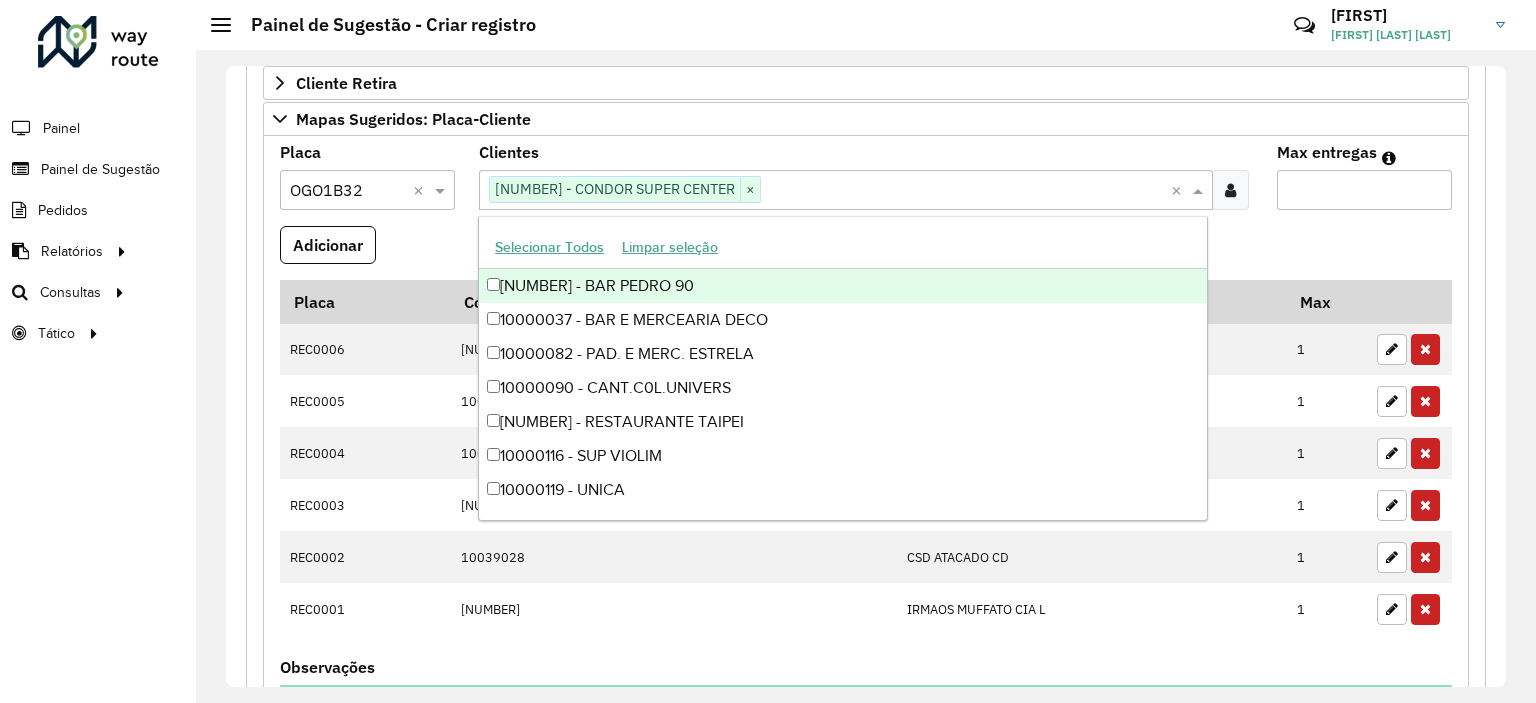click on "Max entregas" at bounding box center [1364, 190] 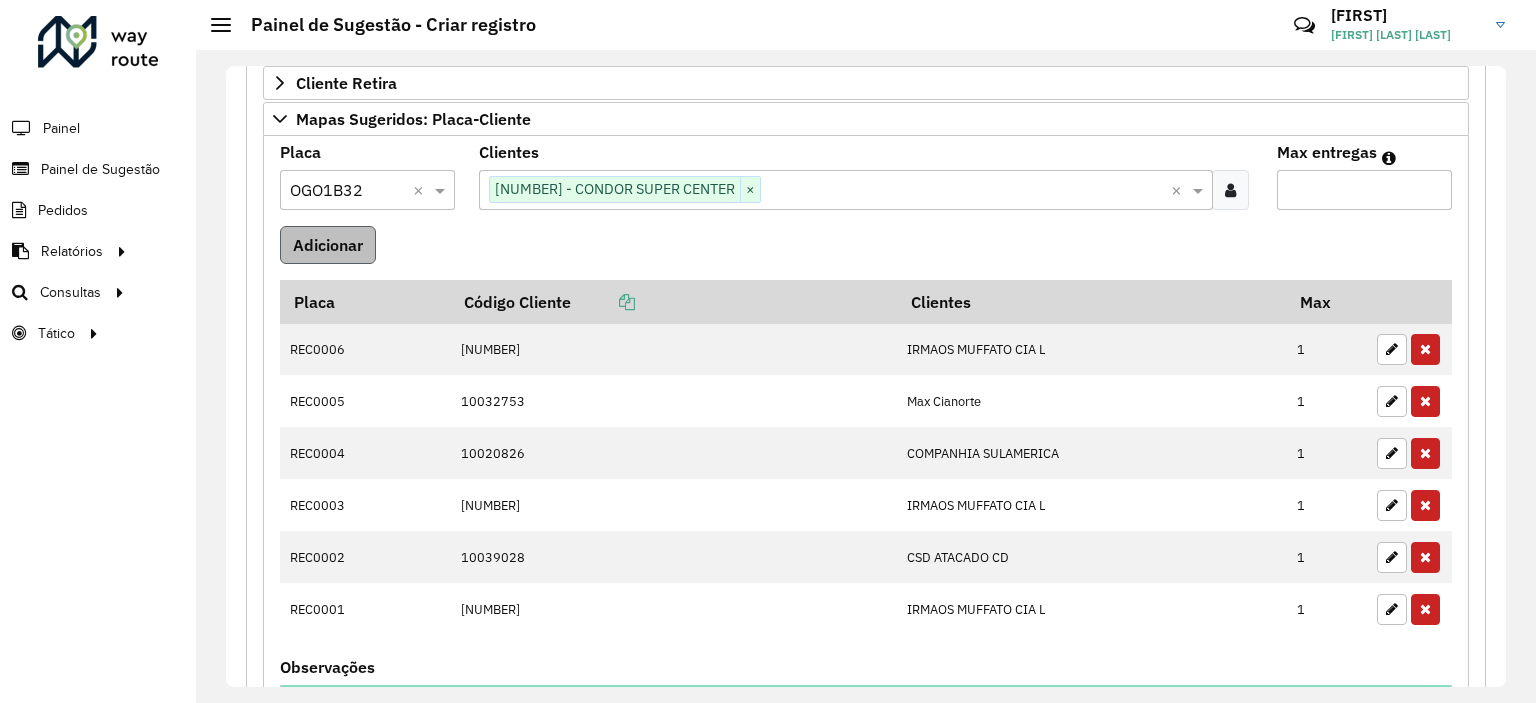 type on "*" 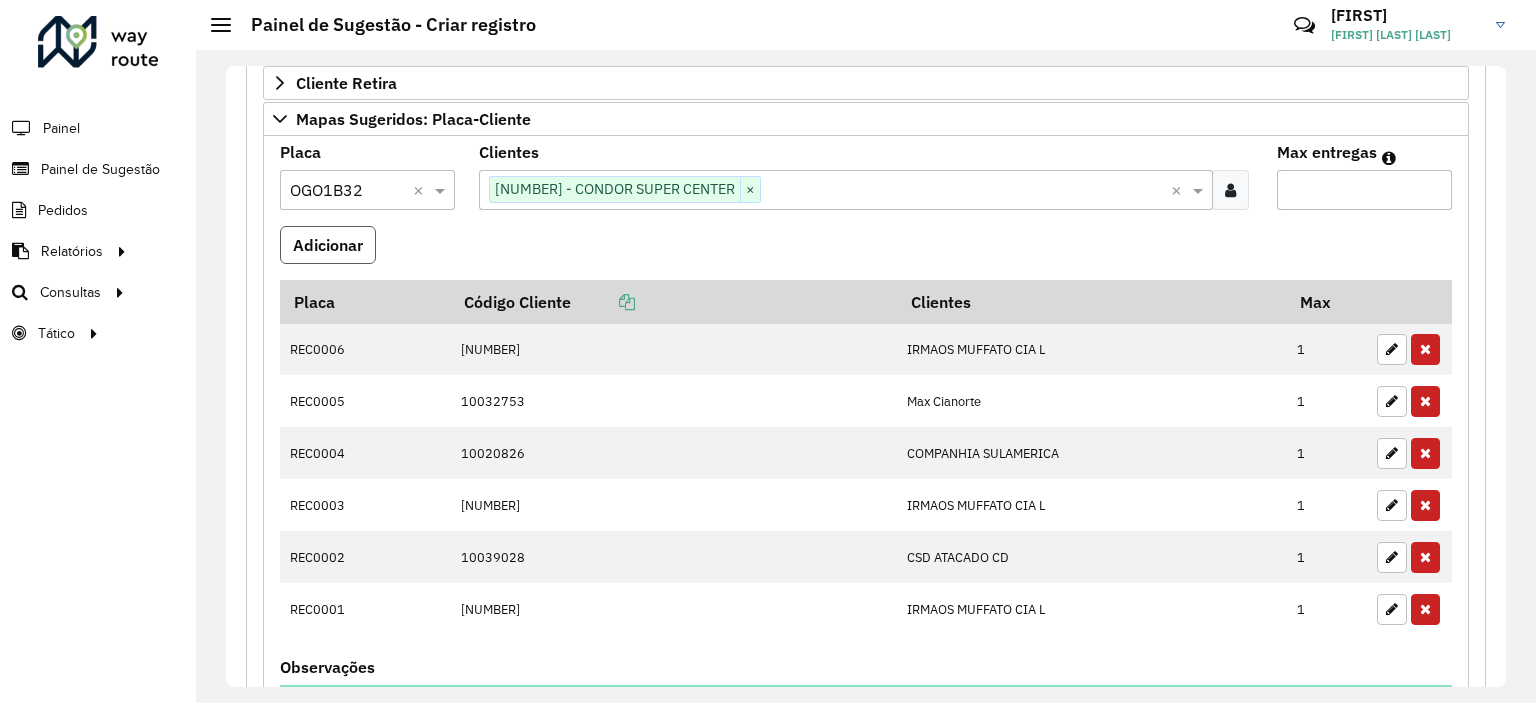 click on "Adicionar" at bounding box center [328, 245] 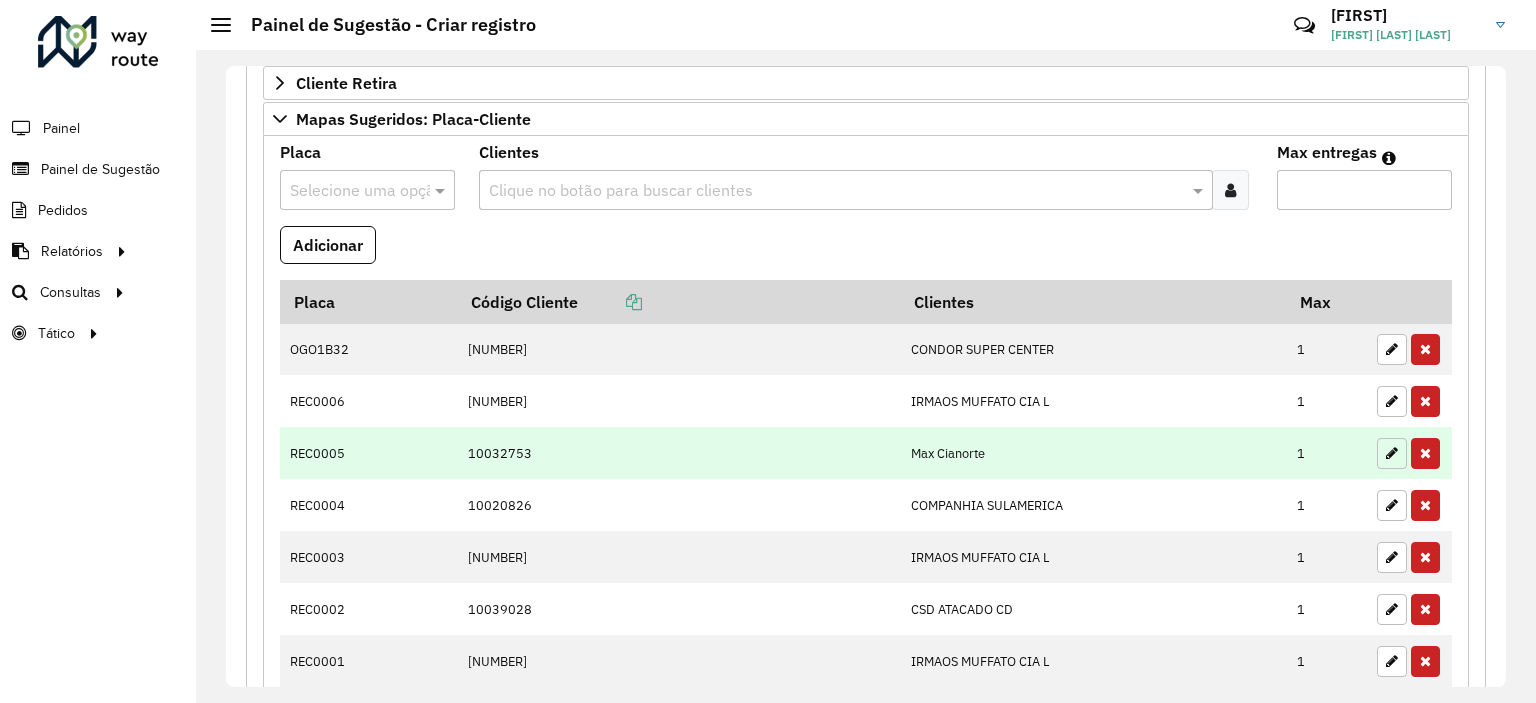 click at bounding box center (1392, 453) 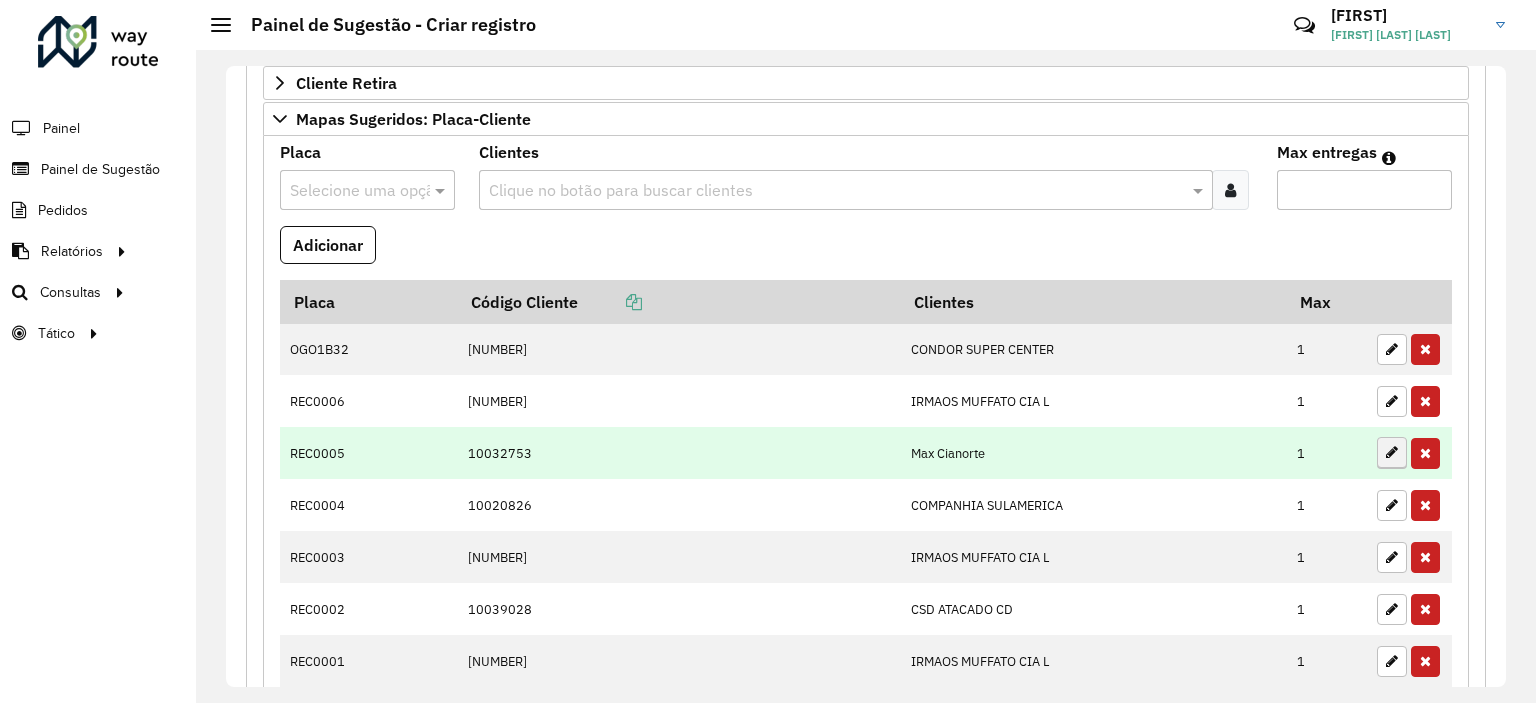 type on "*" 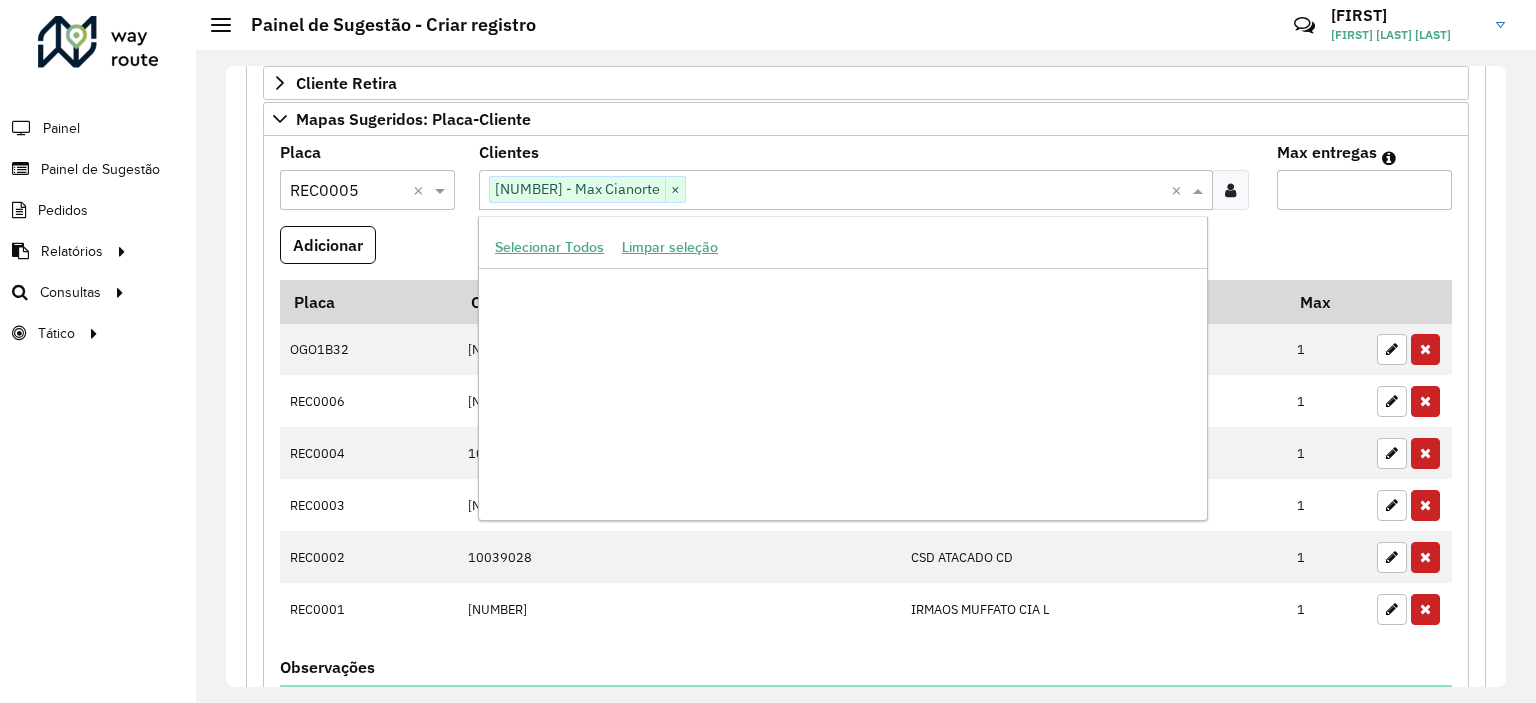 click at bounding box center (928, 191) 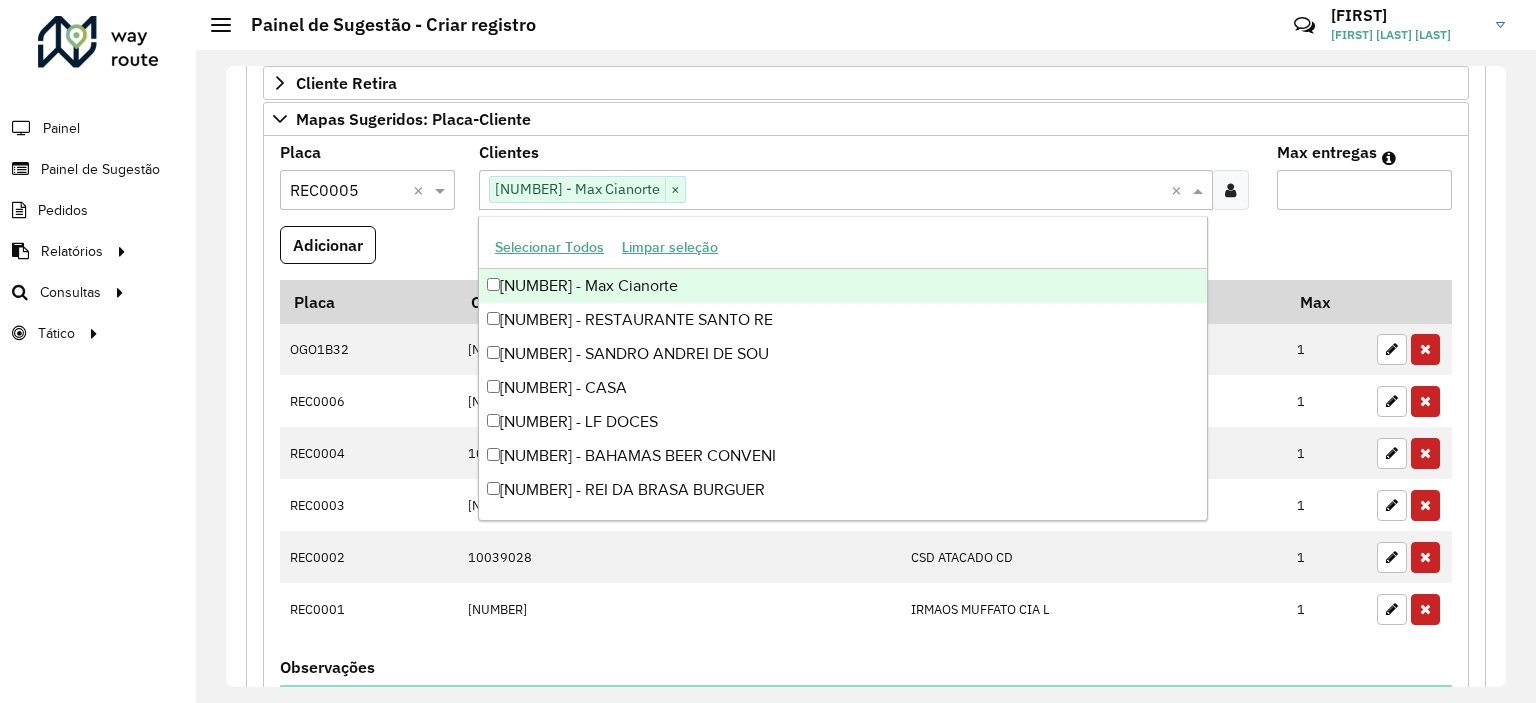 paste on "*****" 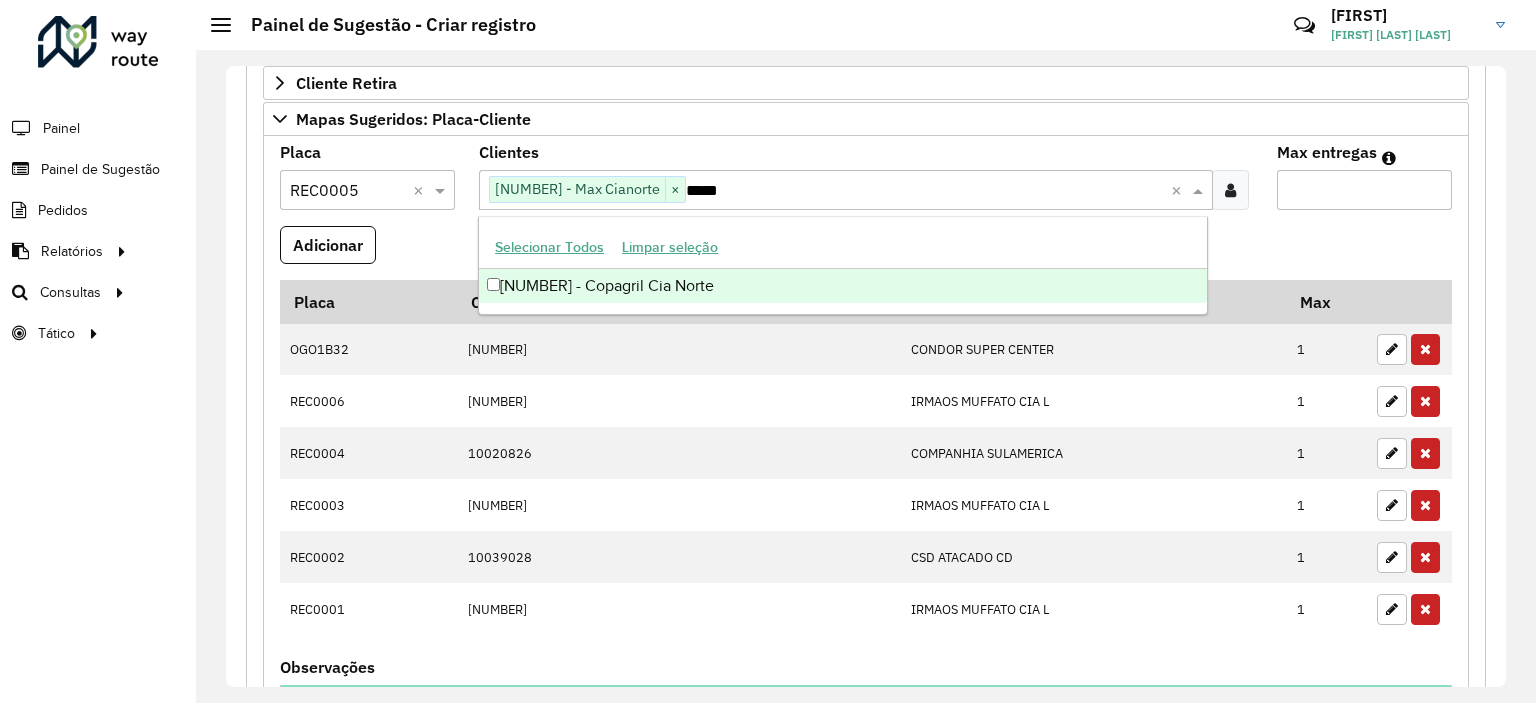 scroll, scrollTop: 0, scrollLeft: 0, axis: both 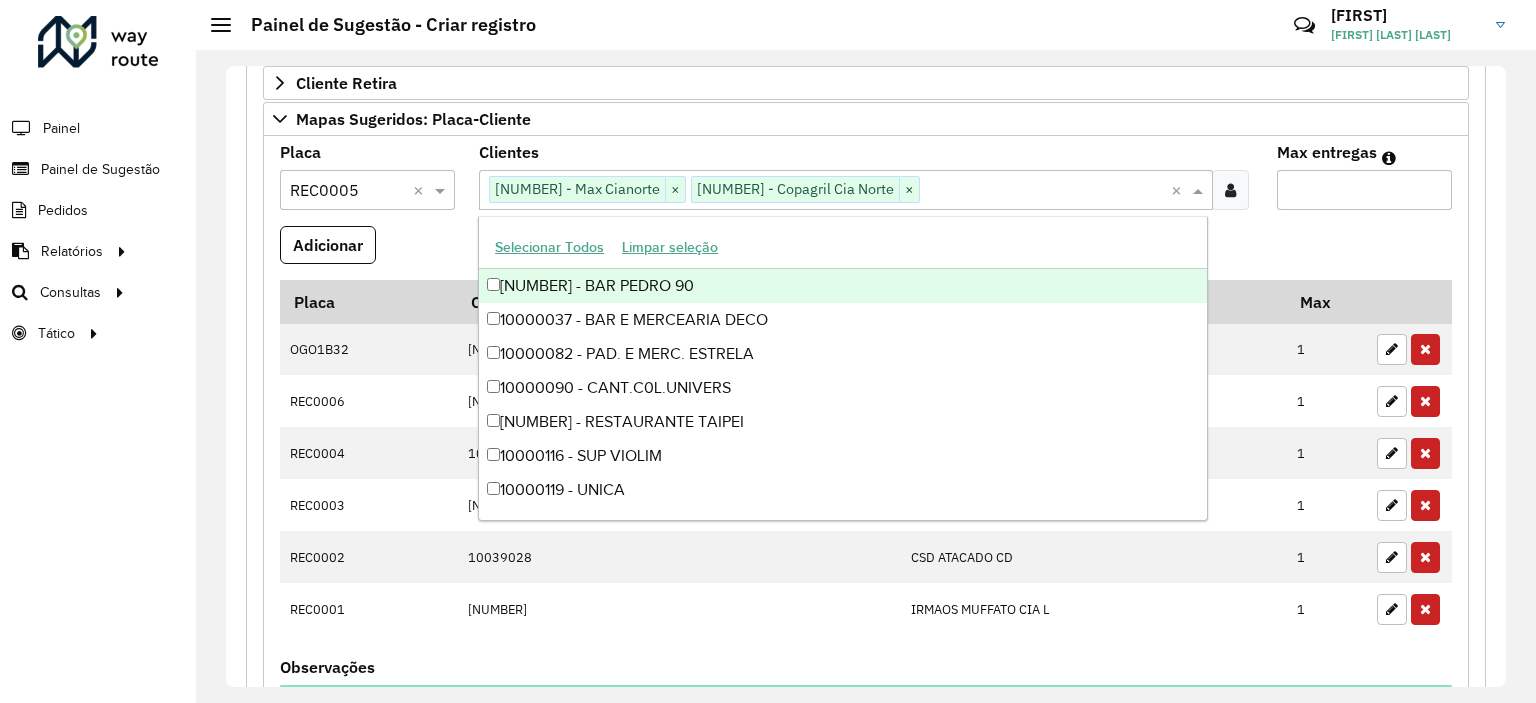click on "*" at bounding box center [1364, 190] 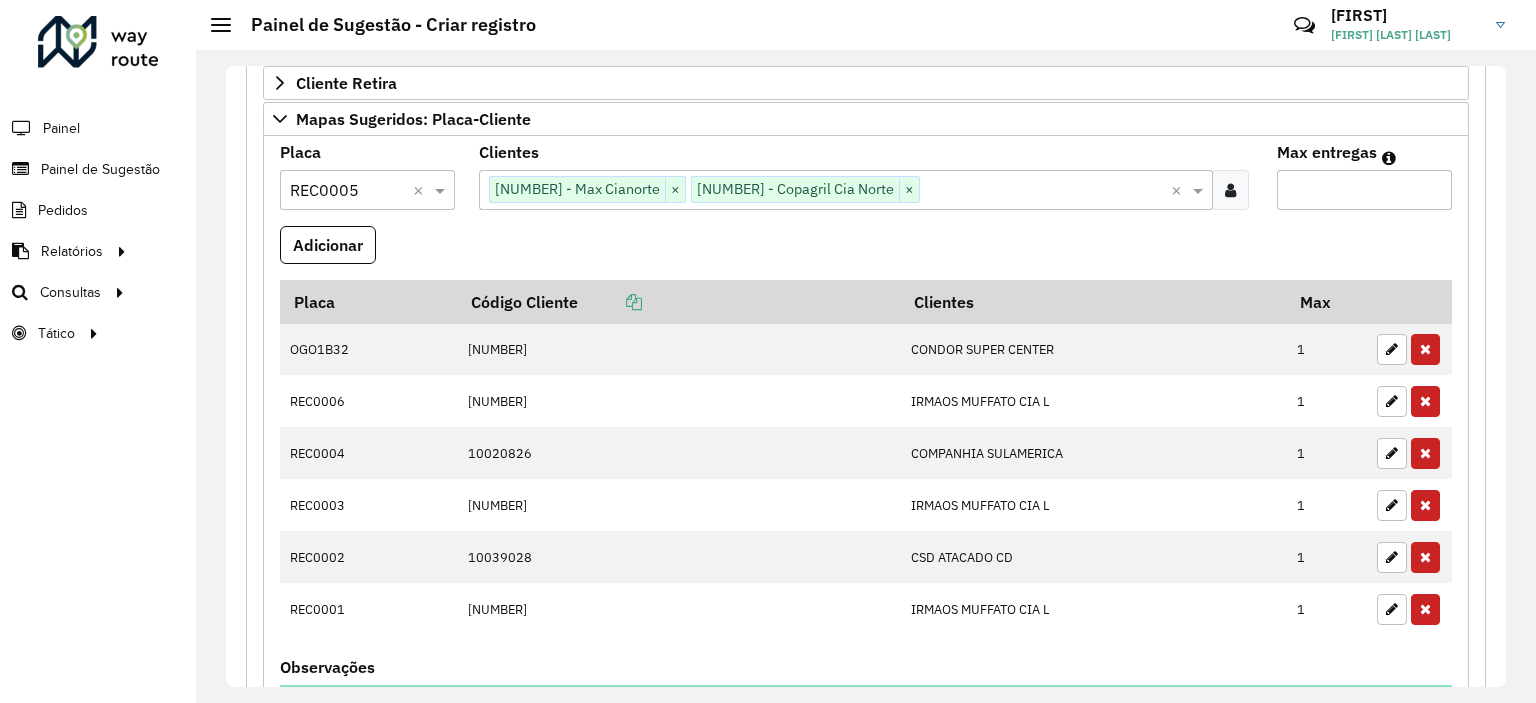 click on "*" at bounding box center [1364, 190] 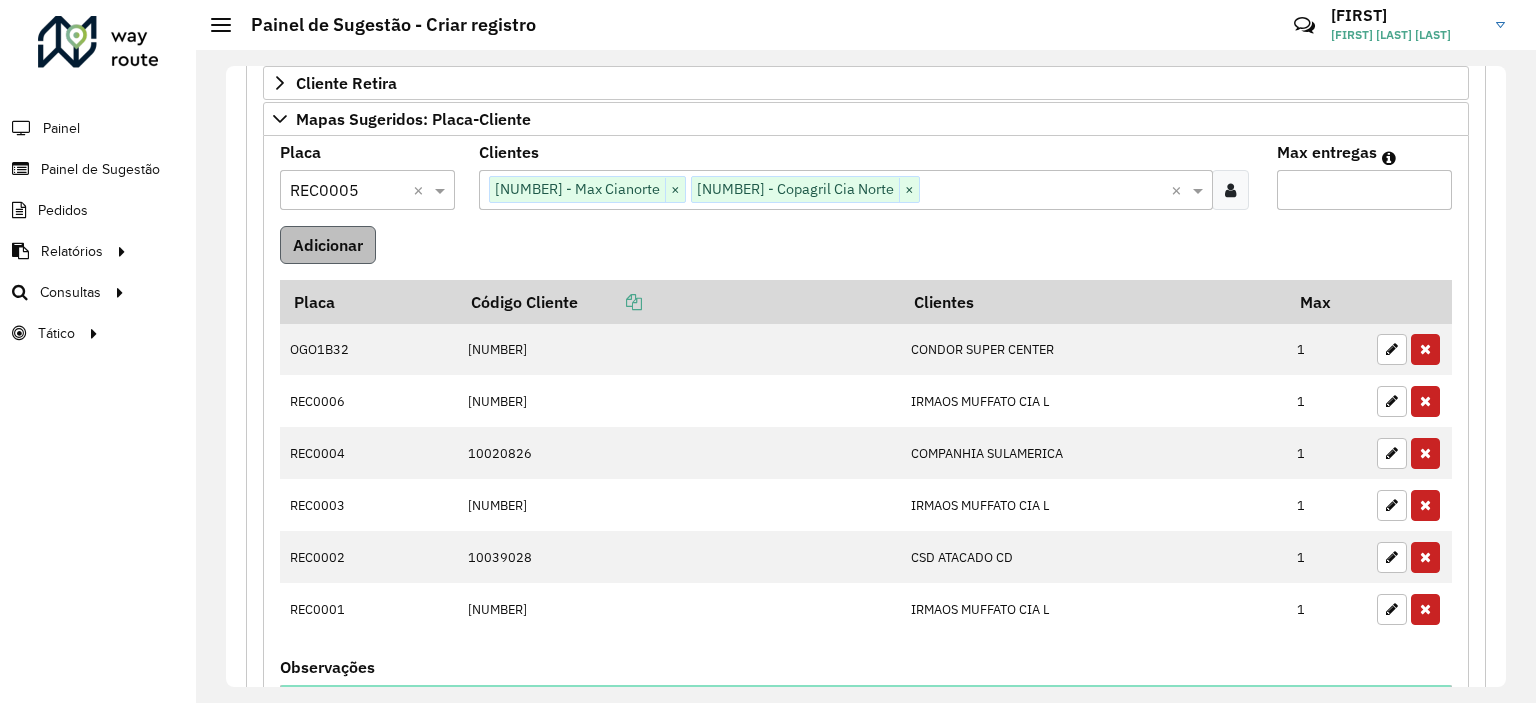 type on "*" 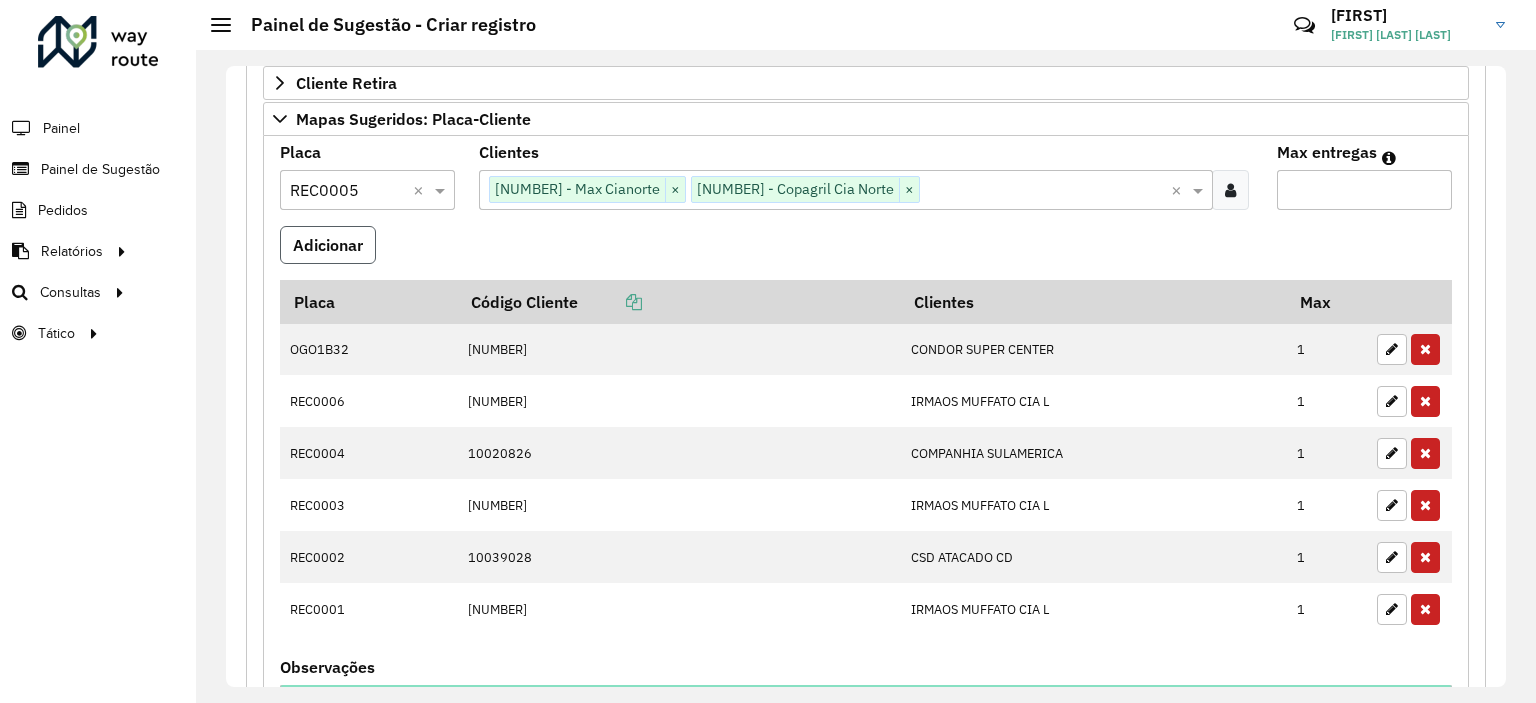 click on "Adicionar" at bounding box center (328, 245) 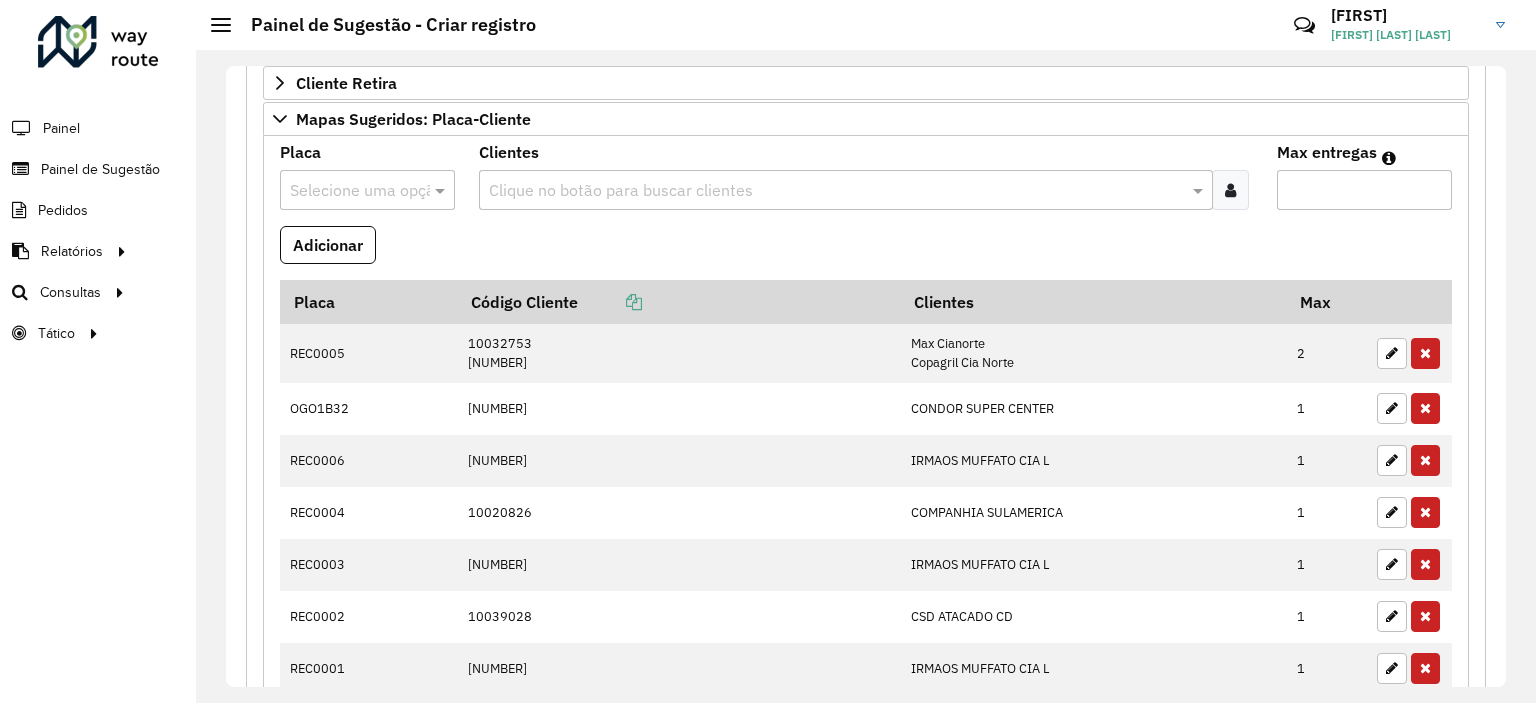 scroll, scrollTop: 1086, scrollLeft: 0, axis: vertical 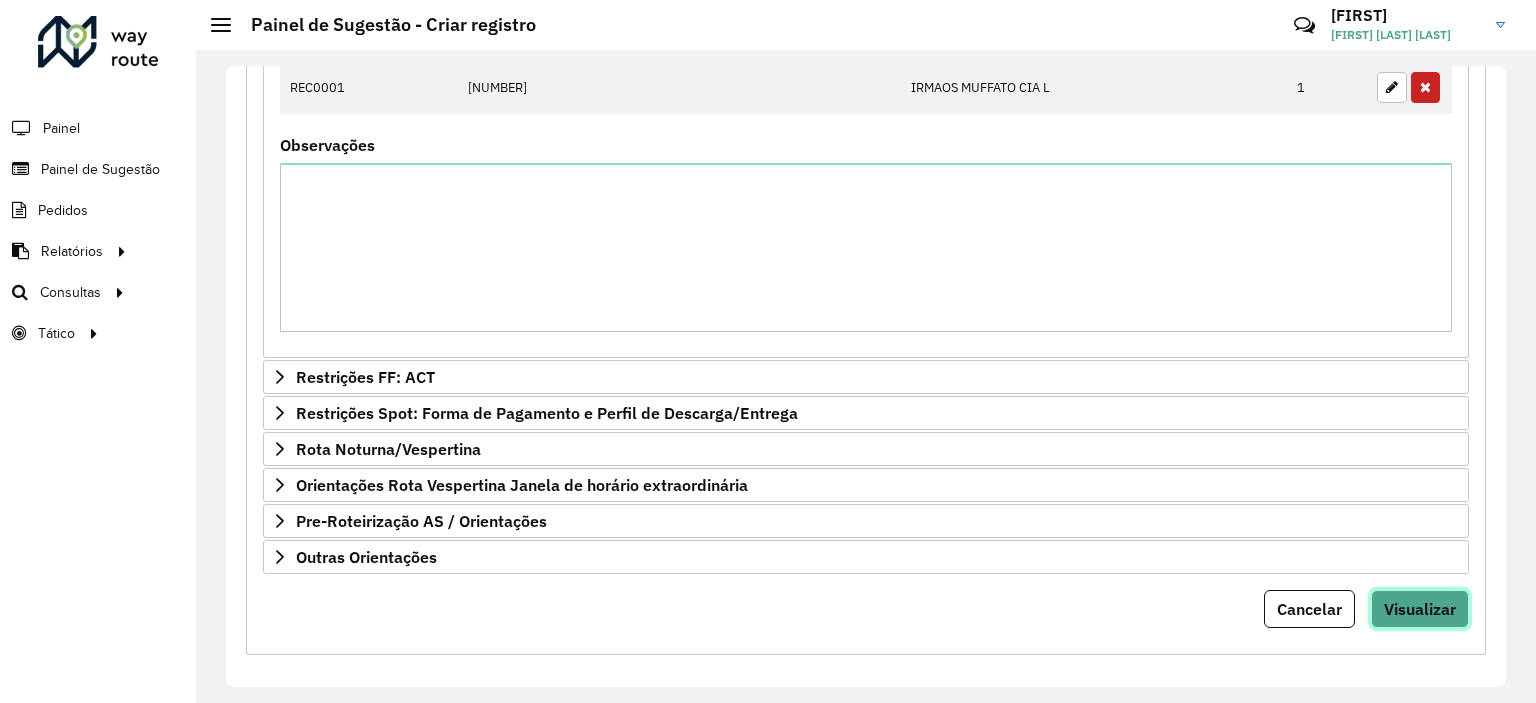 click on "Visualizar" at bounding box center (1420, 609) 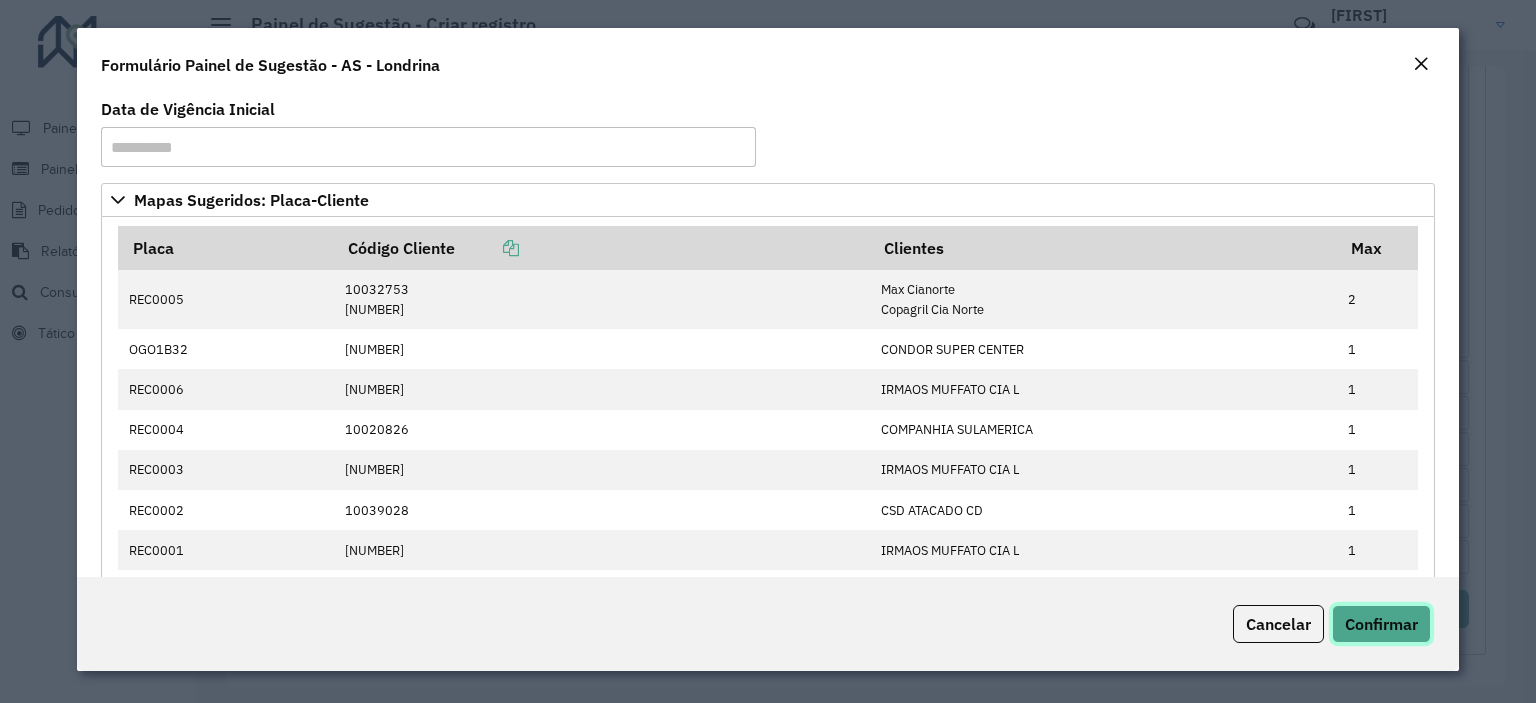 click on "Confirmar" 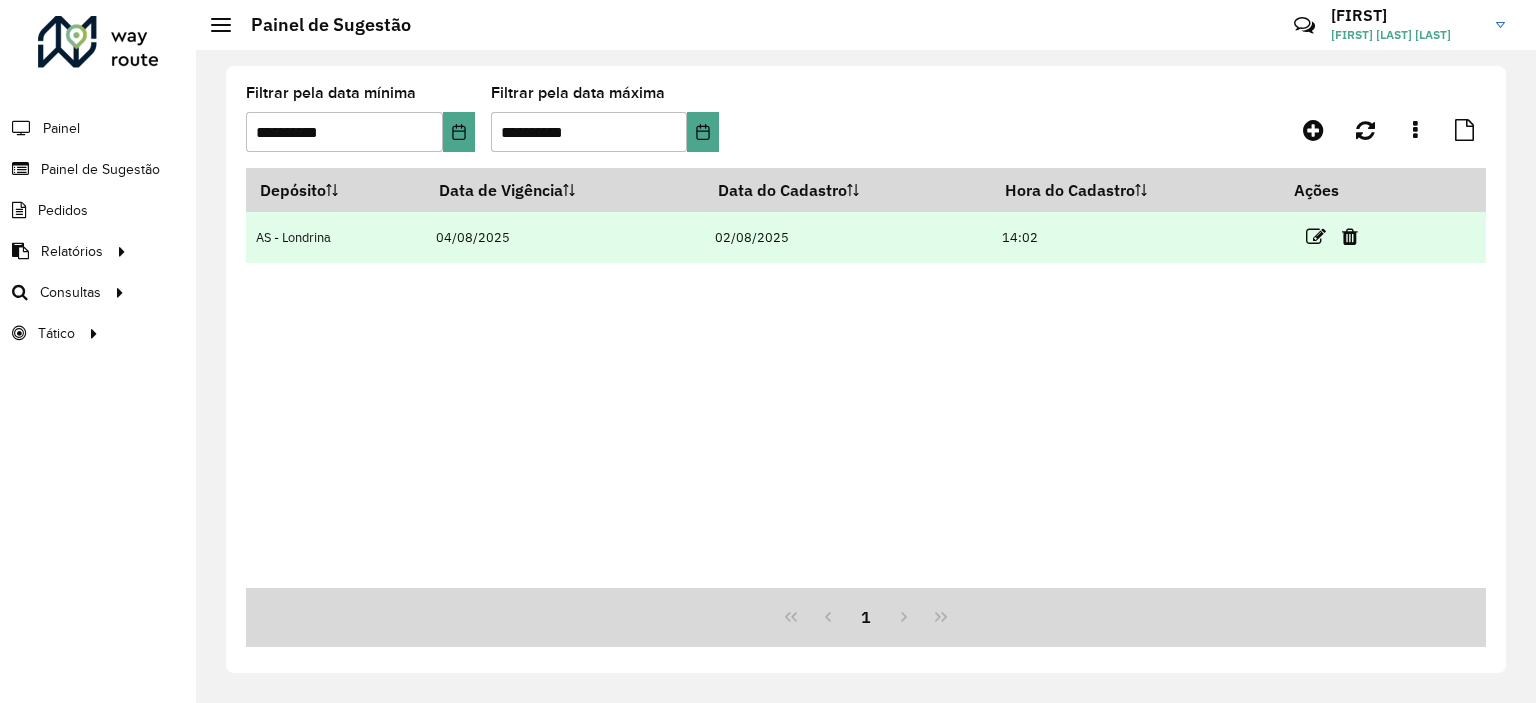 click at bounding box center [1316, 236] 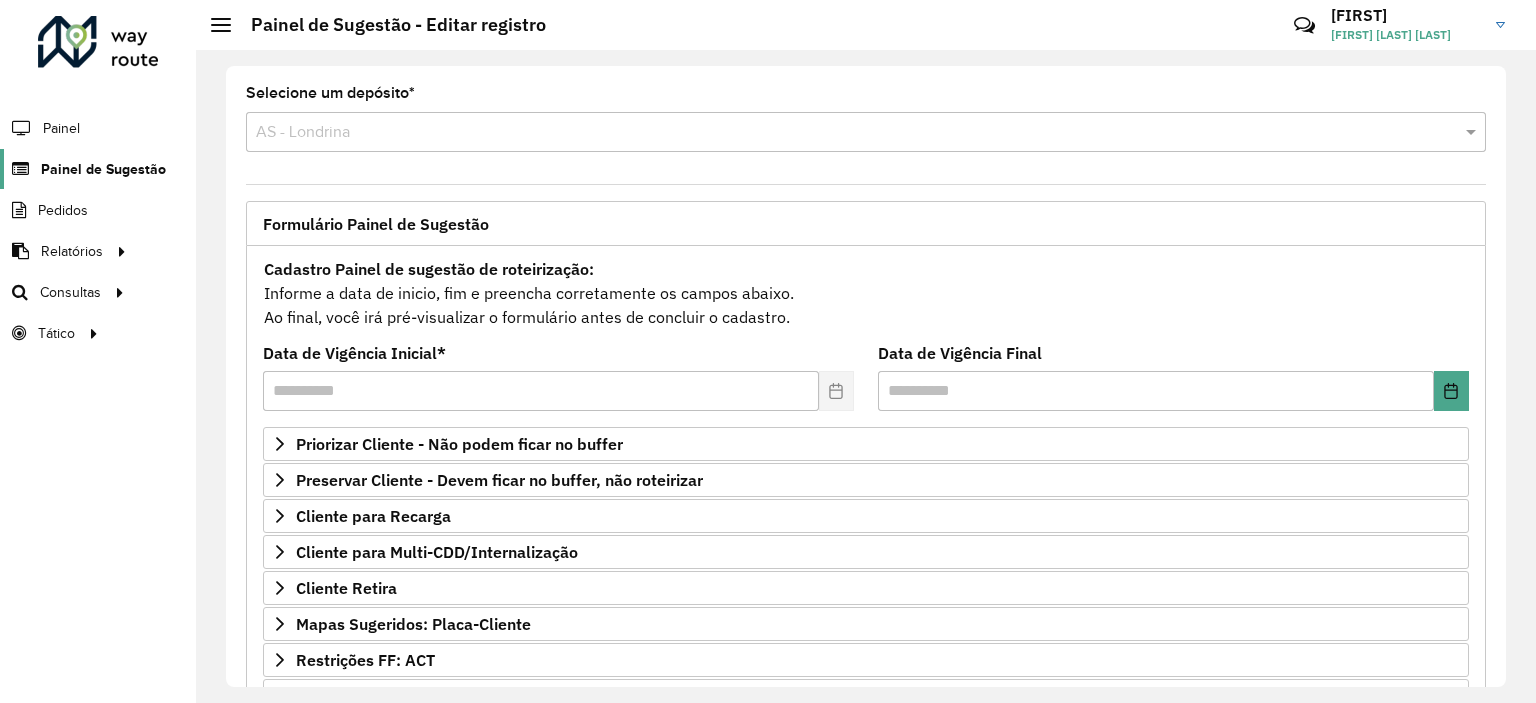 click on "Painel de Sugestão" 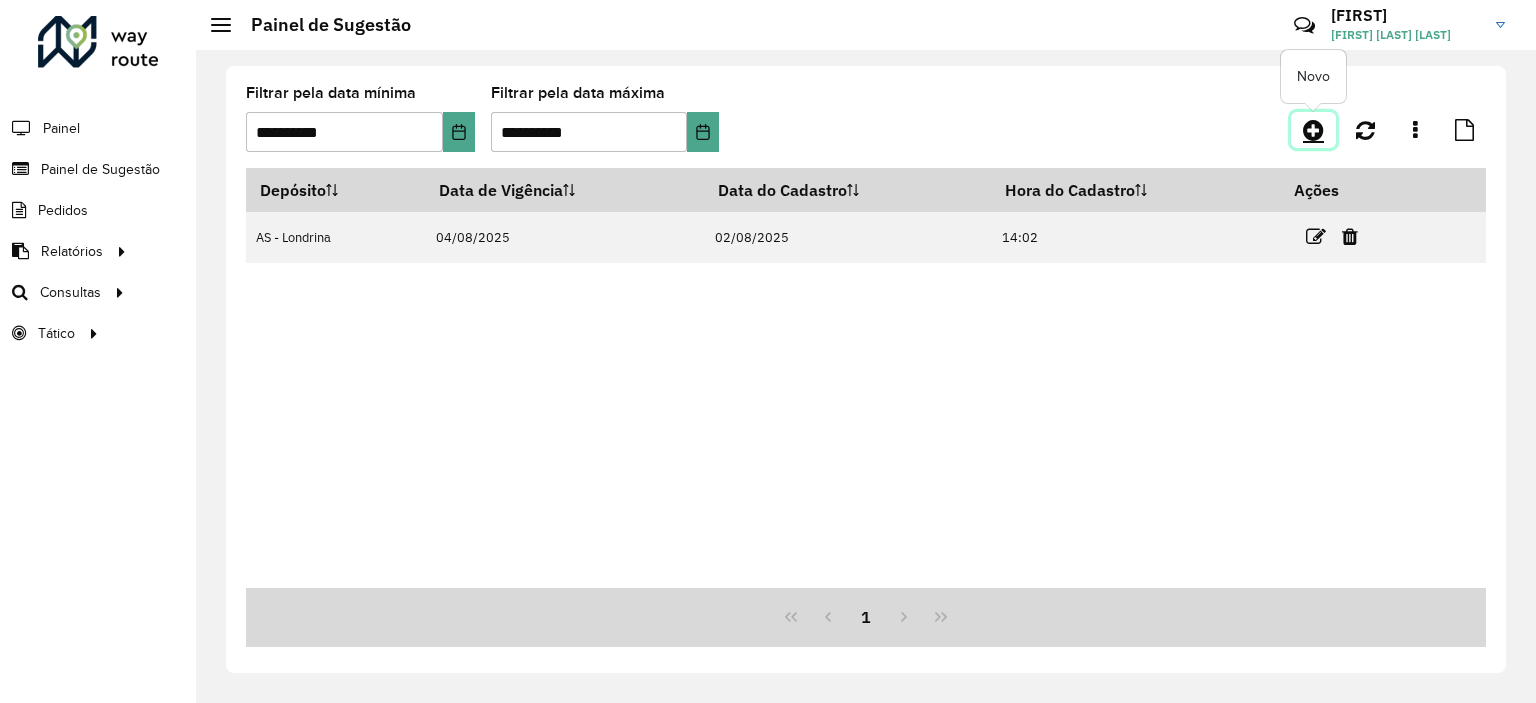click 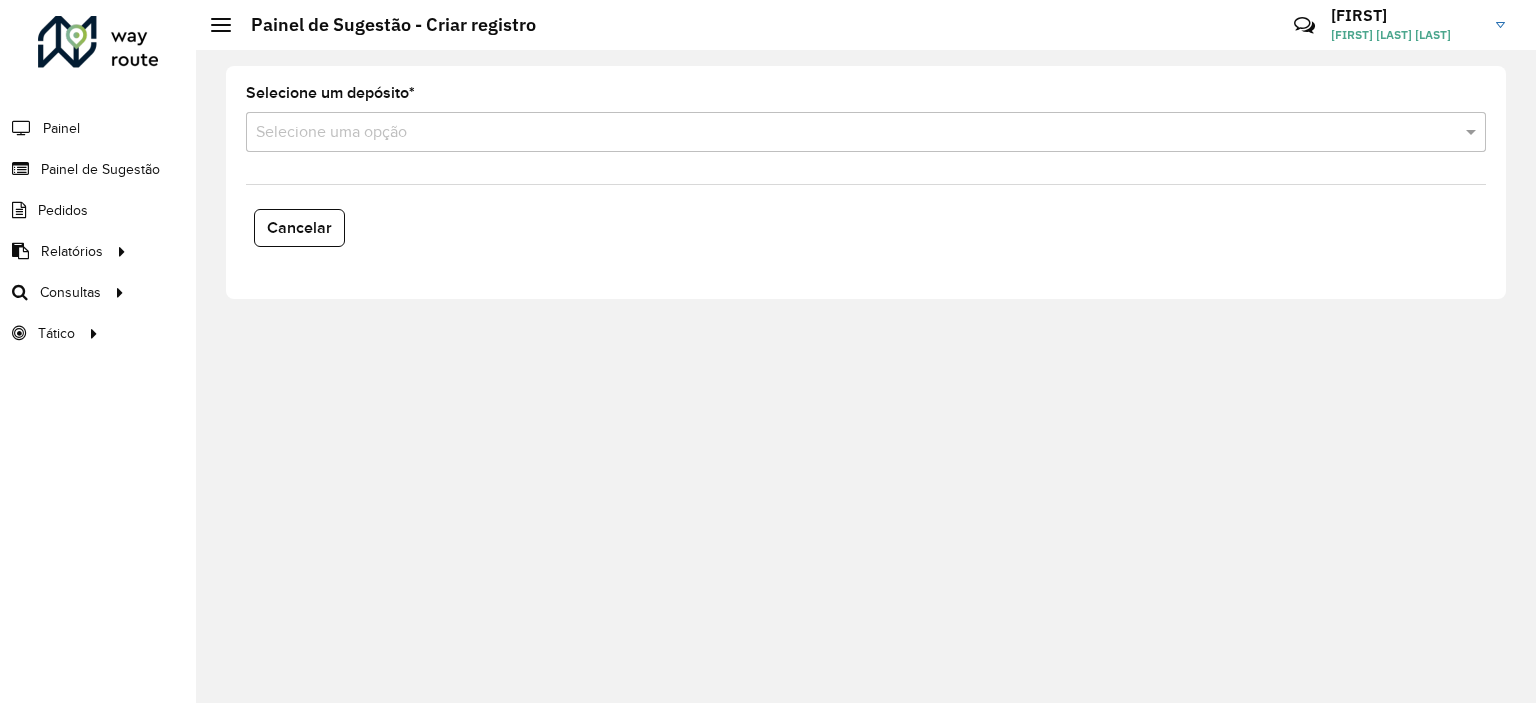 click at bounding box center (846, 133) 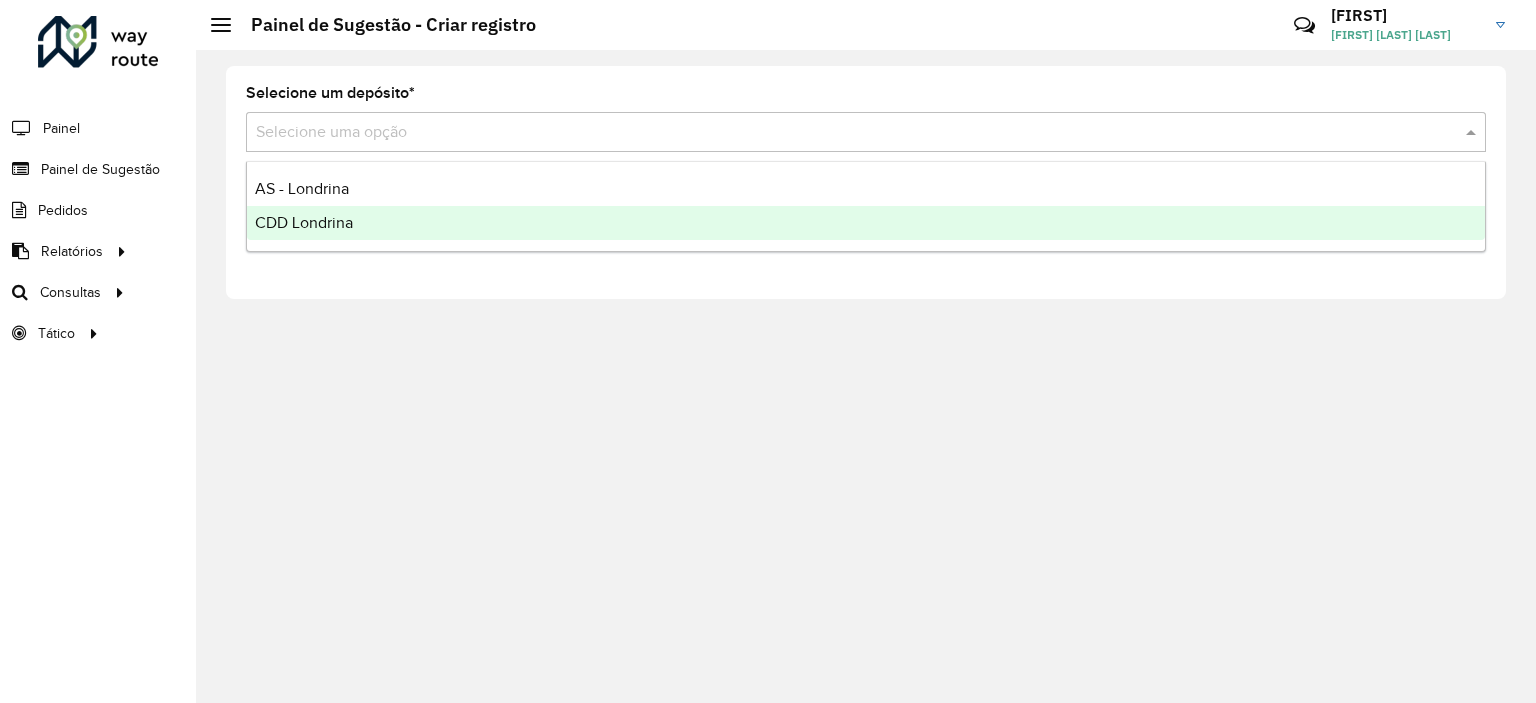 click on "CDD Londrina" at bounding box center [866, 223] 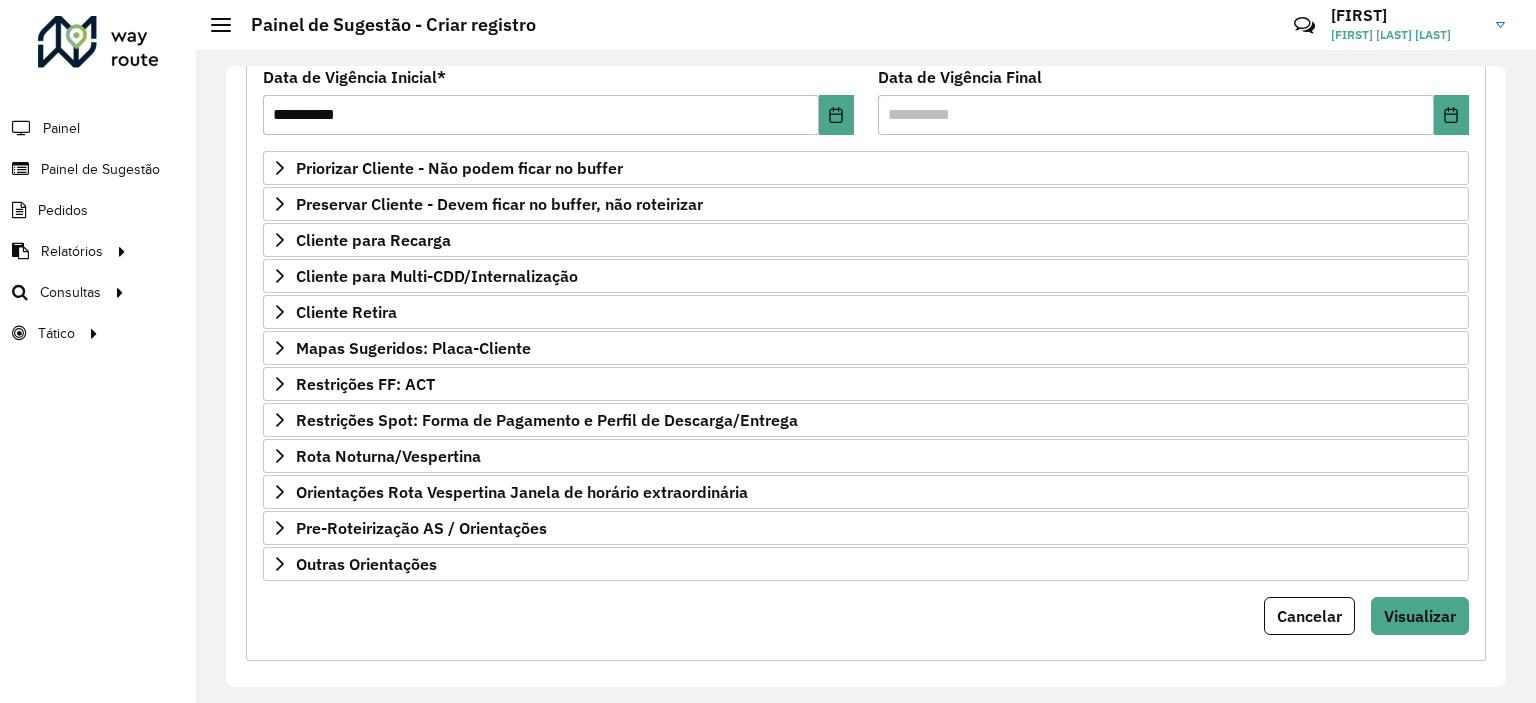 scroll, scrollTop: 286, scrollLeft: 0, axis: vertical 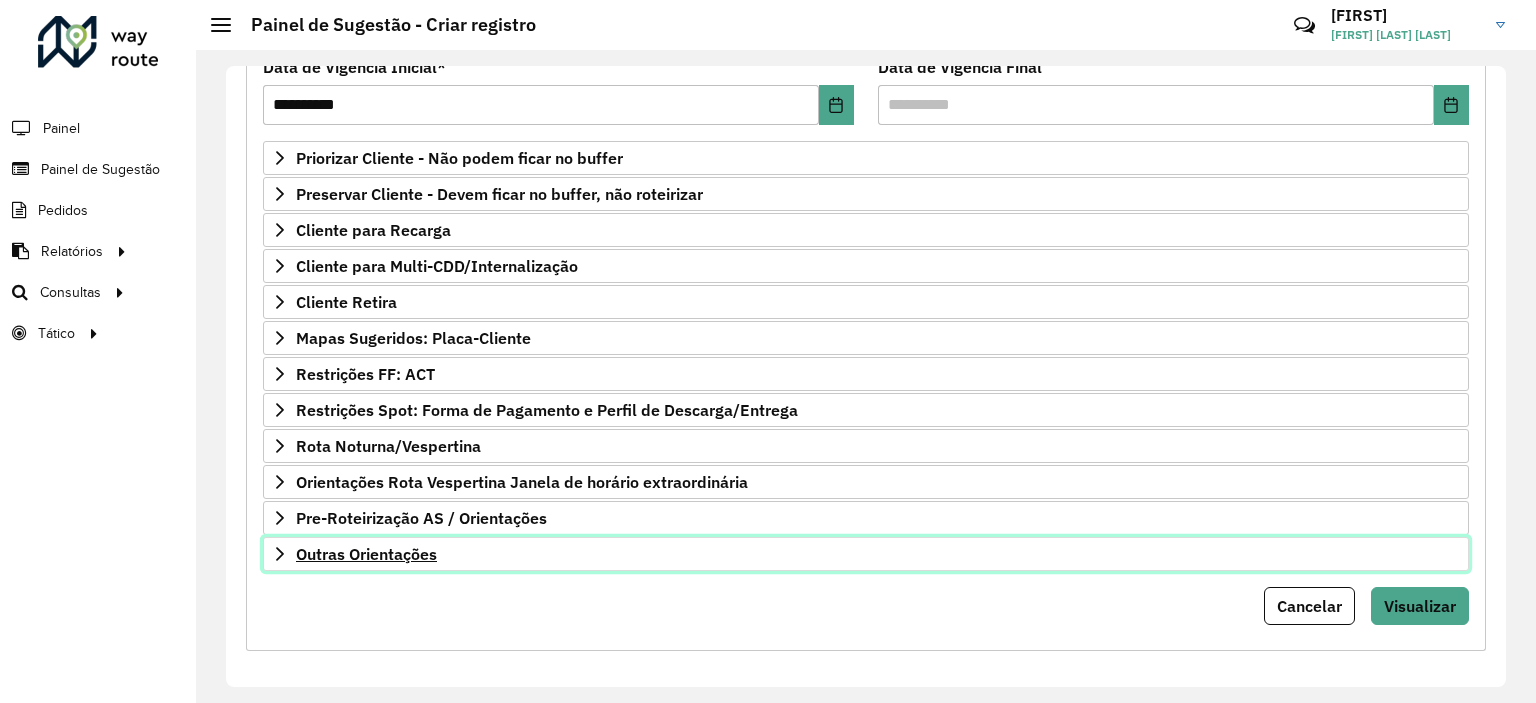 click on "Outras Orientações" at bounding box center (366, 554) 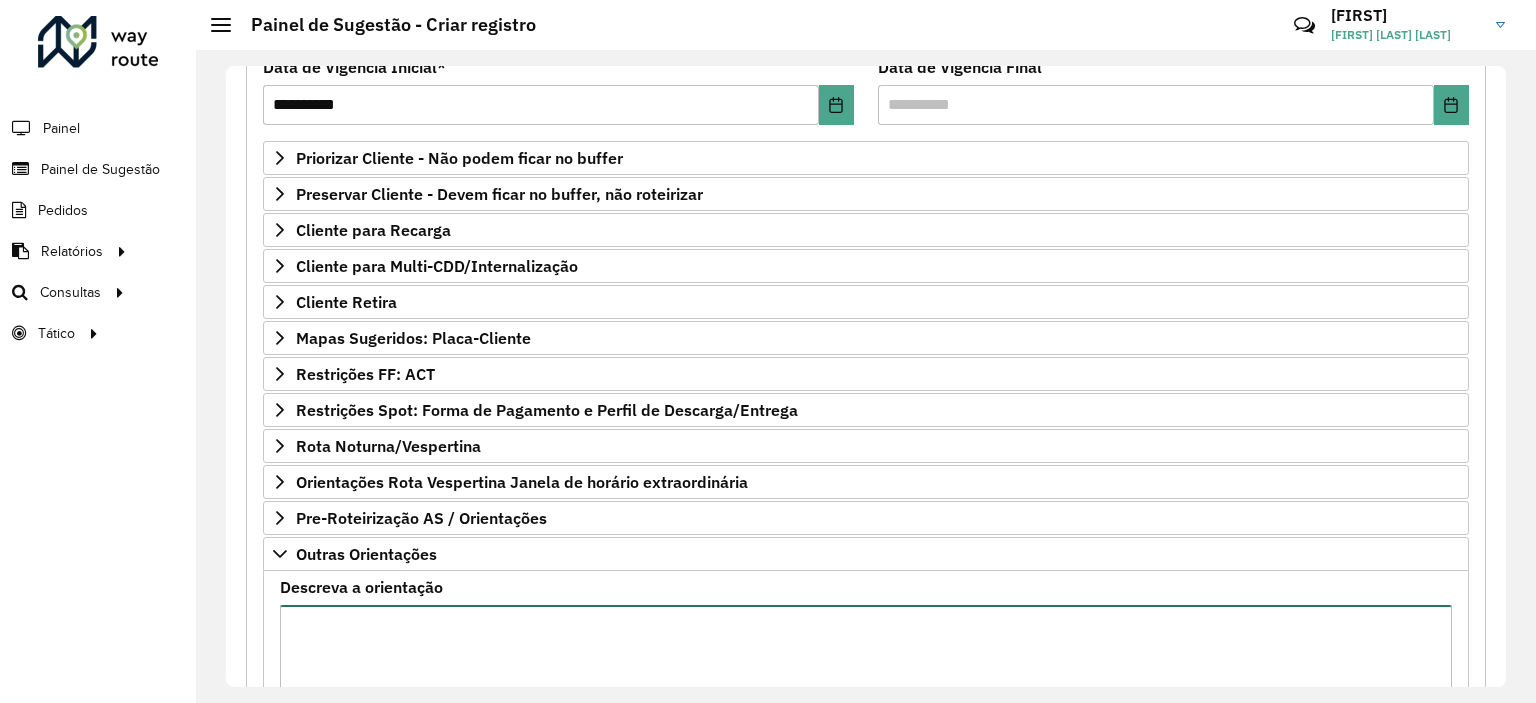 click on "Descreva a orientação" at bounding box center [866, 689] 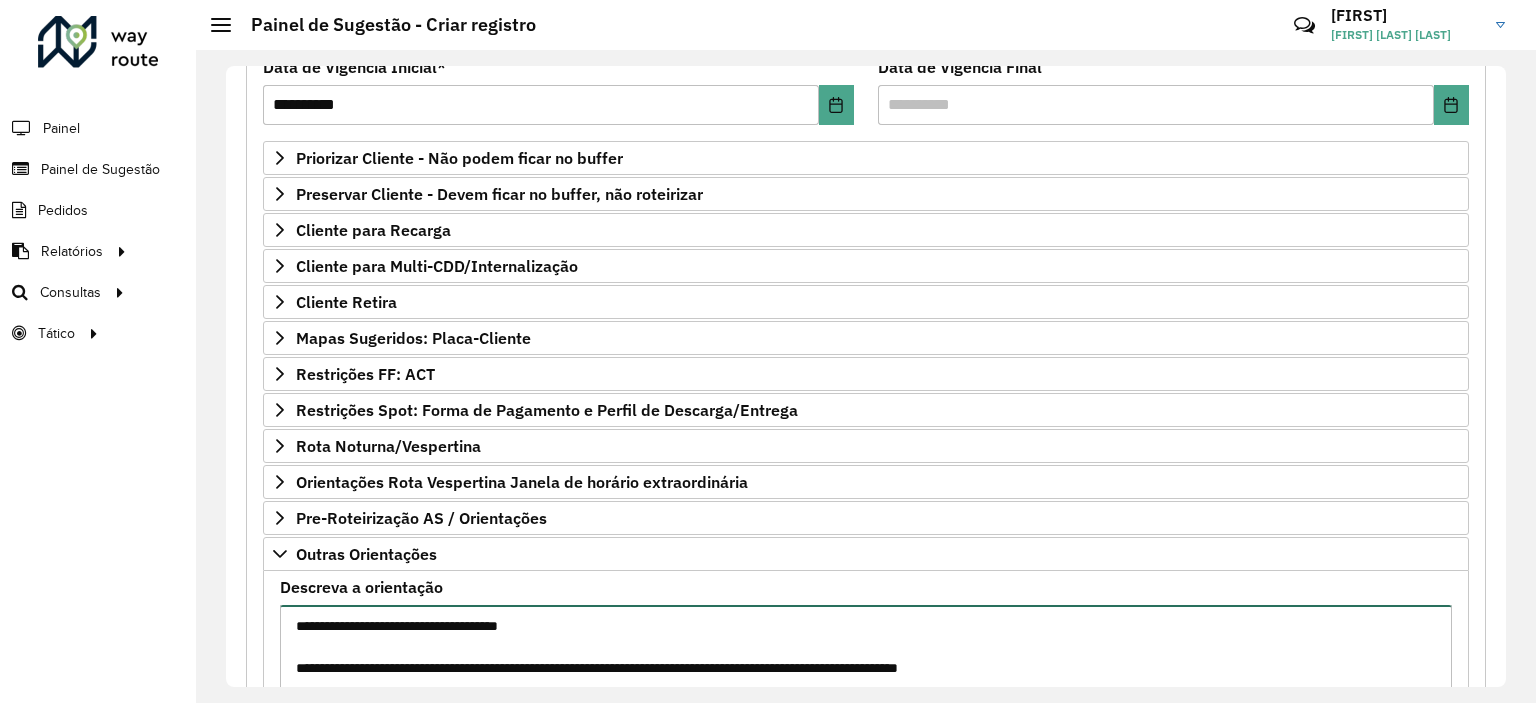 click on "**********" at bounding box center [866, 689] 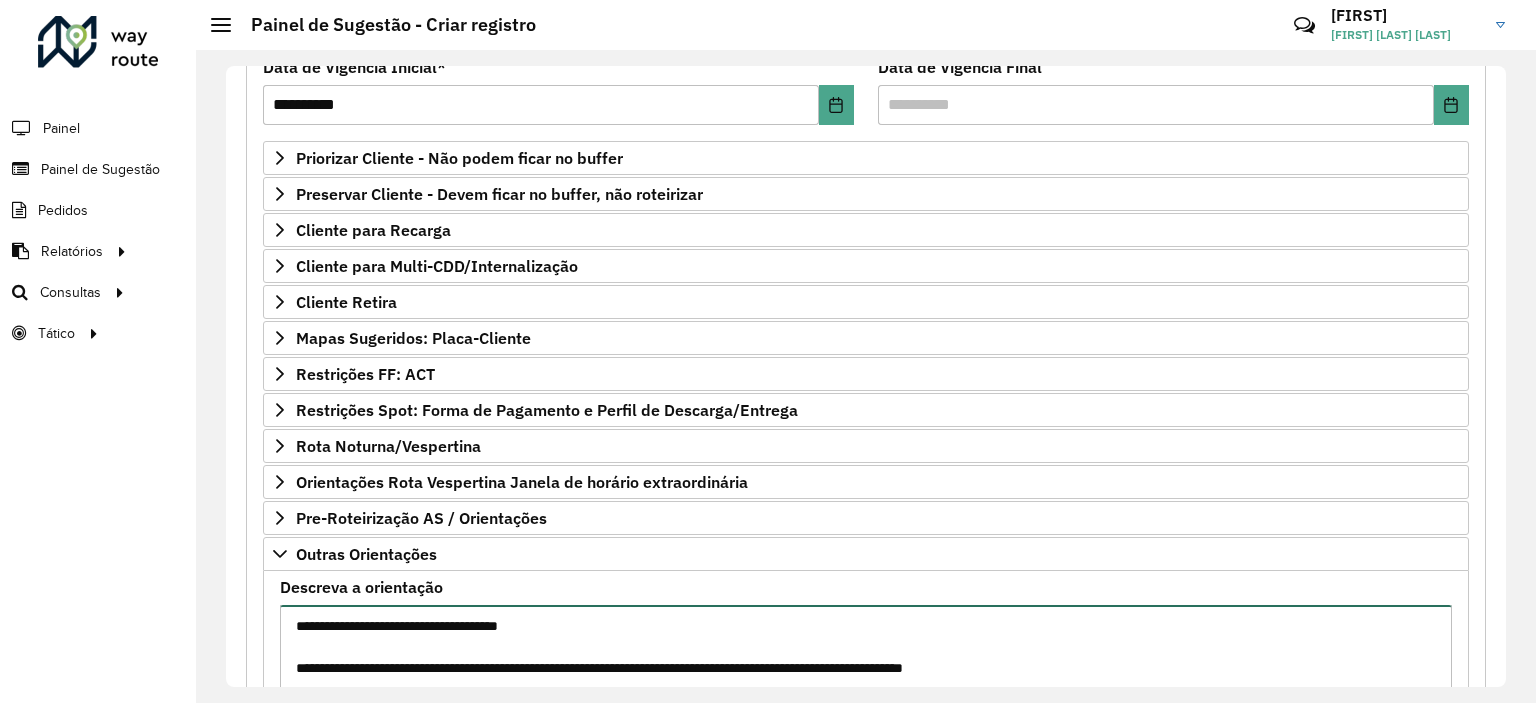 click on "**********" at bounding box center [866, 689] 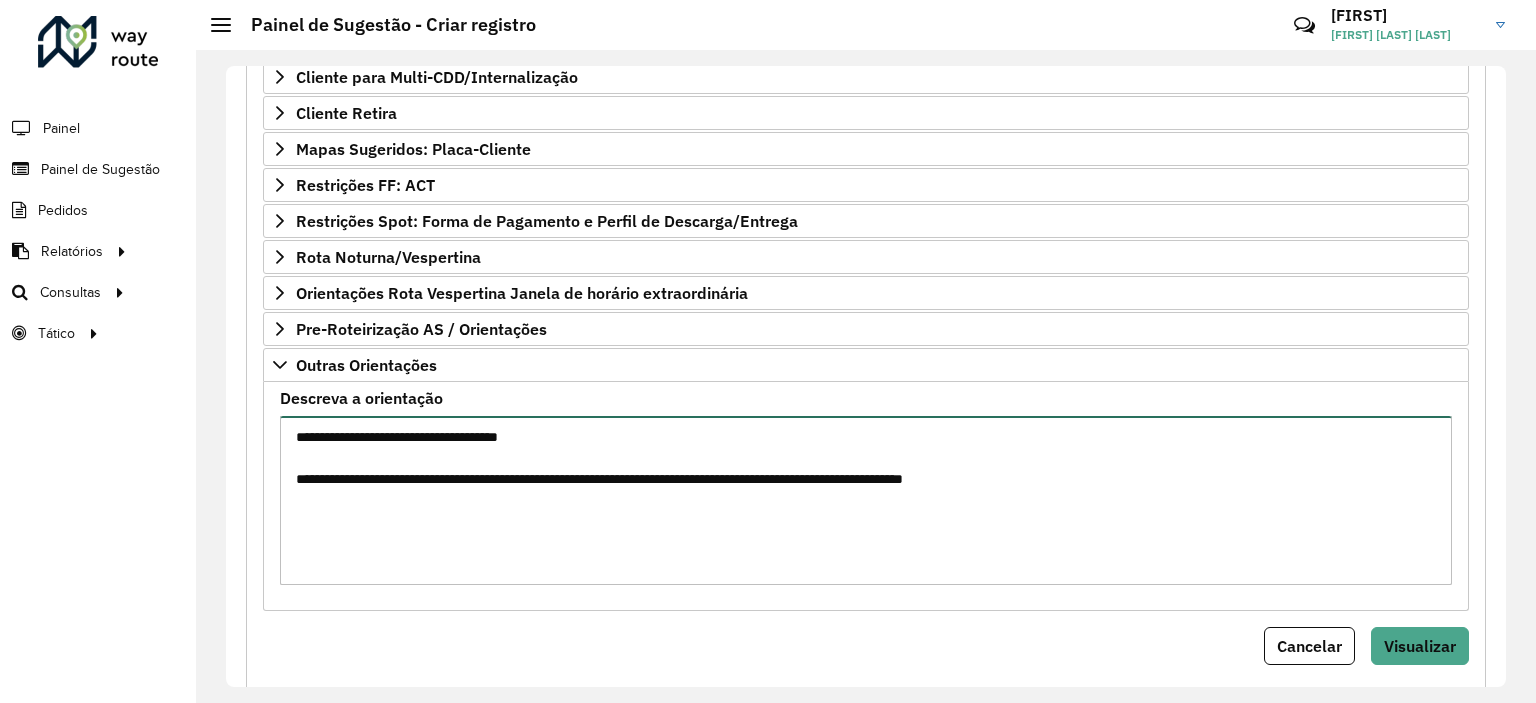 scroll, scrollTop: 516, scrollLeft: 0, axis: vertical 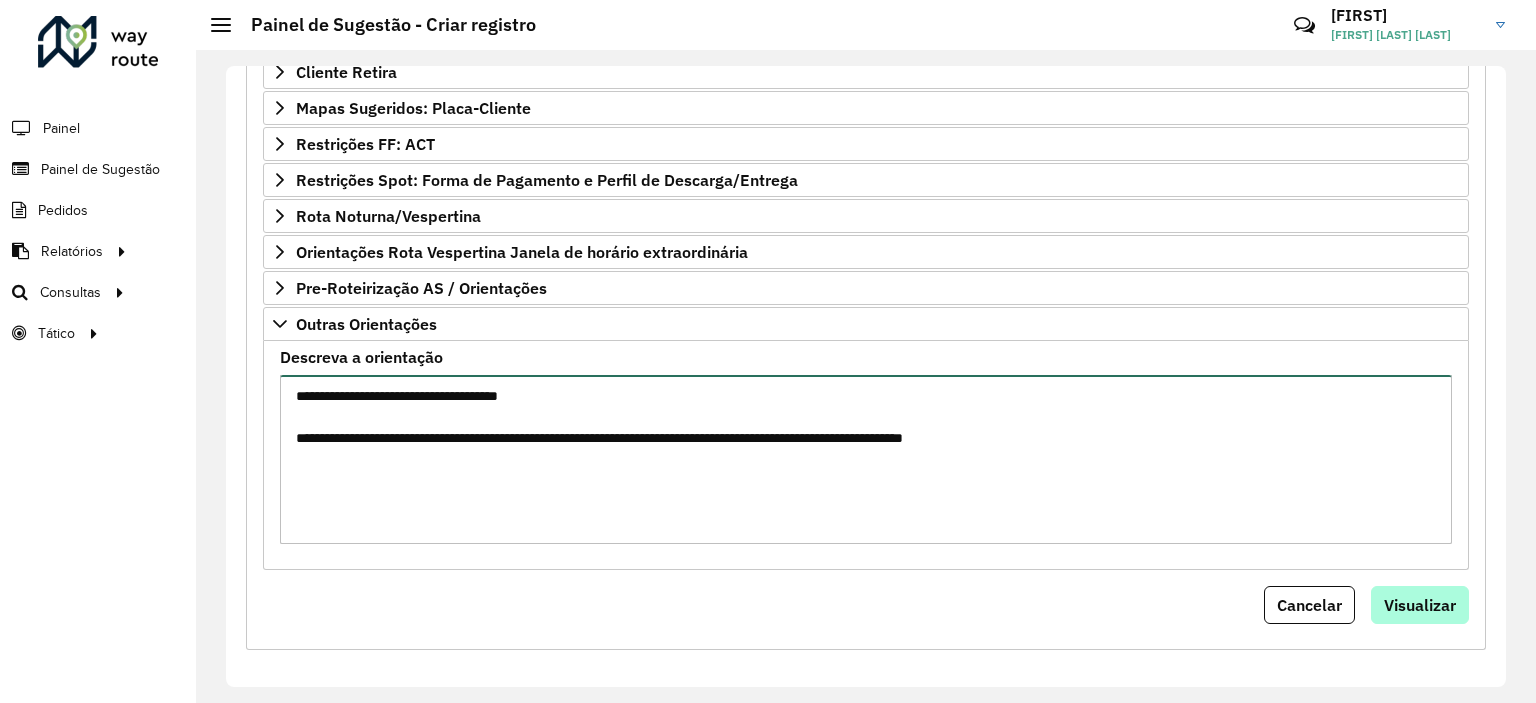 type on "**********" 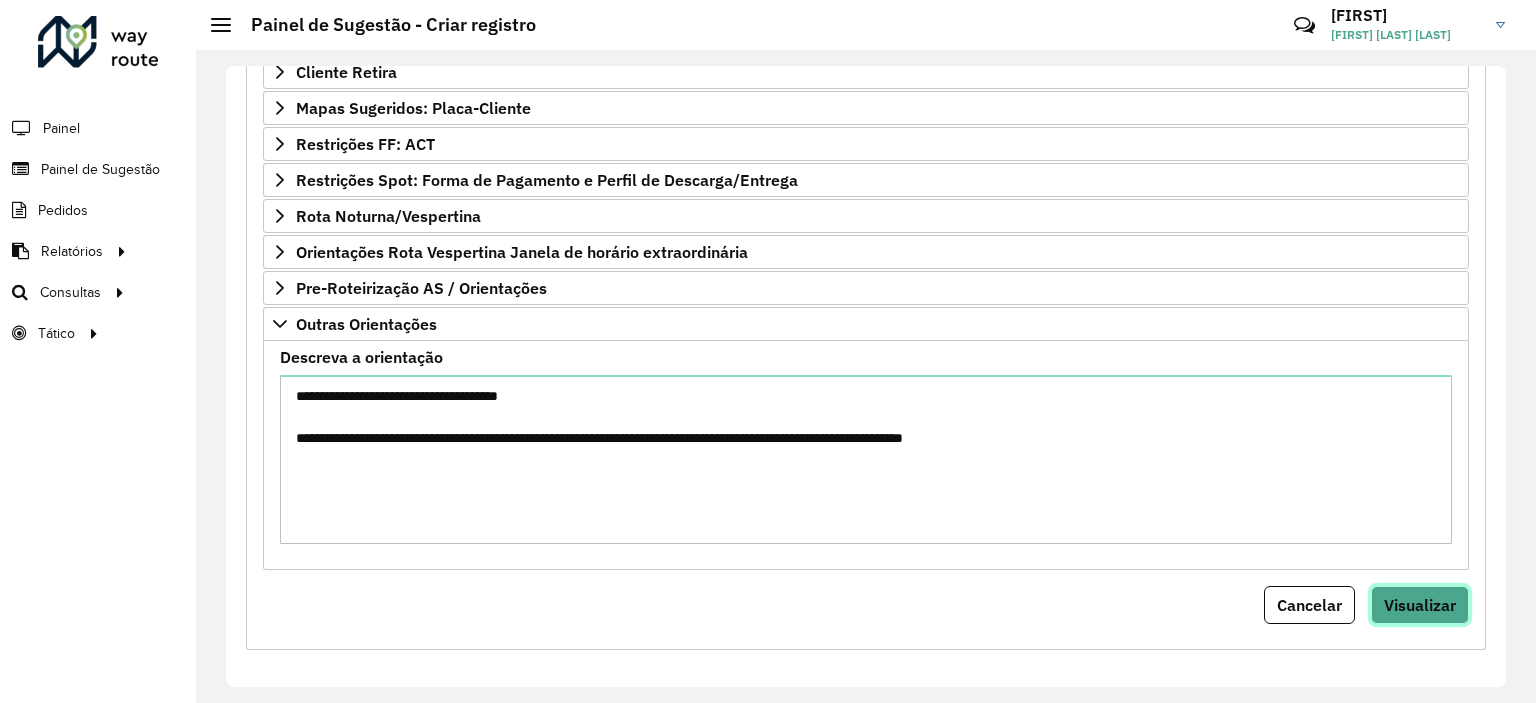 click on "Visualizar" at bounding box center (1420, 605) 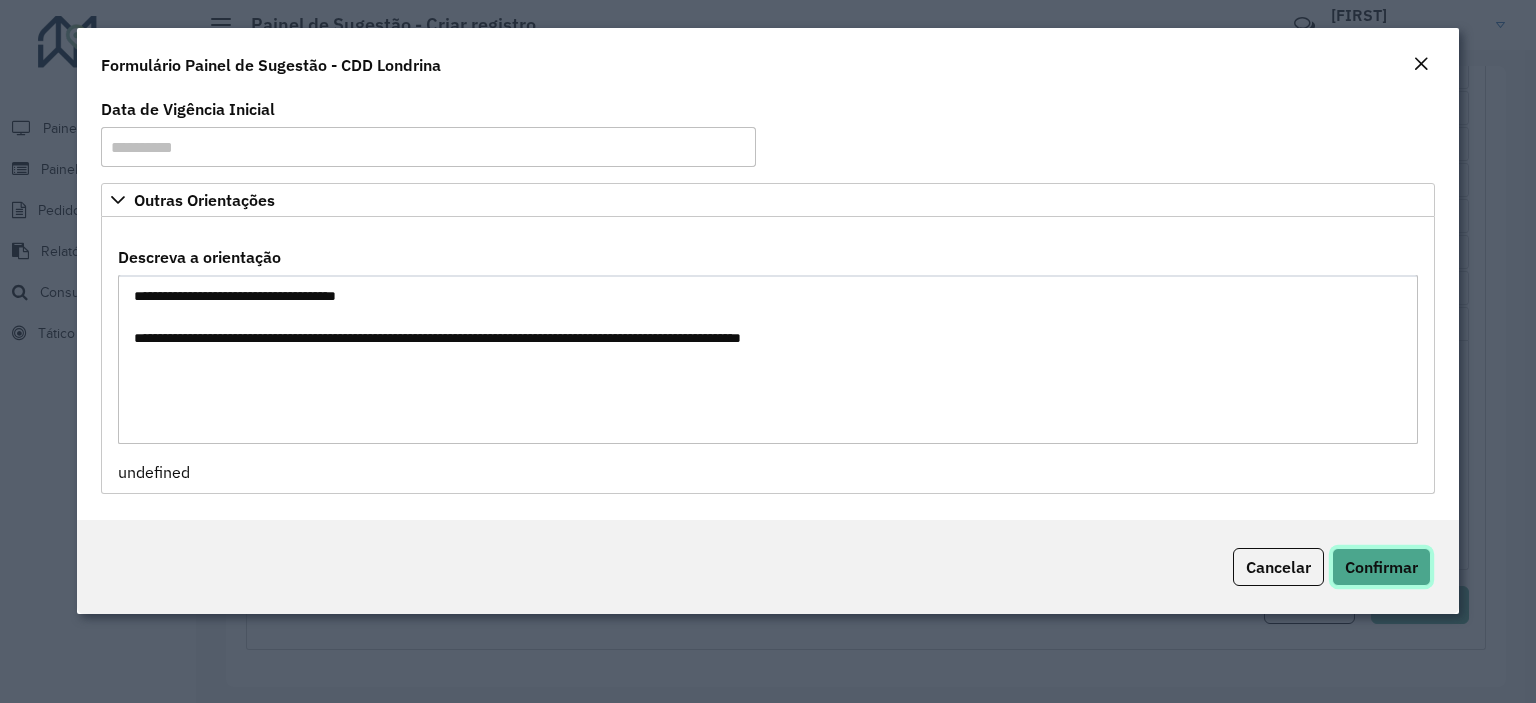 click on "Confirmar" 